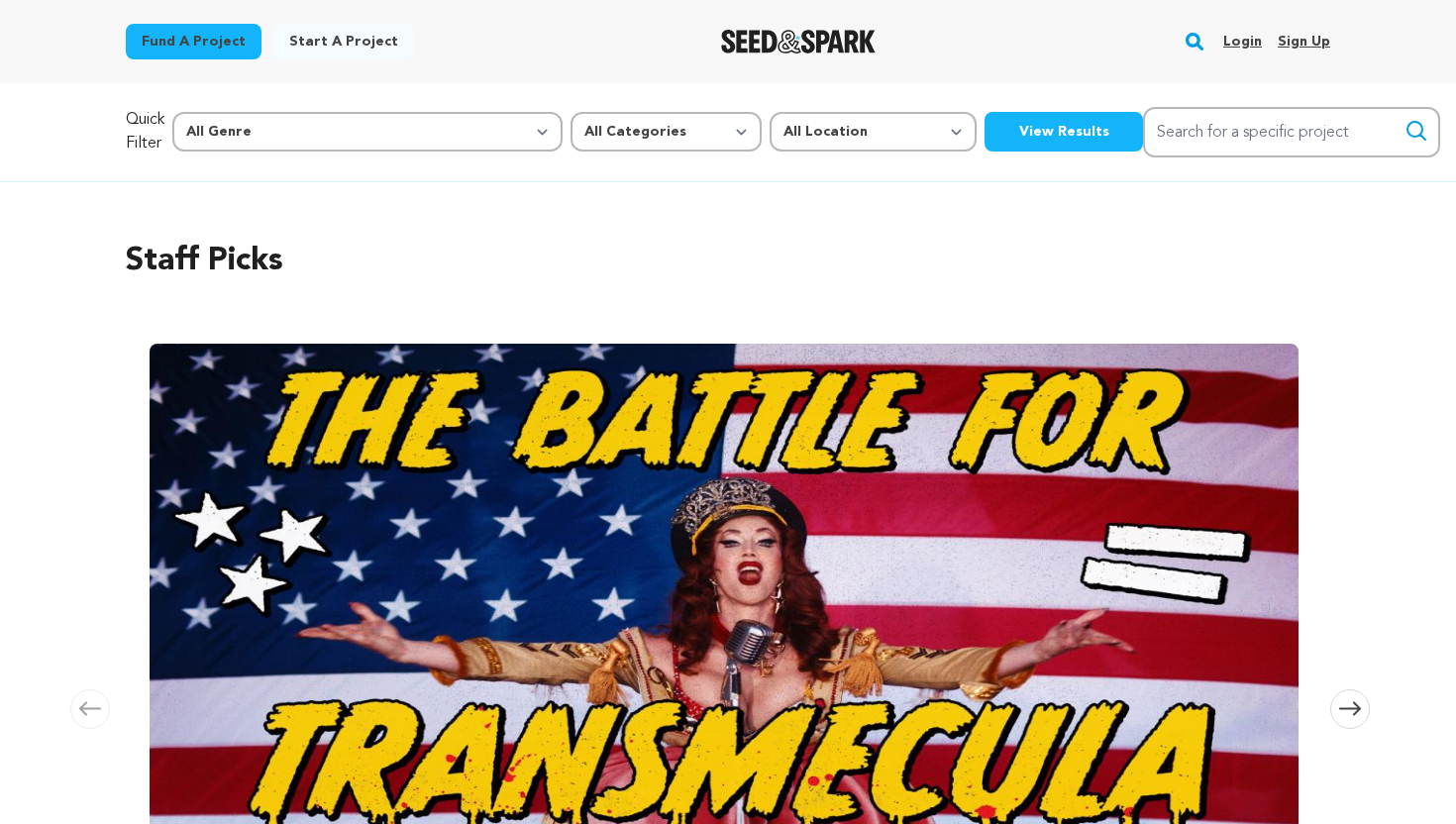 scroll, scrollTop: 0, scrollLeft: 0, axis: both 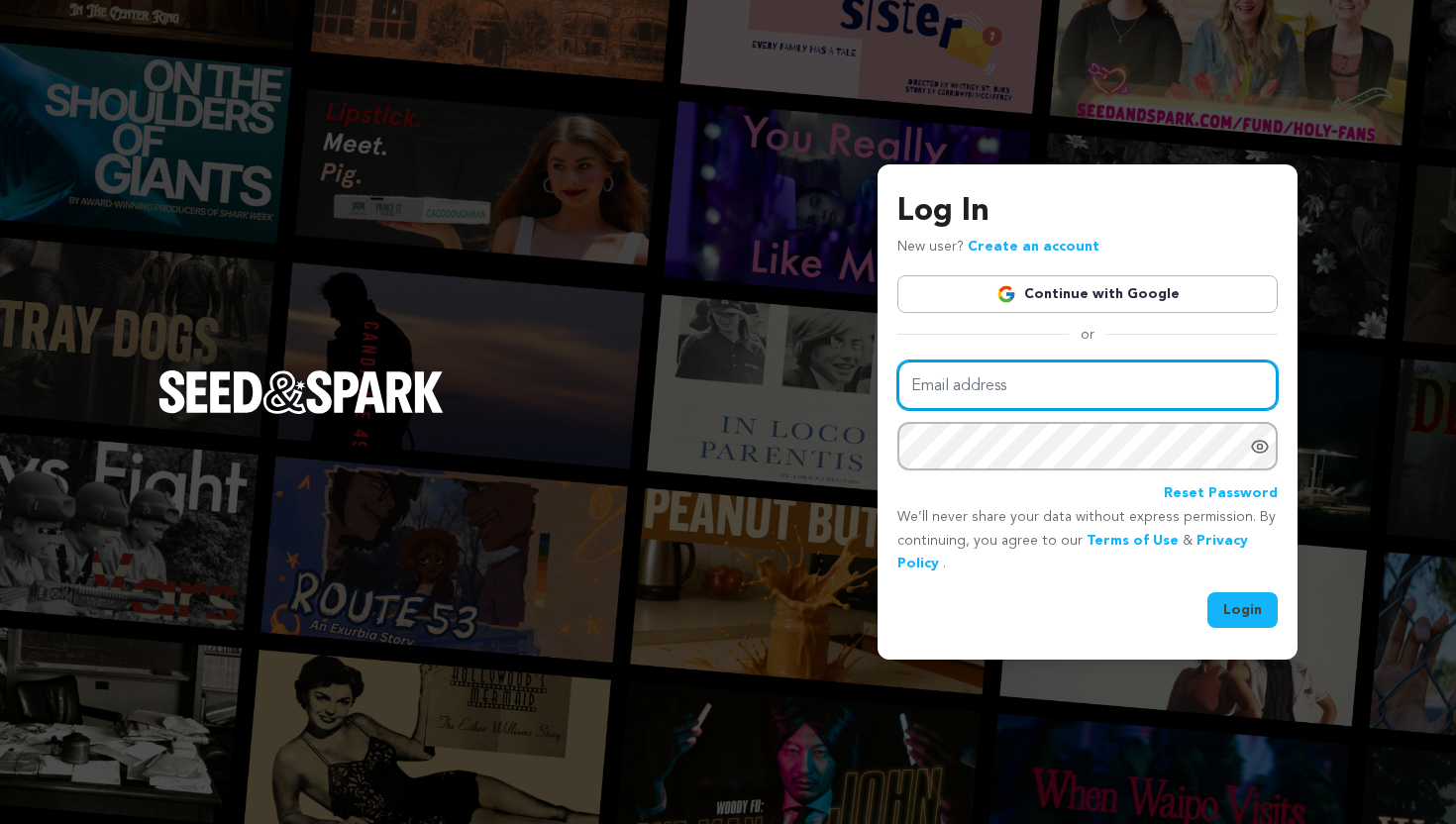 click on "Email address" at bounding box center (1088, 385) 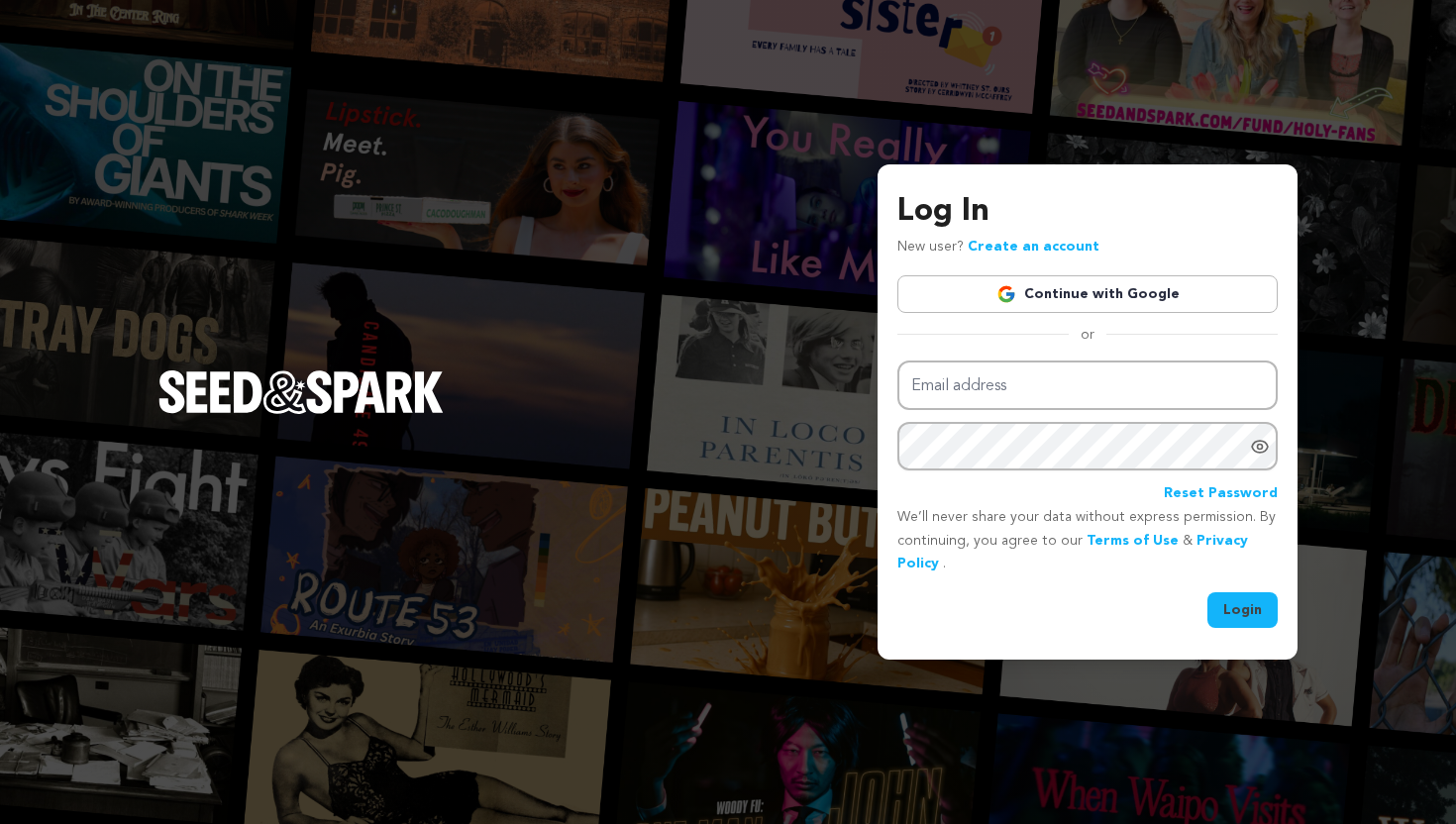 click on "or" at bounding box center (1088, 335) 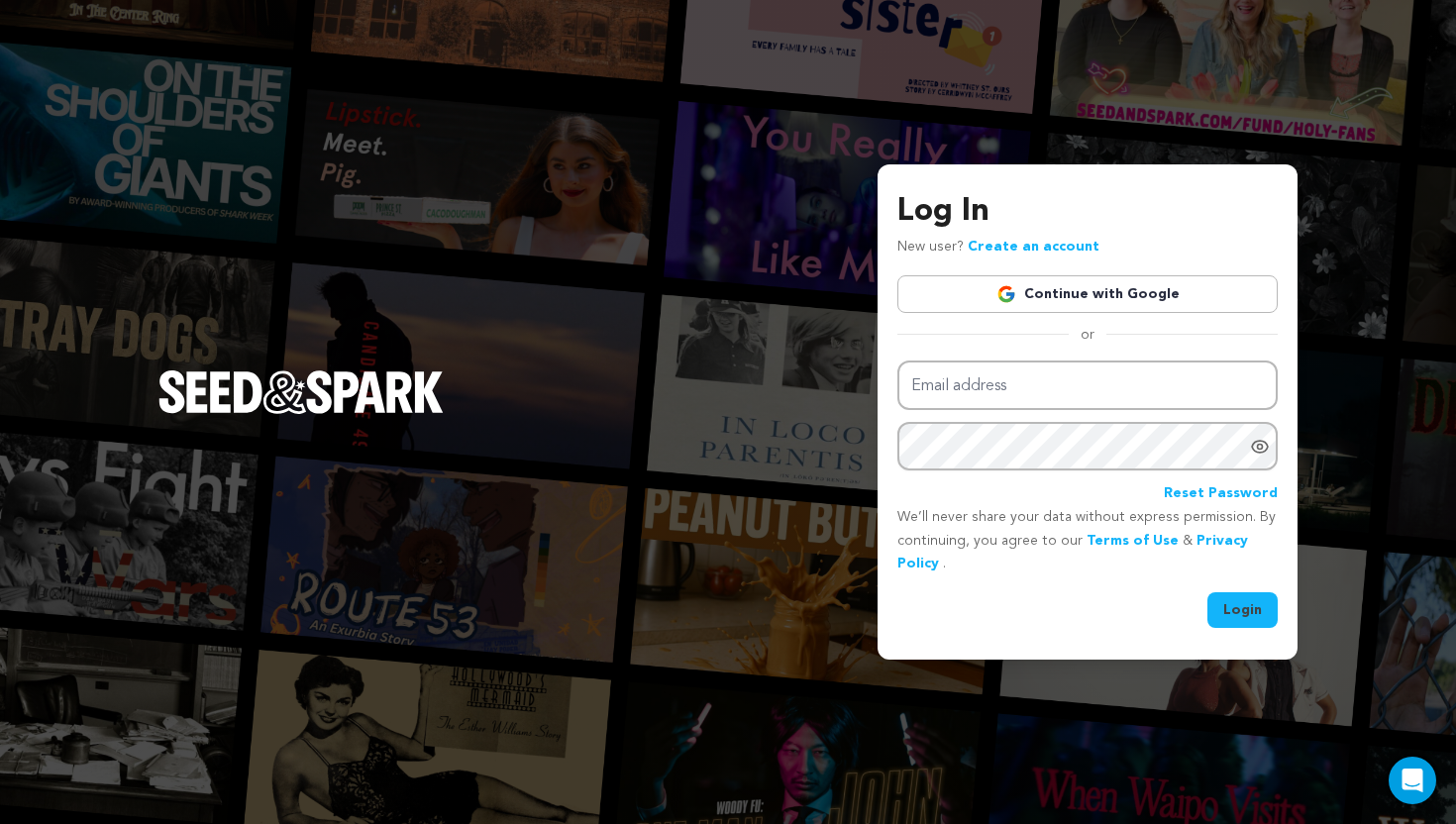 click on "Continue with Google" at bounding box center (1088, 294) 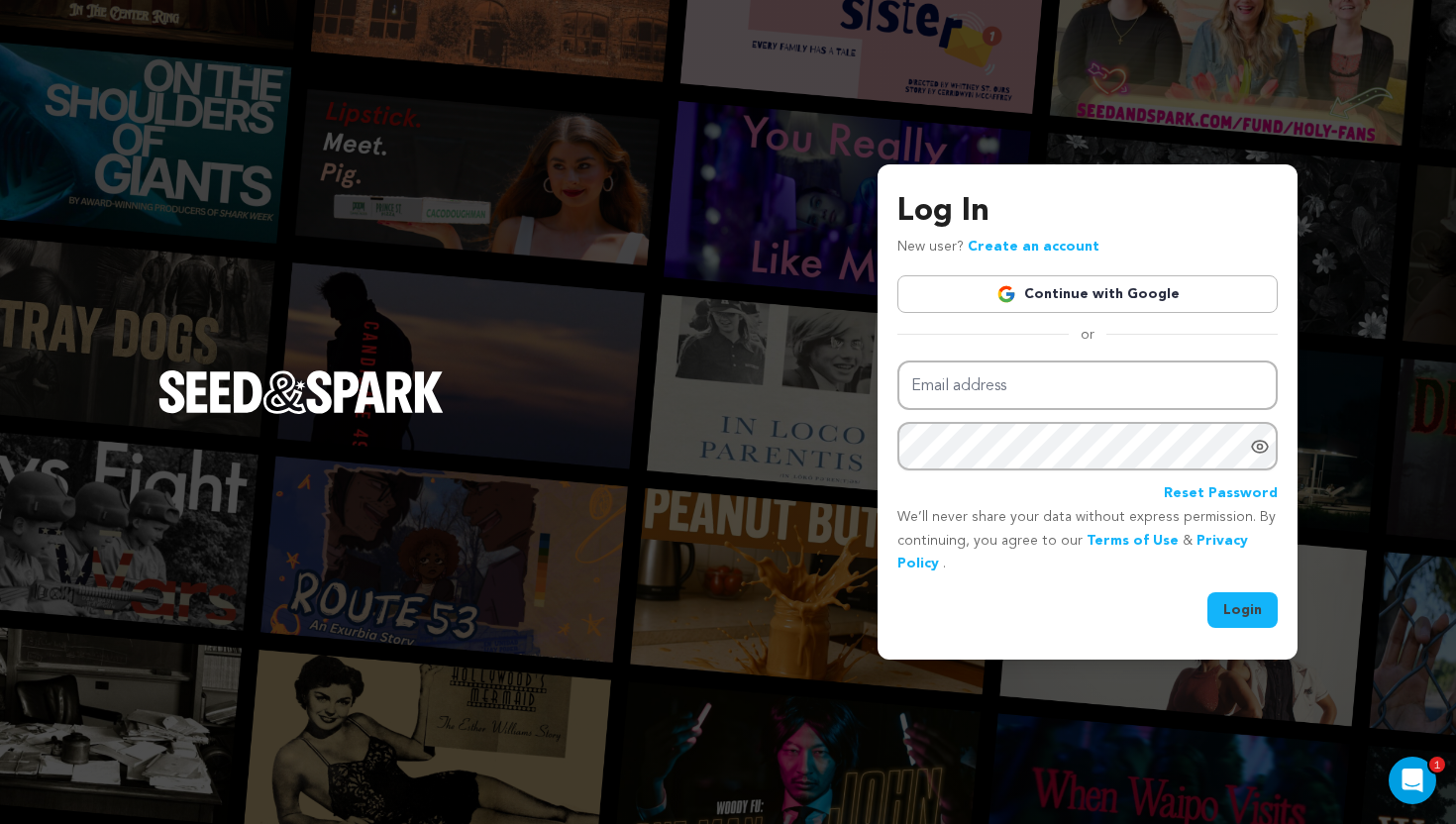 scroll, scrollTop: 0, scrollLeft: 0, axis: both 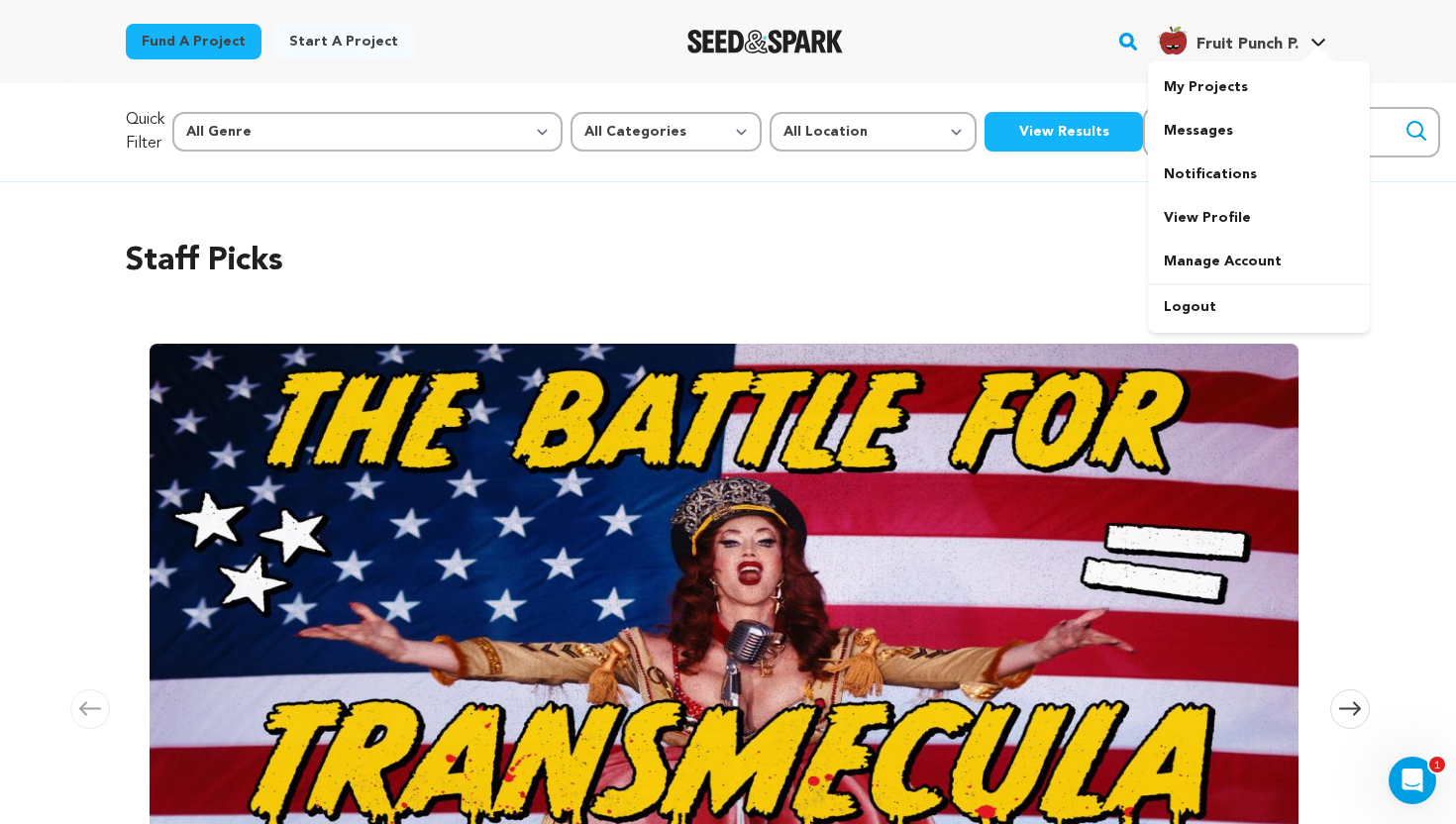 click on "Fruit Punch P.
Fruit Punch P." at bounding box center (1241, 42) 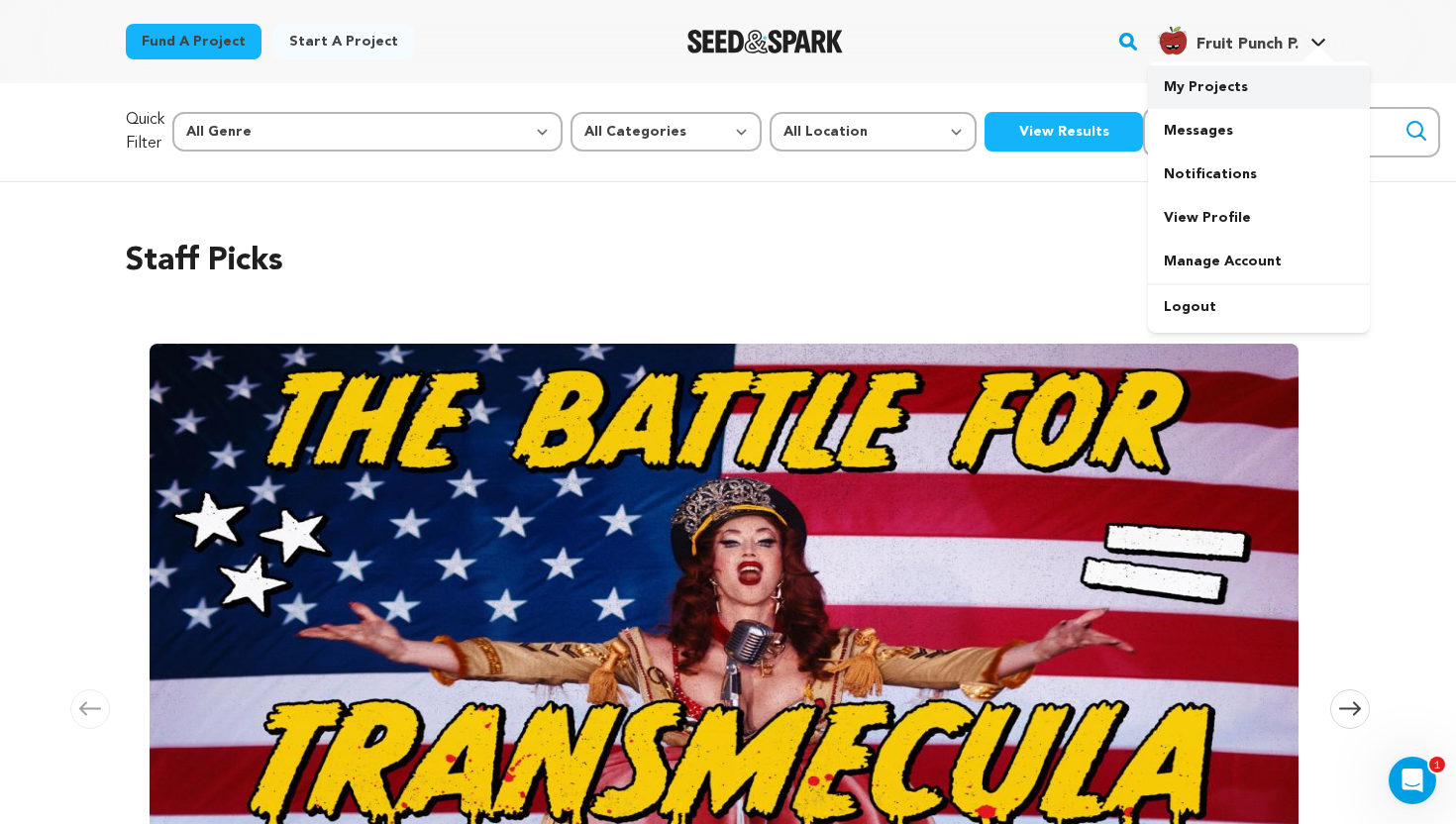 click on "My Projects" at bounding box center [1259, 87] 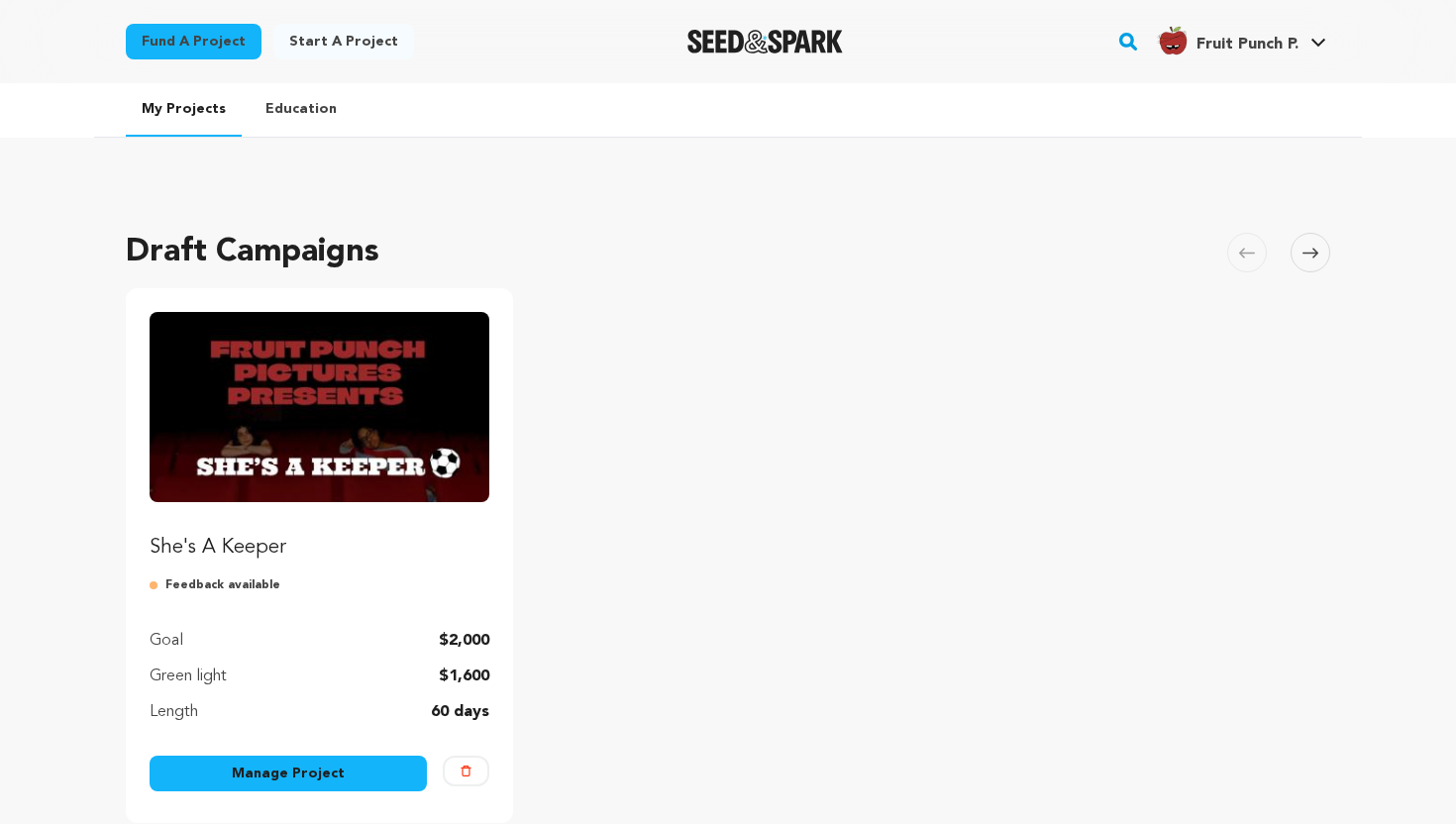 scroll, scrollTop: 0, scrollLeft: 0, axis: both 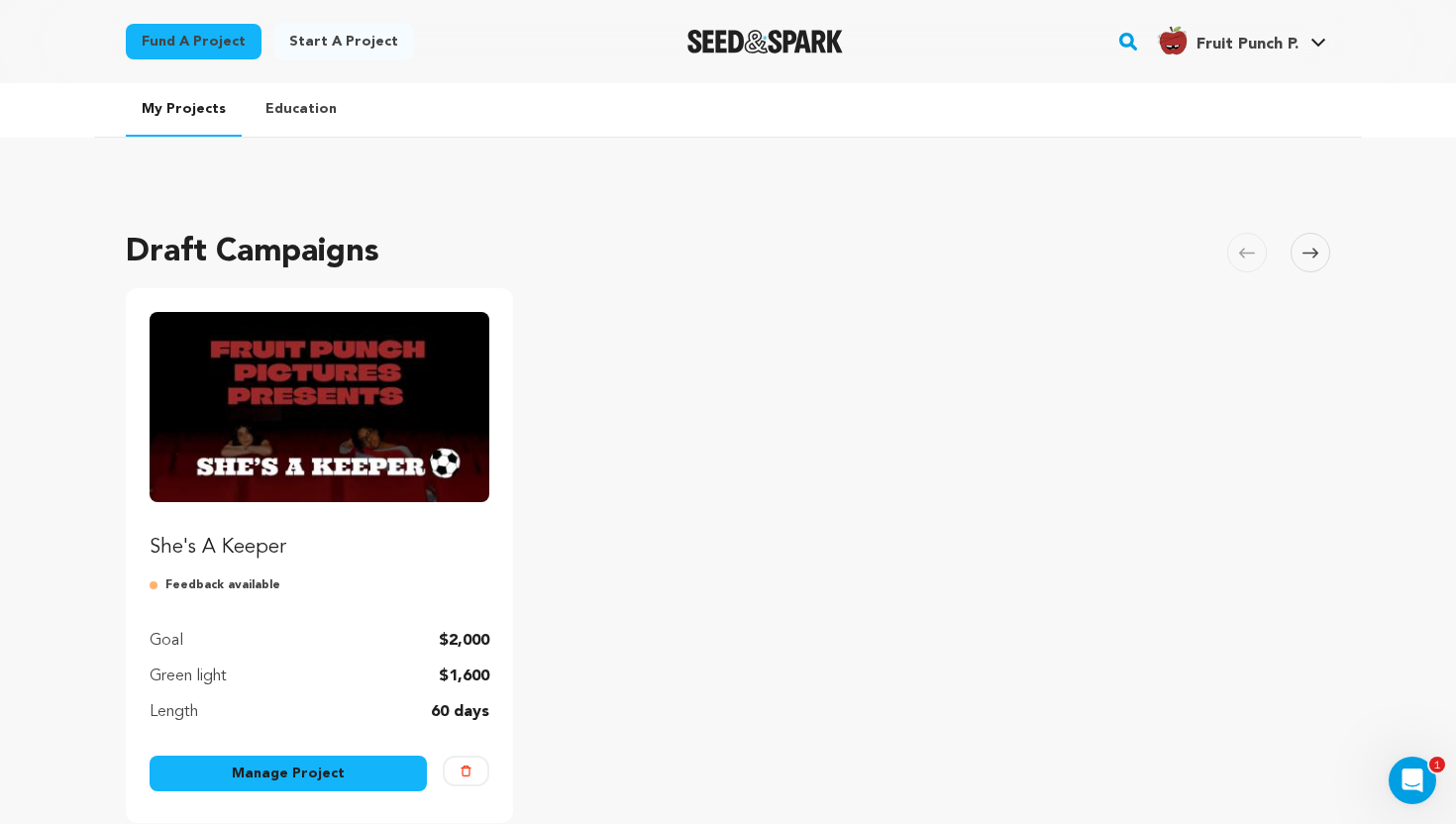 click on "Manage Project" at bounding box center [288, 773] 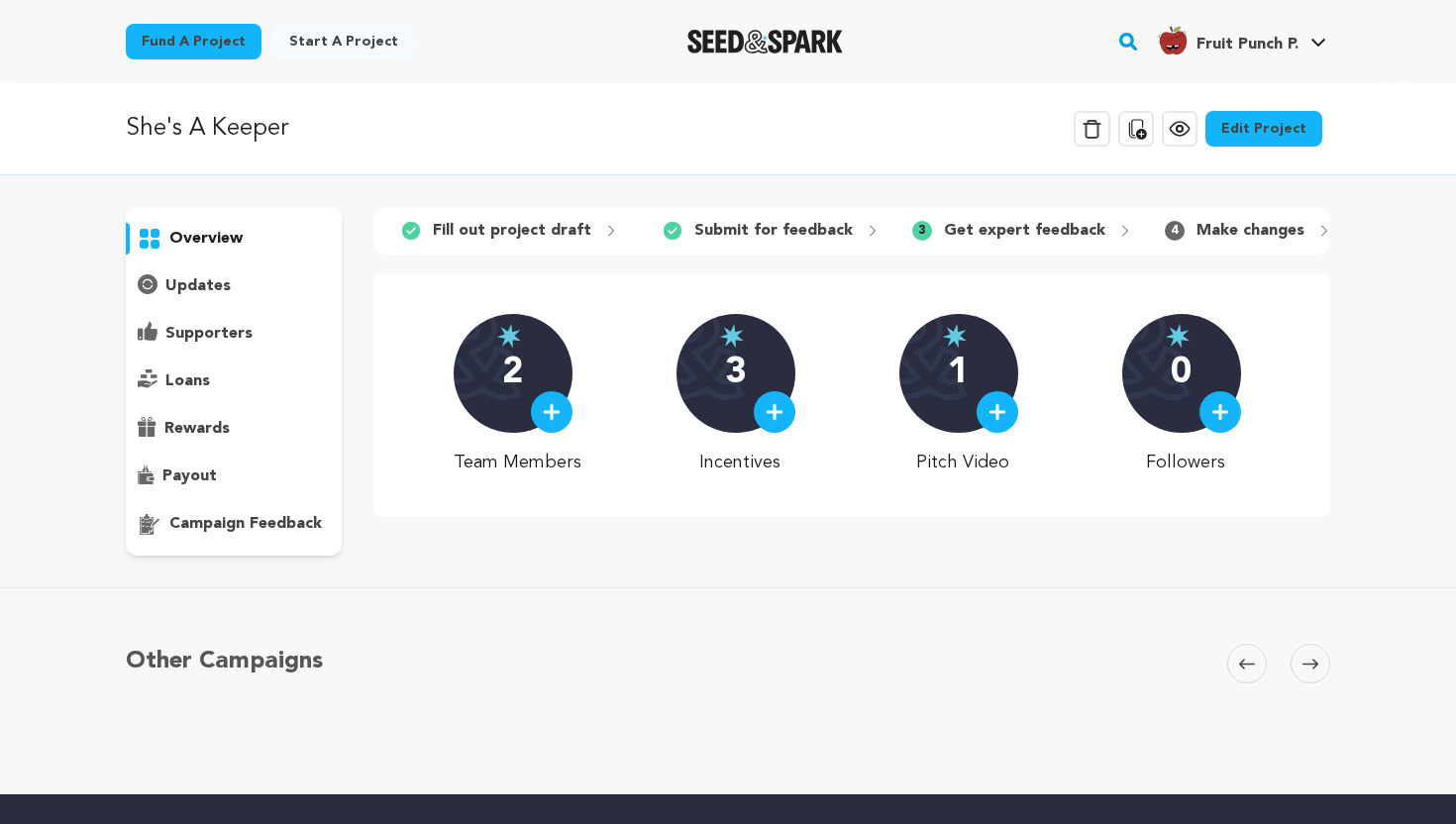 scroll, scrollTop: 0, scrollLeft: 0, axis: both 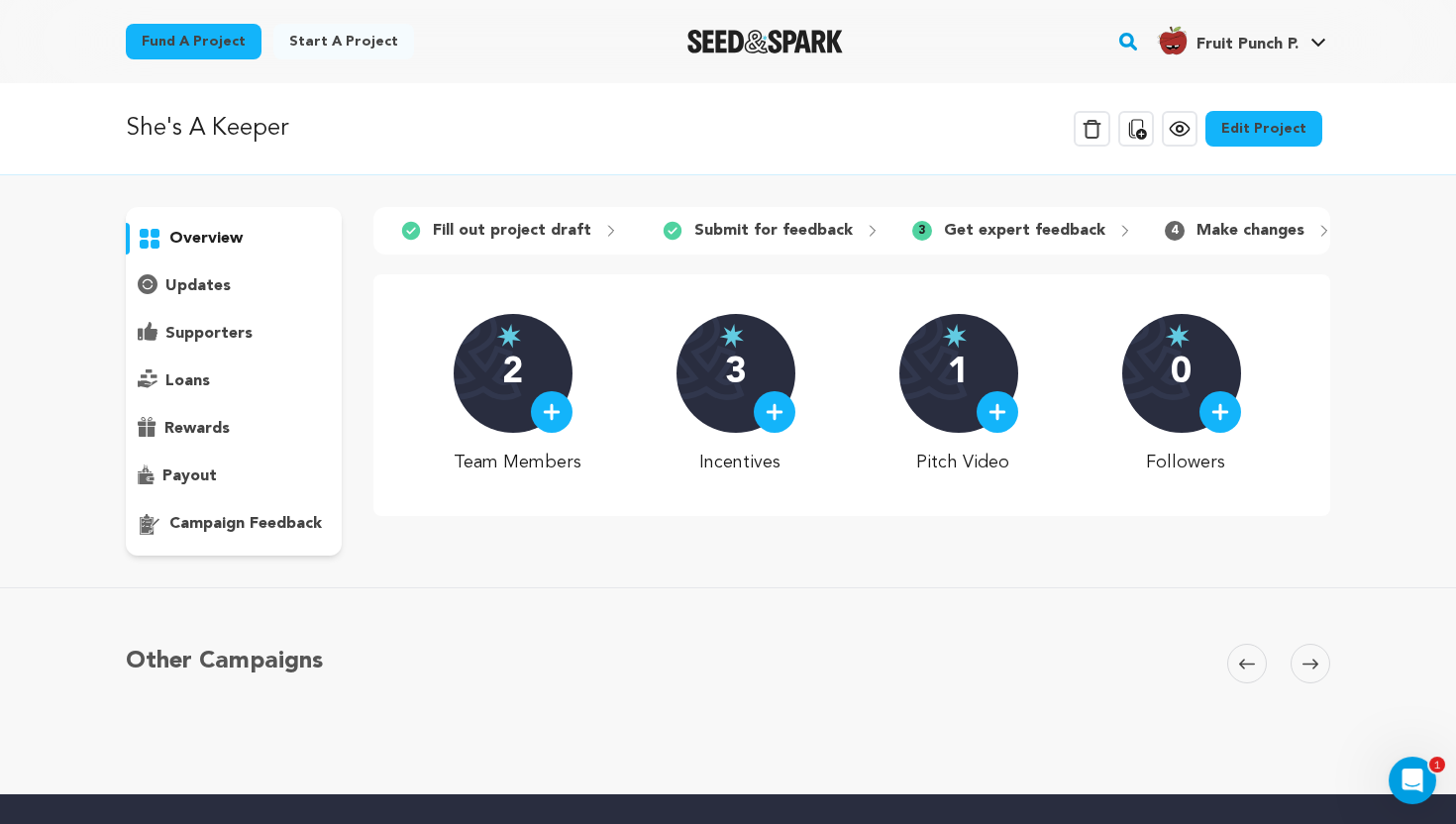 click on "Make changes" at bounding box center [1250, 231] 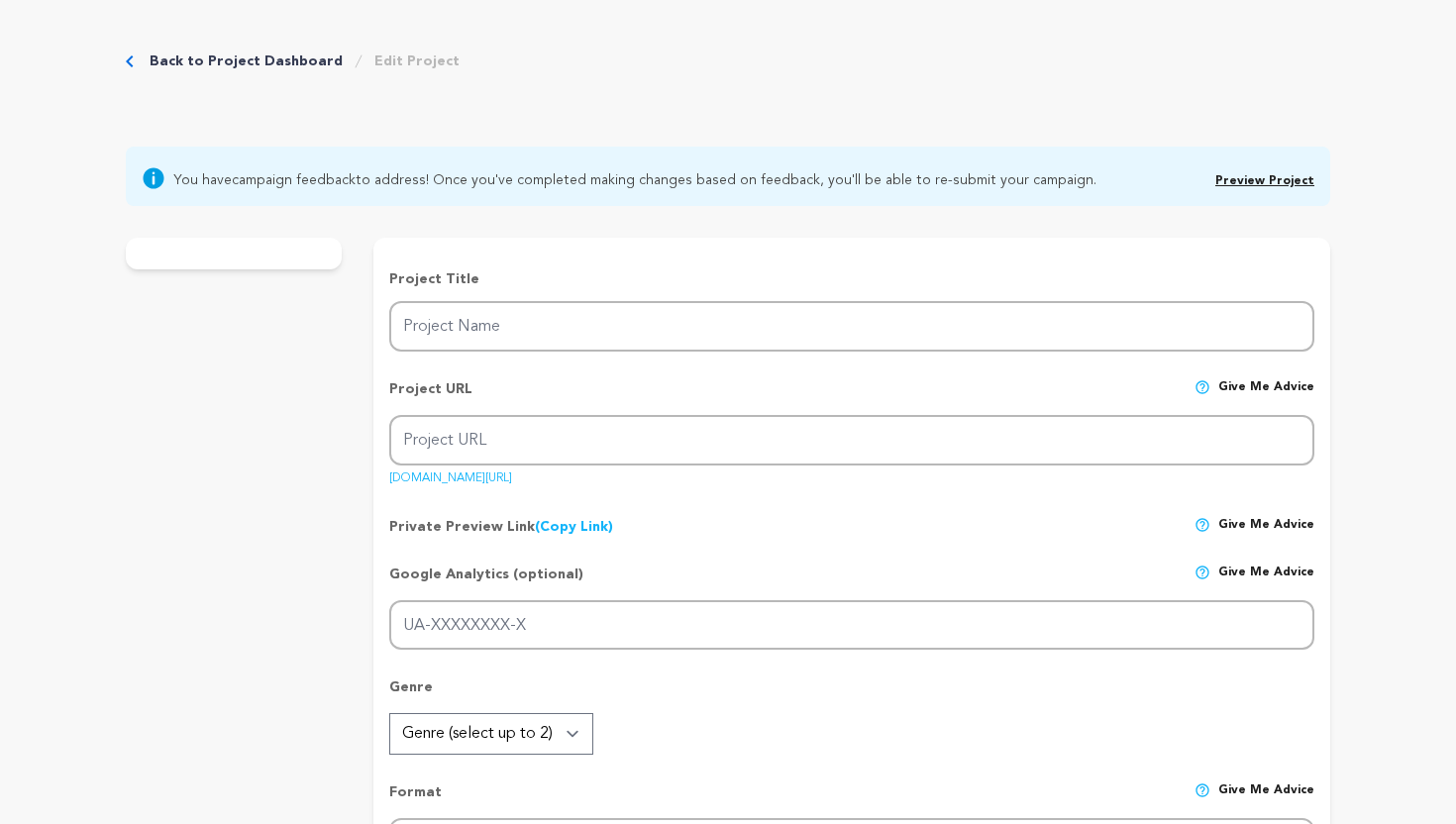 type on "She's A Keeper" 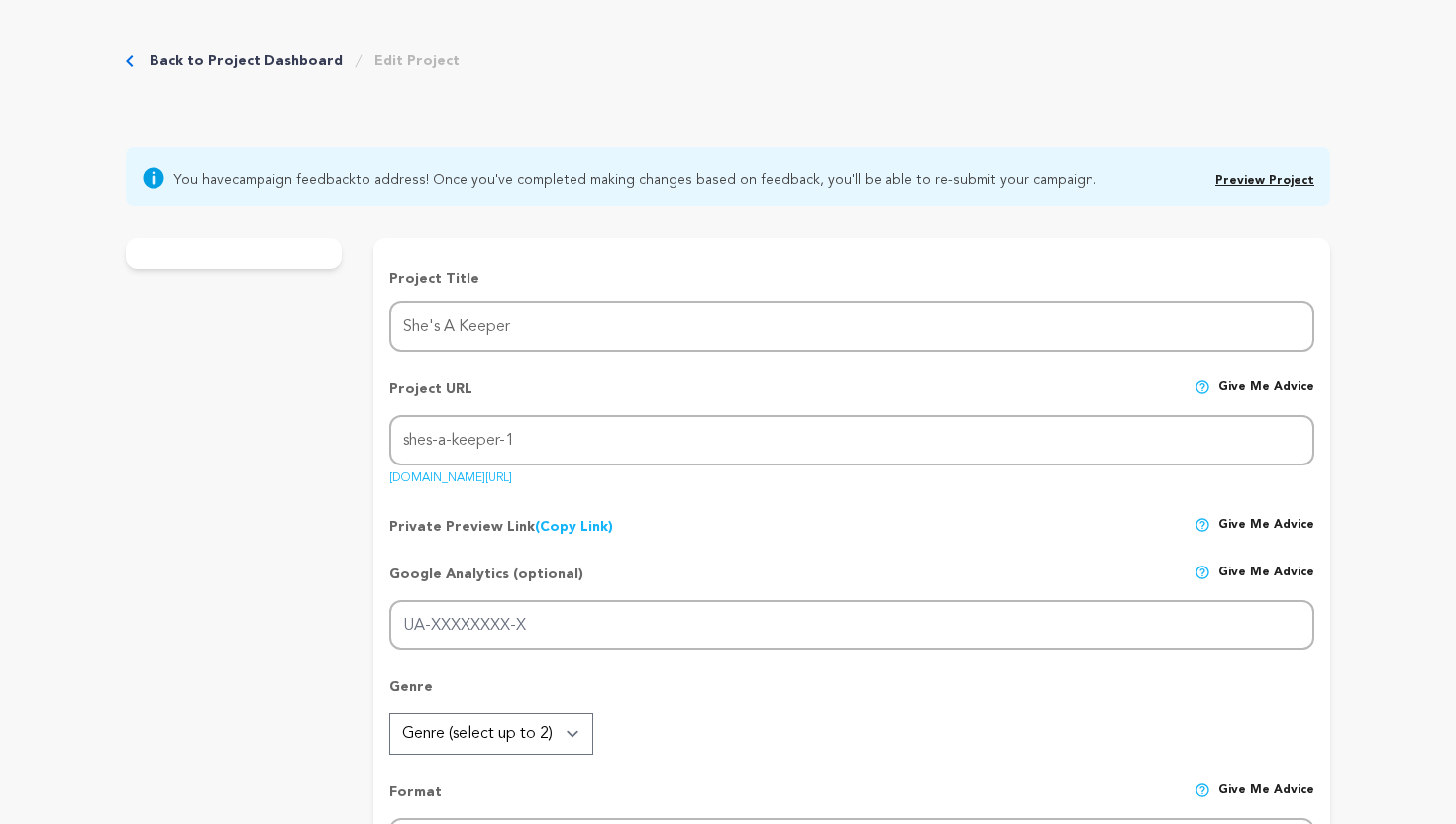 scroll, scrollTop: 0, scrollLeft: 0, axis: both 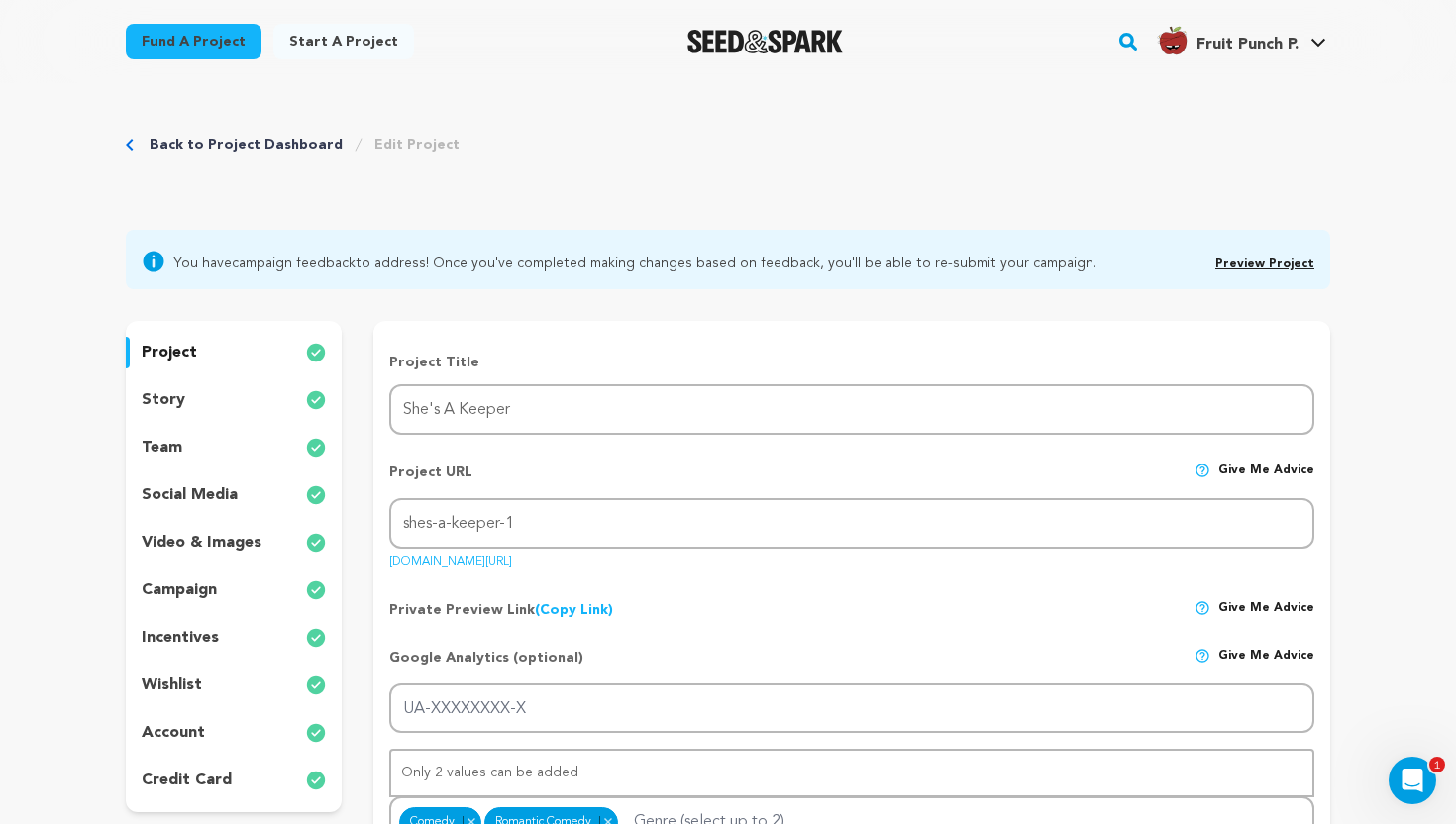 click on "story" at bounding box center (234, 400) 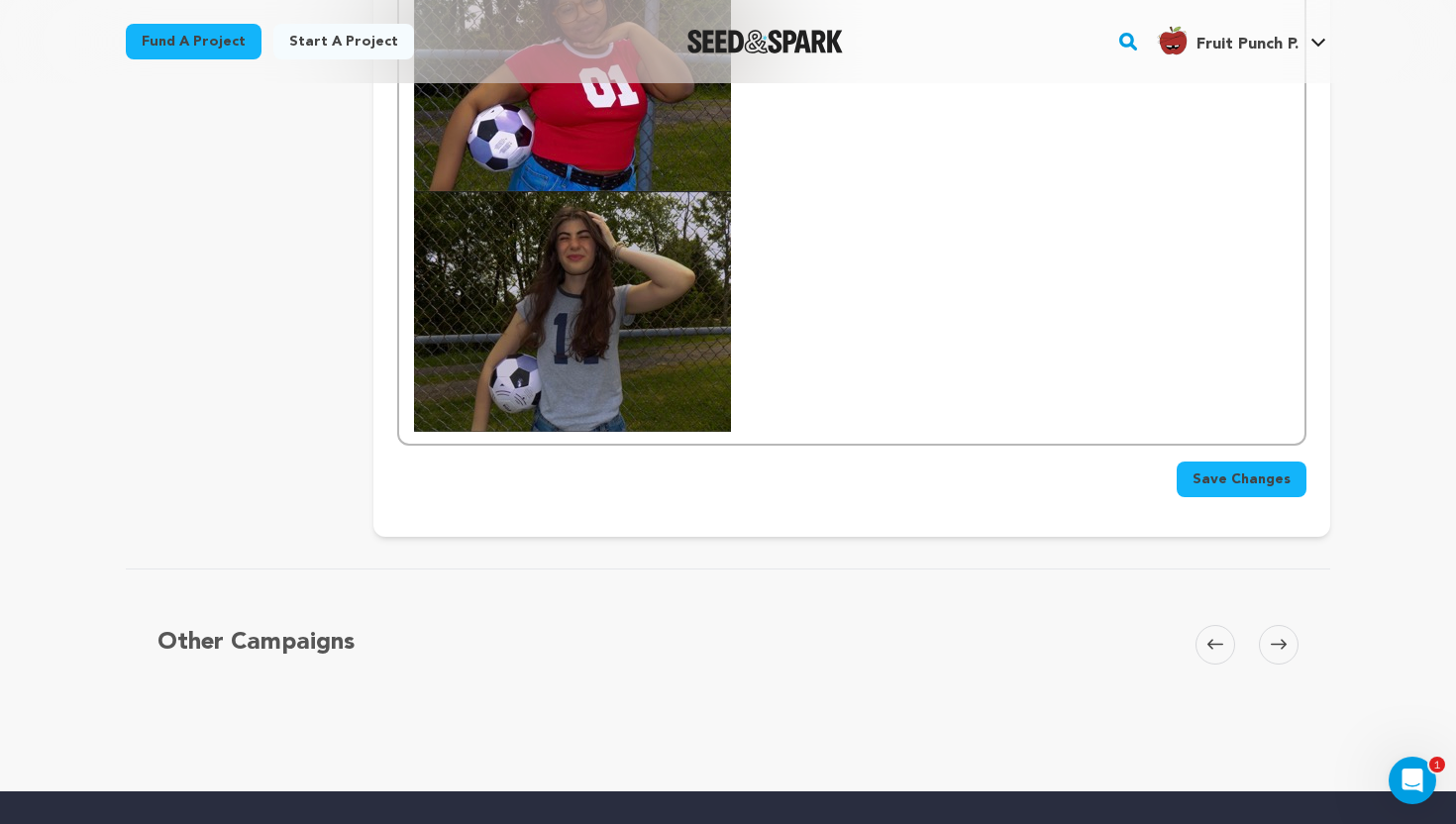 scroll, scrollTop: 1133, scrollLeft: 0, axis: vertical 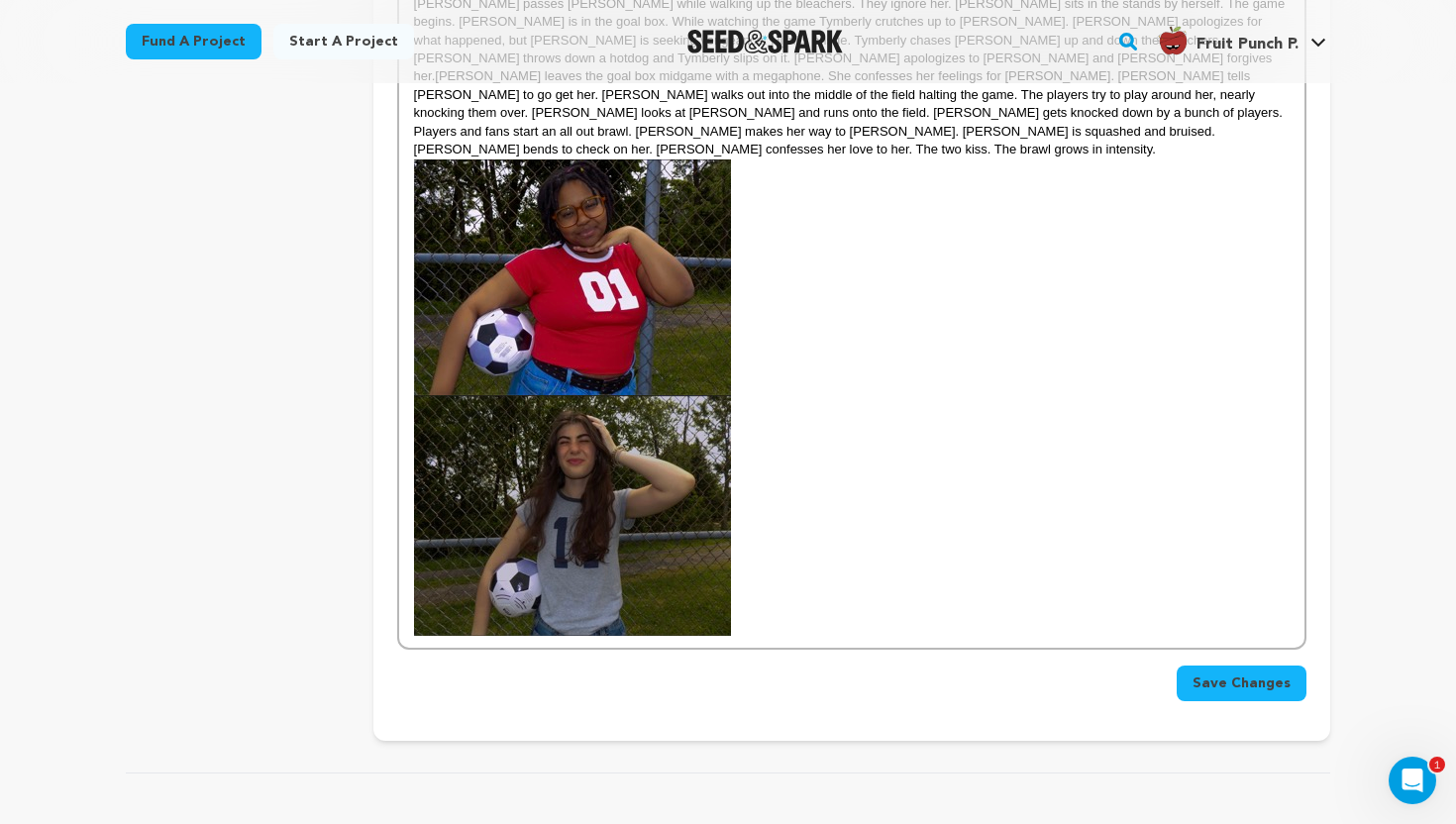 click on "Romie passes Marcy while walking up the bleachers. They ignore her. Romie sits in the stands by herself. The game begins. Jules is in the goal box. While watching the game Tymberly crutches up to Romie. Romie apologizes for what happened, but Tymberly is seeking vengeance. Hijinks ensue. Tymberly chases Romie up and down the bleachers. Marcy throws down a hotdog and Tymberly slips on it. Romie apologizes to Marcy and Marcy forgives her.Jules leaves the goal box midgame with a megaphone. She confesses her feelings for Romie. Marcy tells Romie to go get her. Jules walks out into the middle of the field halting the game. The players try to play around her, nearly knocking them over. Romie looks at Jules and runs onto the field. Jules gets knocked down by a bunch of players. Players and fans start an all out brawl. Romie makes her way to Jules. Jules is squashed and bruised. Romie bends to check on her. Romie confesses her love to her. The two kiss. The brawl grows in intensity." at bounding box center [852, 315] 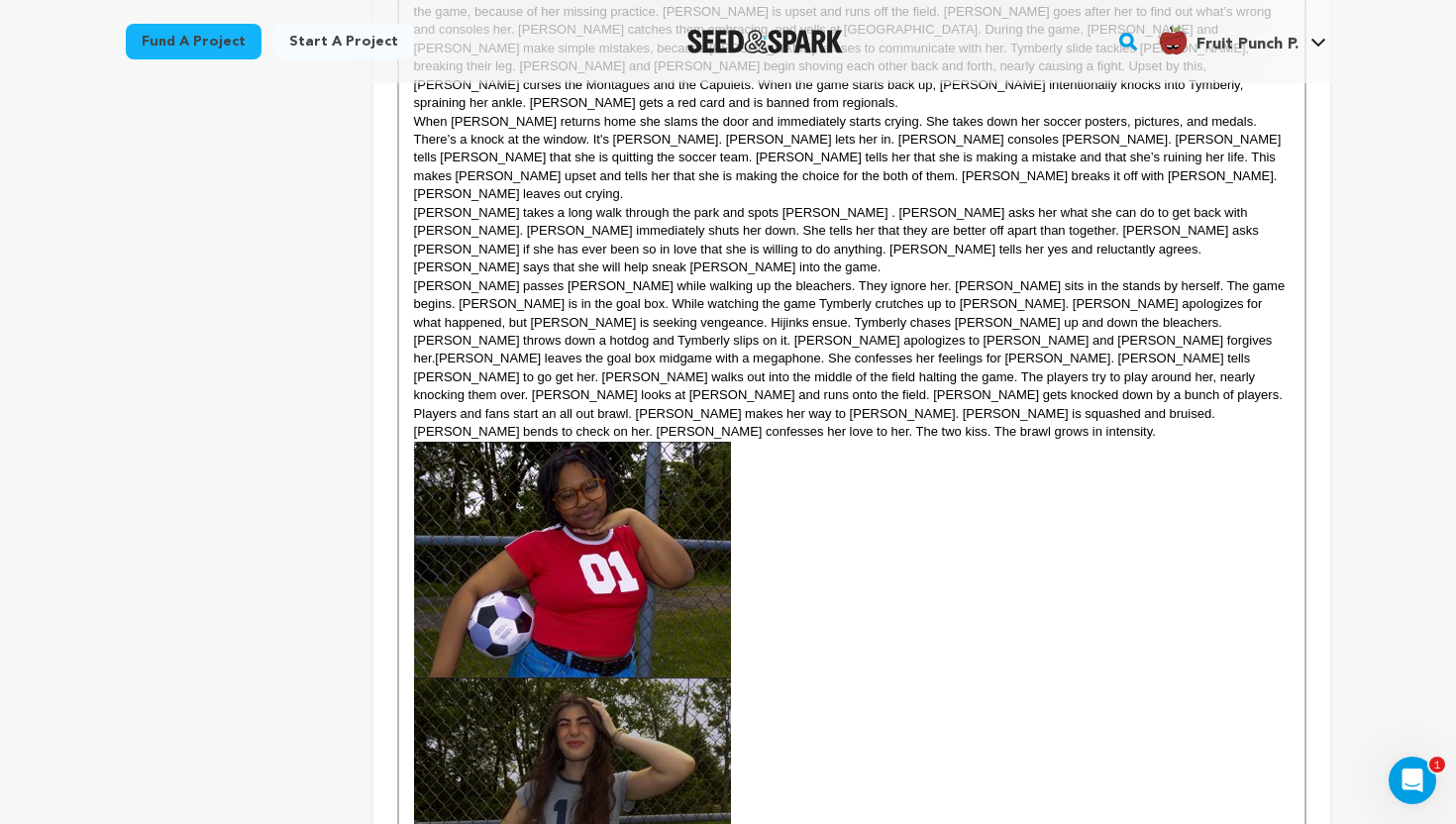 scroll, scrollTop: 848, scrollLeft: 0, axis: vertical 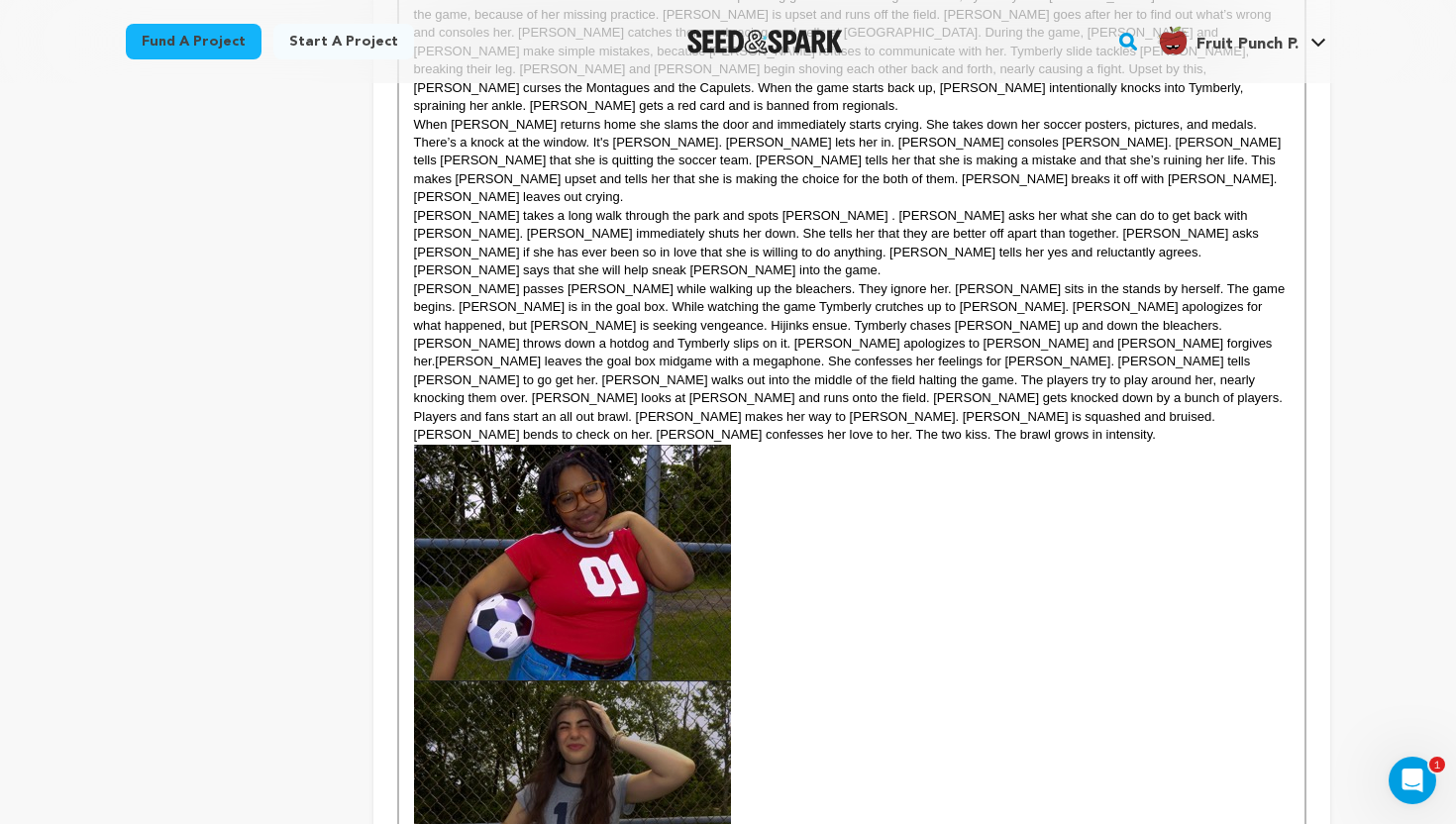 click on "[PERSON_NAME] passes [PERSON_NAME] while walking up the bleachers. They ignore her. [PERSON_NAME] sits in the stands by herself. The game begins. [PERSON_NAME] is in the goal box. While watching the game Tymberly crutches up to [PERSON_NAME]. [PERSON_NAME] apologizes for what happened, but [PERSON_NAME] is seeking vengeance. Hijinks ensue. Tymberly chases [PERSON_NAME] up and down the bleachers. [PERSON_NAME] throws down a hotdog and Tymberly slips on it. [PERSON_NAME] apologizes to [PERSON_NAME] and [PERSON_NAME] forgives her.[PERSON_NAME] leaves the goal box midgame with a megaphone. She confesses her feelings for [PERSON_NAME]. [PERSON_NAME] tells [PERSON_NAME] to go get her. [PERSON_NAME] walks out into the middle of the field halting the game. The players try to play around her, nearly knocking them over. [PERSON_NAME] looks at [PERSON_NAME] and runs onto the field. [PERSON_NAME] gets knocked down by a bunch of players. Players and fans start an all out brawl. [PERSON_NAME] makes her way to [PERSON_NAME]. [PERSON_NAME] is squashed and bruised. [PERSON_NAME] bends to check on her. [PERSON_NAME] confesses her love to her. The two kiss. The brawl grows in intensity." at bounding box center (852, 600) 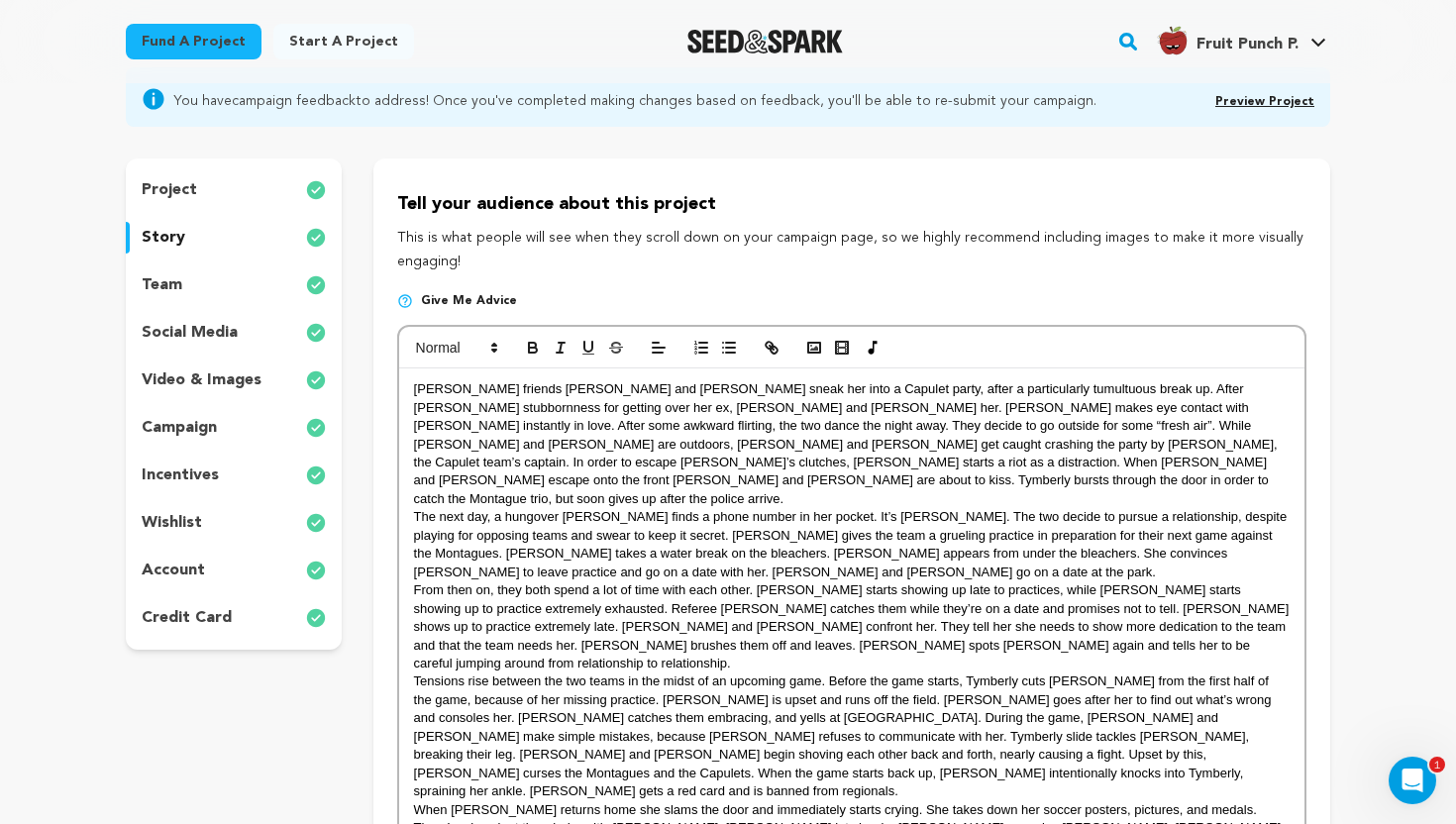 scroll, scrollTop: 163, scrollLeft: 0, axis: vertical 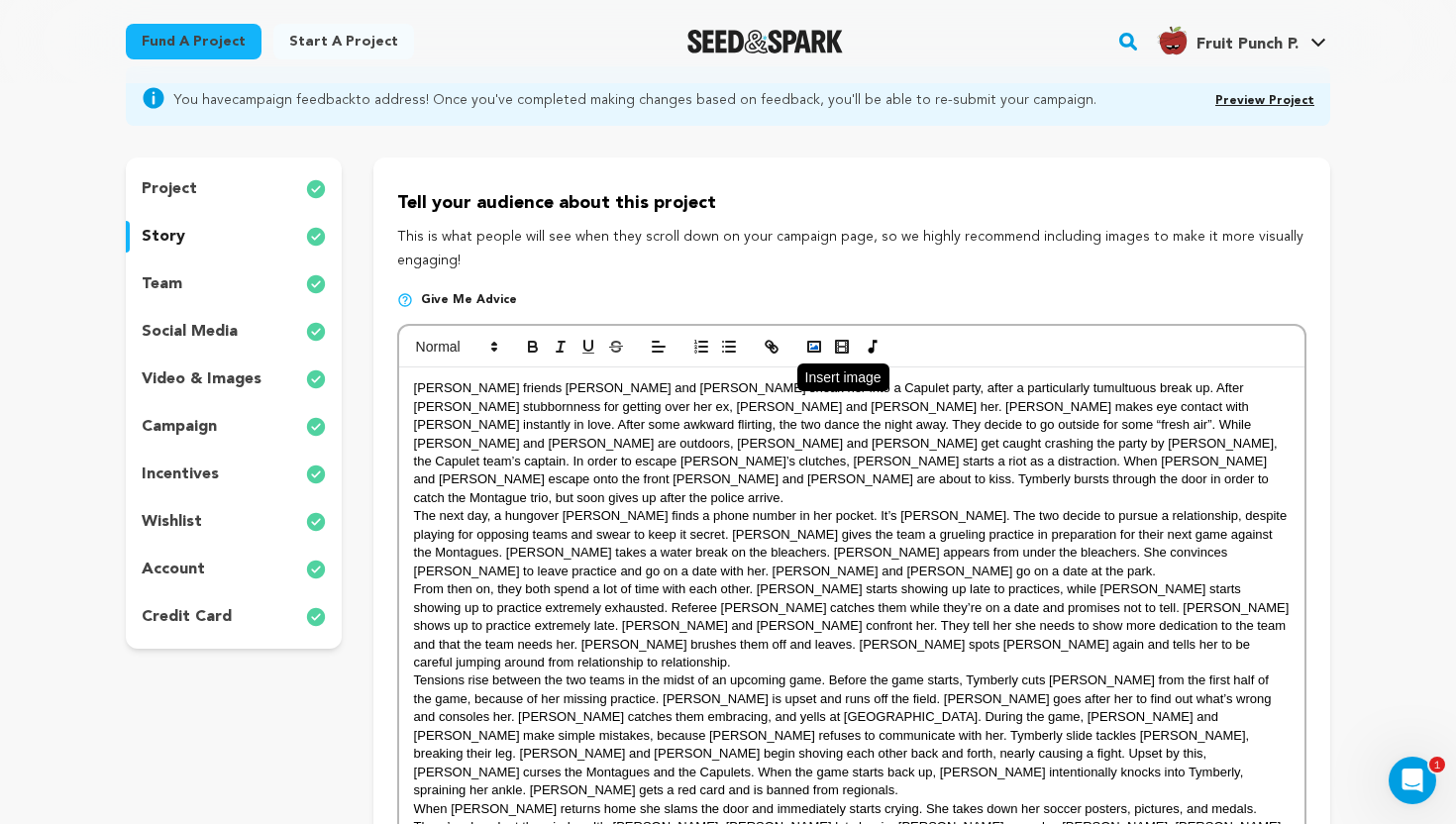 click 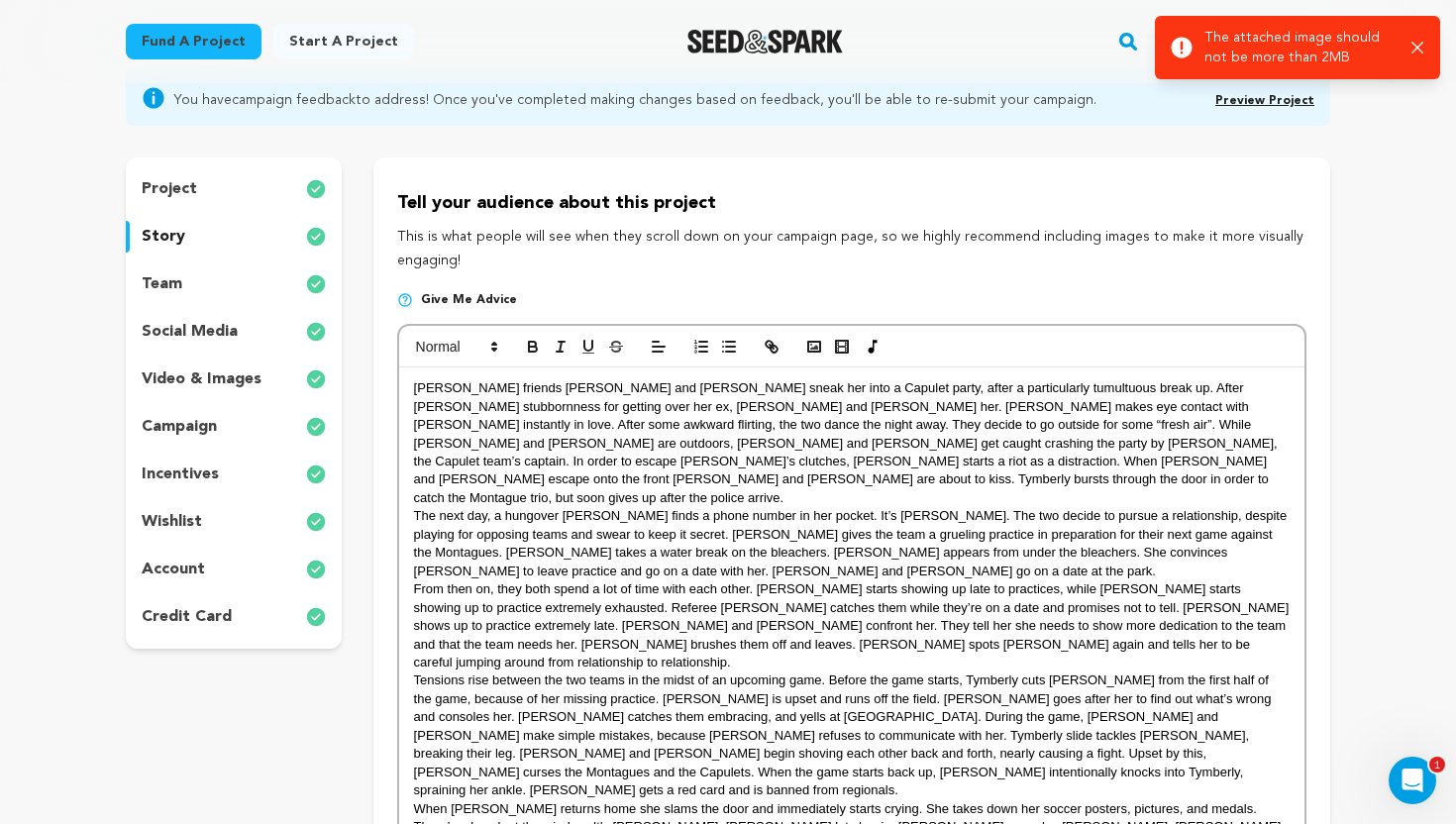 click 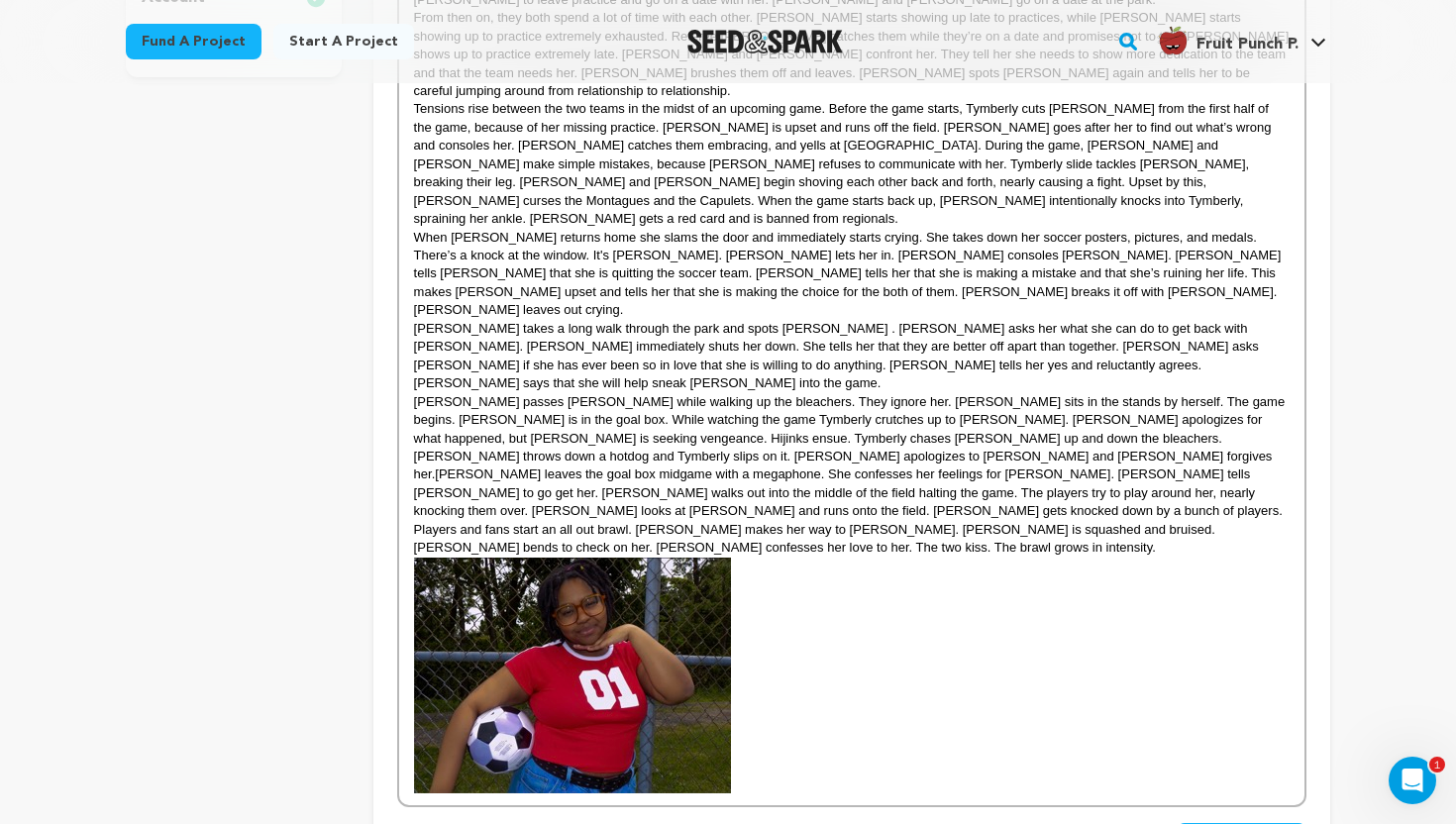 click on "Romie passes Marcy while walking up the bleachers. They ignore her. Romie sits in the stands by herself. The game begins. Jules is in the goal box. While watching the game Tymberly crutches up to Romie. Romie apologizes for what happened, but Tymberly is seeking vengeance. Hijinks ensue. Tymberly chases Romie up and down the bleachers. Marcy throws down a hotdog and Tymberly slips on it. Romie apologizes to Marcy and Marcy forgives her.Jules leaves the goal box midgame with a megaphone. She confesses her feelings for Romie. Marcy tells Romie to go get her. Jules walks out into the middle of the field halting the game. The players try to play around her, nearly knocking them over. Romie looks at Jules and runs onto the field. Jules gets knocked down by a bunch of players. Players and fans start an all out brawl. Romie makes her way to Jules. Jules is squashed and bruised. Romie bends to check on her. Romie confesses her love to her. The two kiss. The brawl grows in intensity." at bounding box center [851, 474] 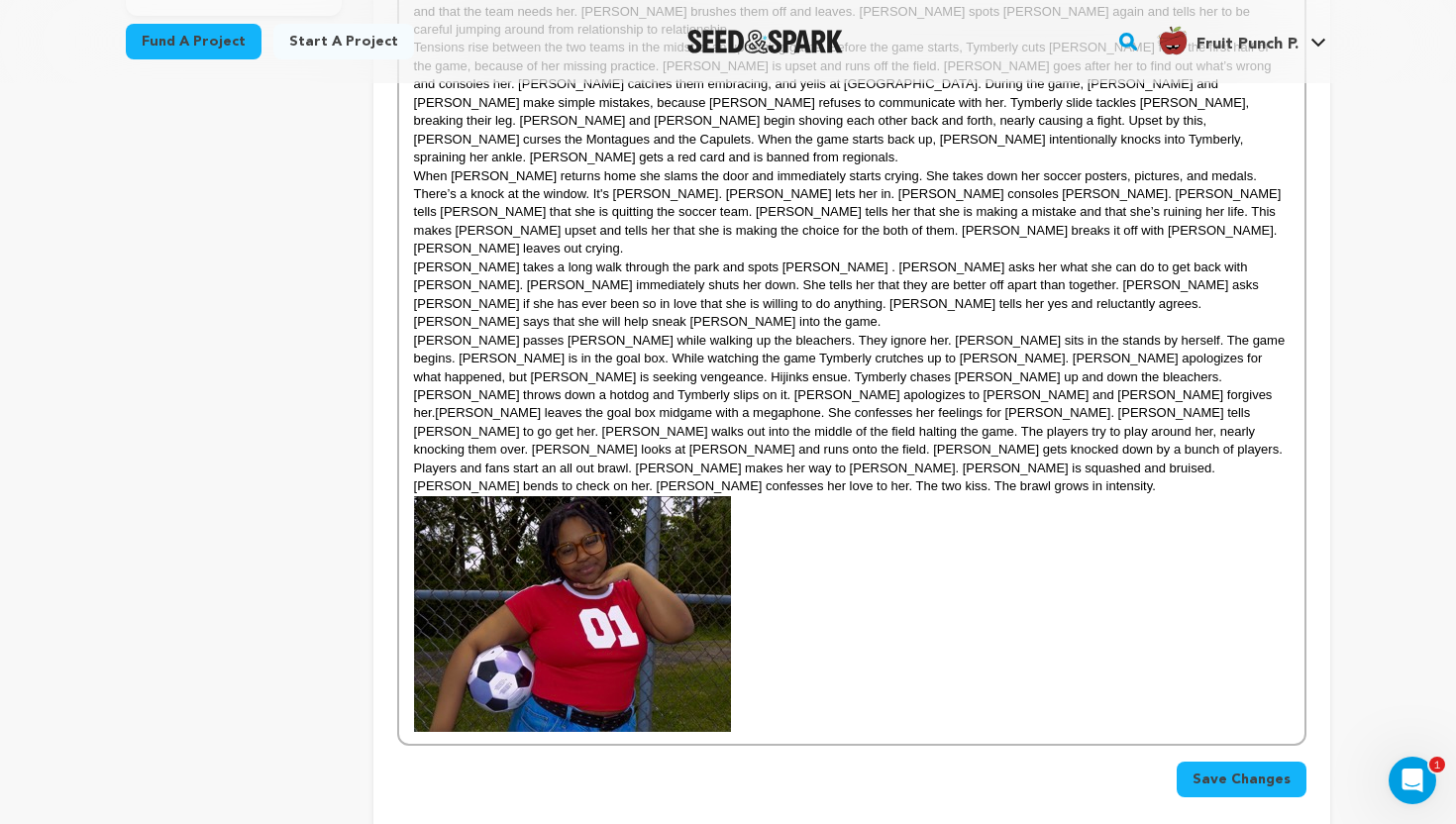 scroll, scrollTop: 794, scrollLeft: 0, axis: vertical 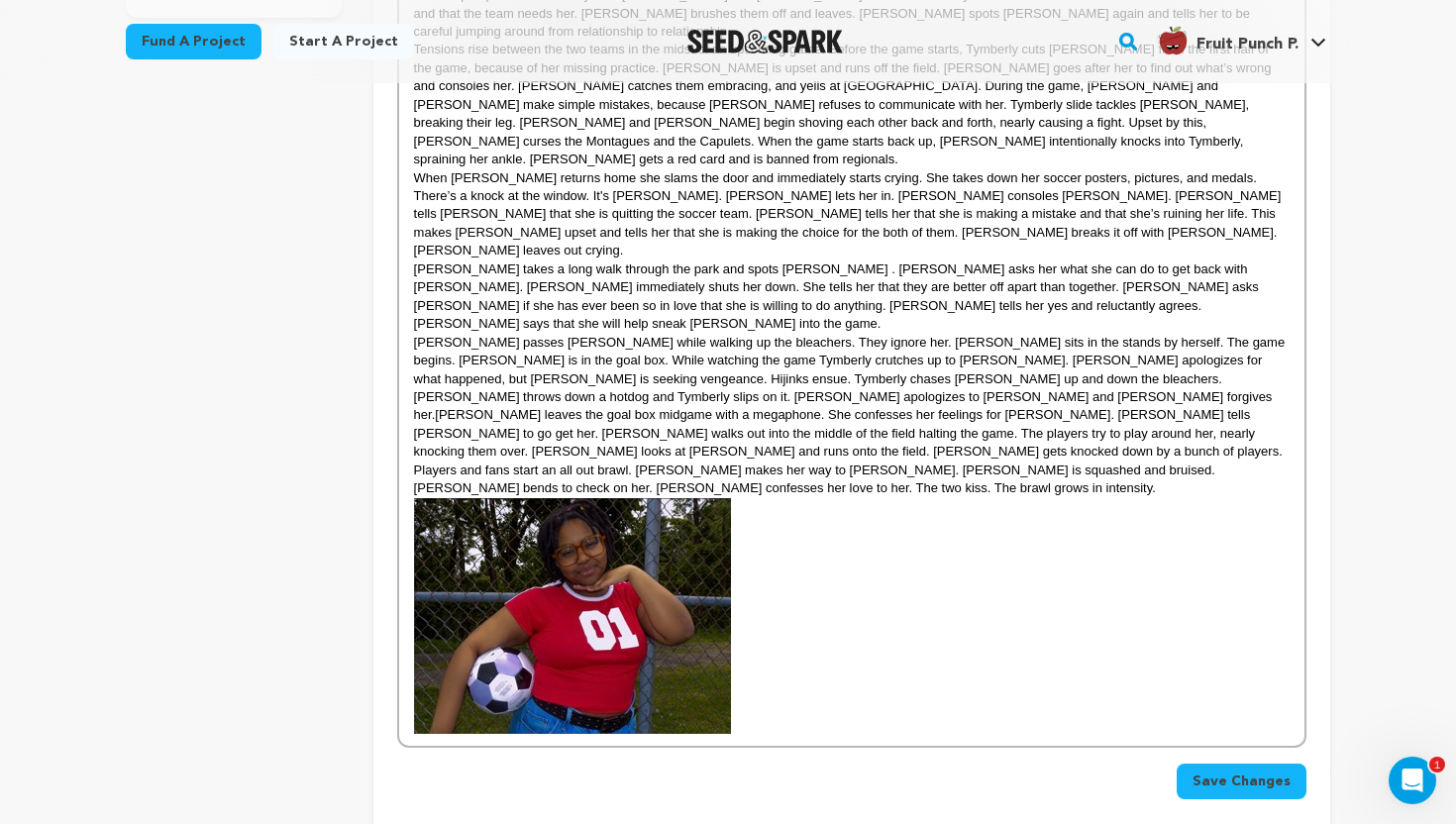 click on "Romie passes Marcy while walking up the bleachers. They ignore her. Romie sits in the stands by herself. The game begins. Jules is in the goal box. While watching the game Tymberly crutches up to Romie. Romie apologizes for what happened, but Tymberly is seeking vengeance. Hijinks ensue. Tymberly chases Romie up and down the bleachers. Marcy throws down a hotdog and Tymberly slips on it. Romie apologizes to Marcy and Marcy forgives her.Jules leaves the goal box midgame with a megaphone. She confesses her feelings for Romie. Marcy tells Romie to go get her. Jules walks out into the middle of the field halting the game. The players try to play around her, nearly knocking them over. Romie looks at Jules and runs onto the field. Jules gets knocked down by a bunch of players. Players and fans start an all out brawl. Romie makes her way to Jules. Jules is squashed and bruised. Romie bends to check on her. Romie confesses her love to her. The two kiss. The brawl grows in intensity." at bounding box center [852, 534] 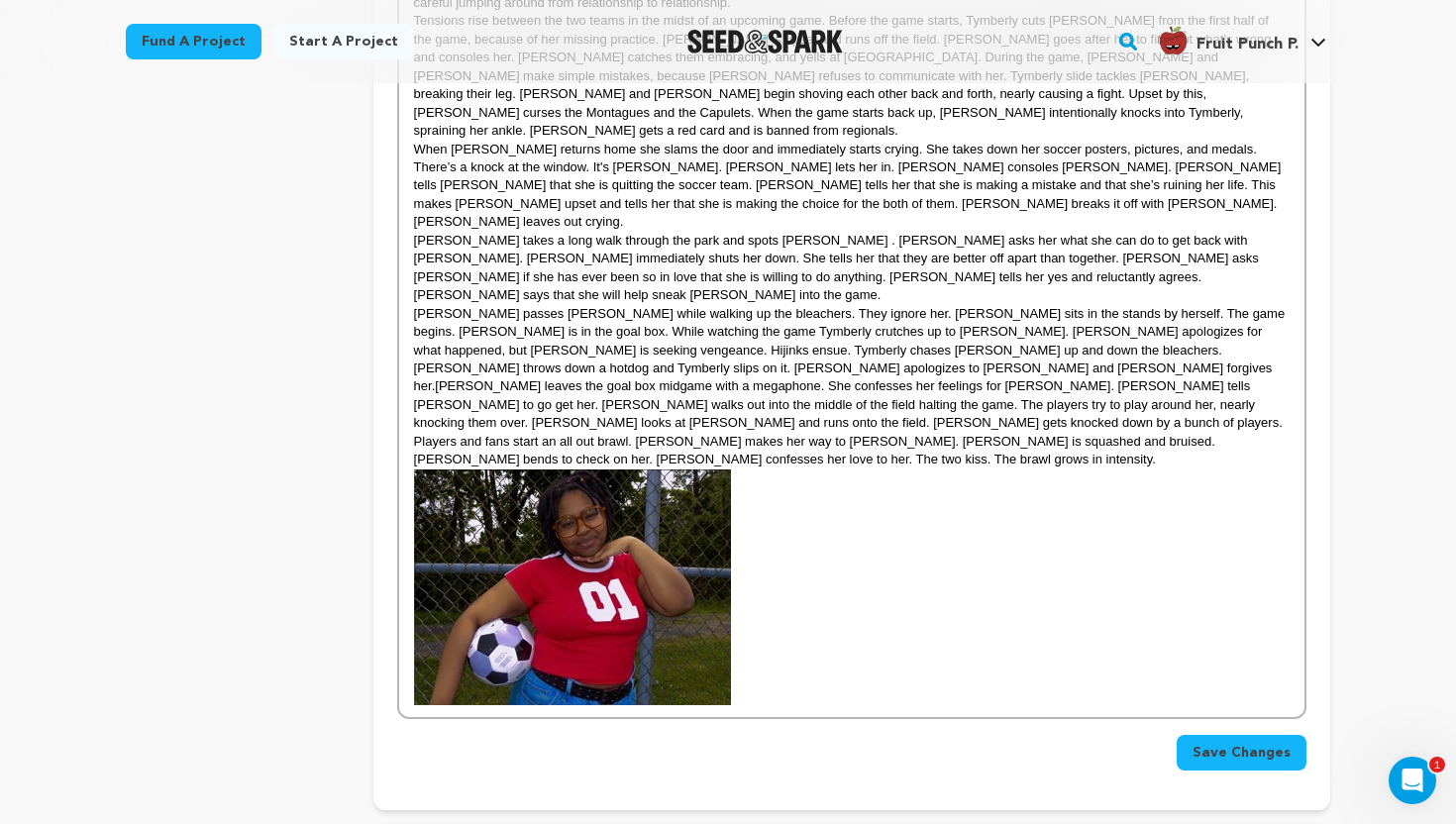 scroll, scrollTop: 816, scrollLeft: 0, axis: vertical 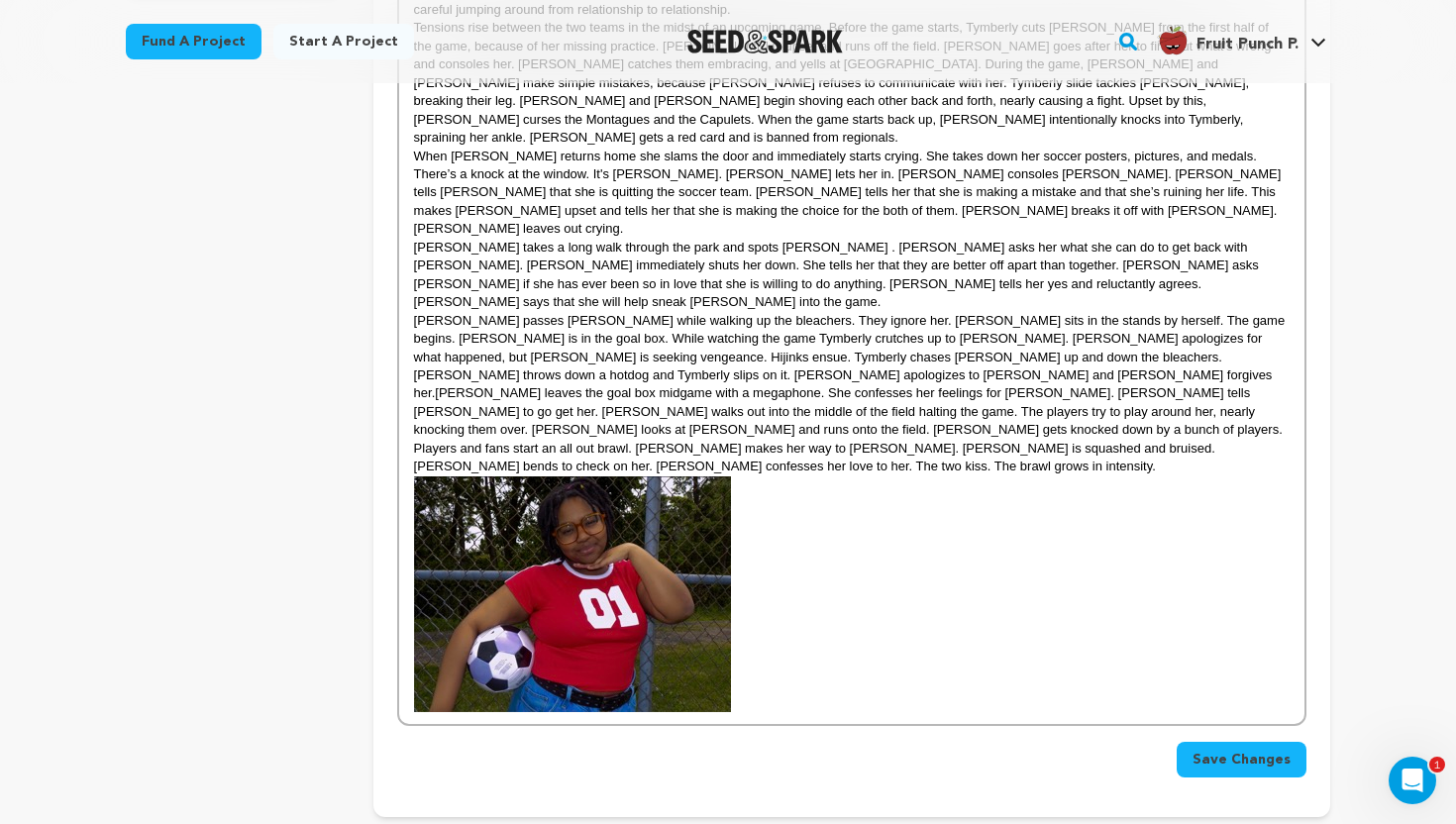 click on "Romie passes Marcy while walking up the bleachers. They ignore her. Romie sits in the stands by herself. The game begins. Jules is in the goal box. While watching the game Tymberly crutches up to Romie. Romie apologizes for what happened, but Tymberly is seeking vengeance. Hijinks ensue. Tymberly chases Romie up and down the bleachers. Marcy throws down a hotdog and Tymberly slips on it. Romie apologizes to Marcy and Marcy forgives her.Jules leaves the goal box midgame with a megaphone. She confesses her feelings for Romie. Marcy tells Romie to go get her. Jules walks out into the middle of the field halting the game. The players try to play around her, nearly knocking them over. Romie looks at Jules and runs onto the field. Jules gets knocked down by a bunch of players. Players and fans start an all out brawl. Romie makes her way to Jules. Jules is squashed and bruised. Romie bends to check on her. Romie confesses her love to her. The two kiss. The brawl grows in intensity." at bounding box center (852, 512) 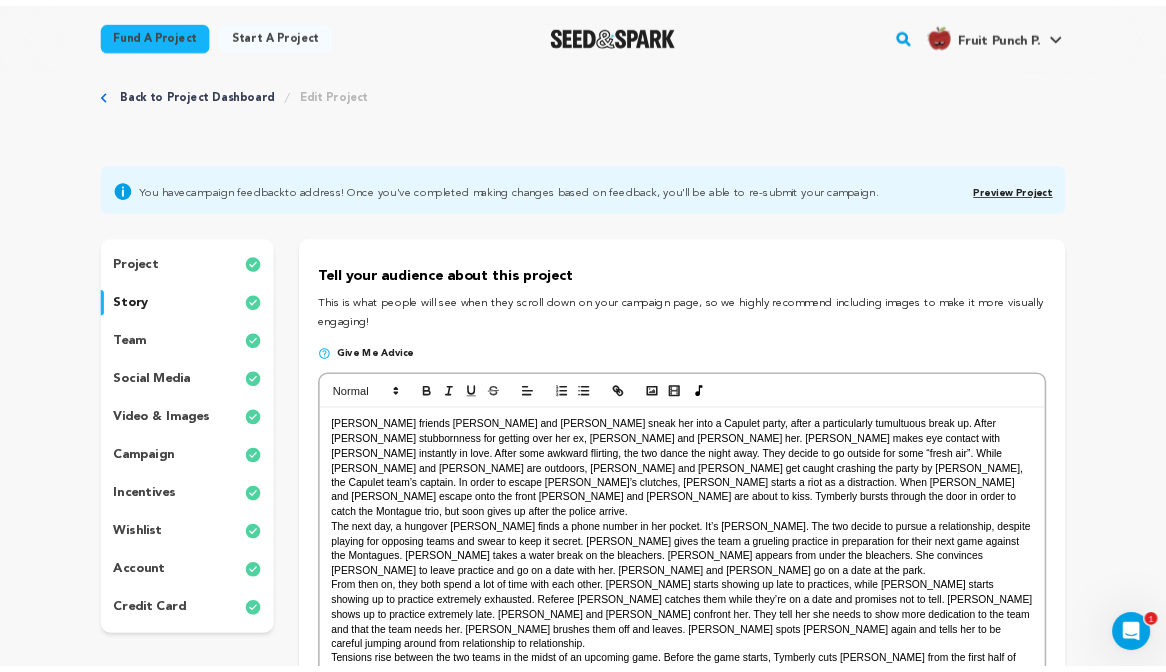 scroll, scrollTop: 0, scrollLeft: 0, axis: both 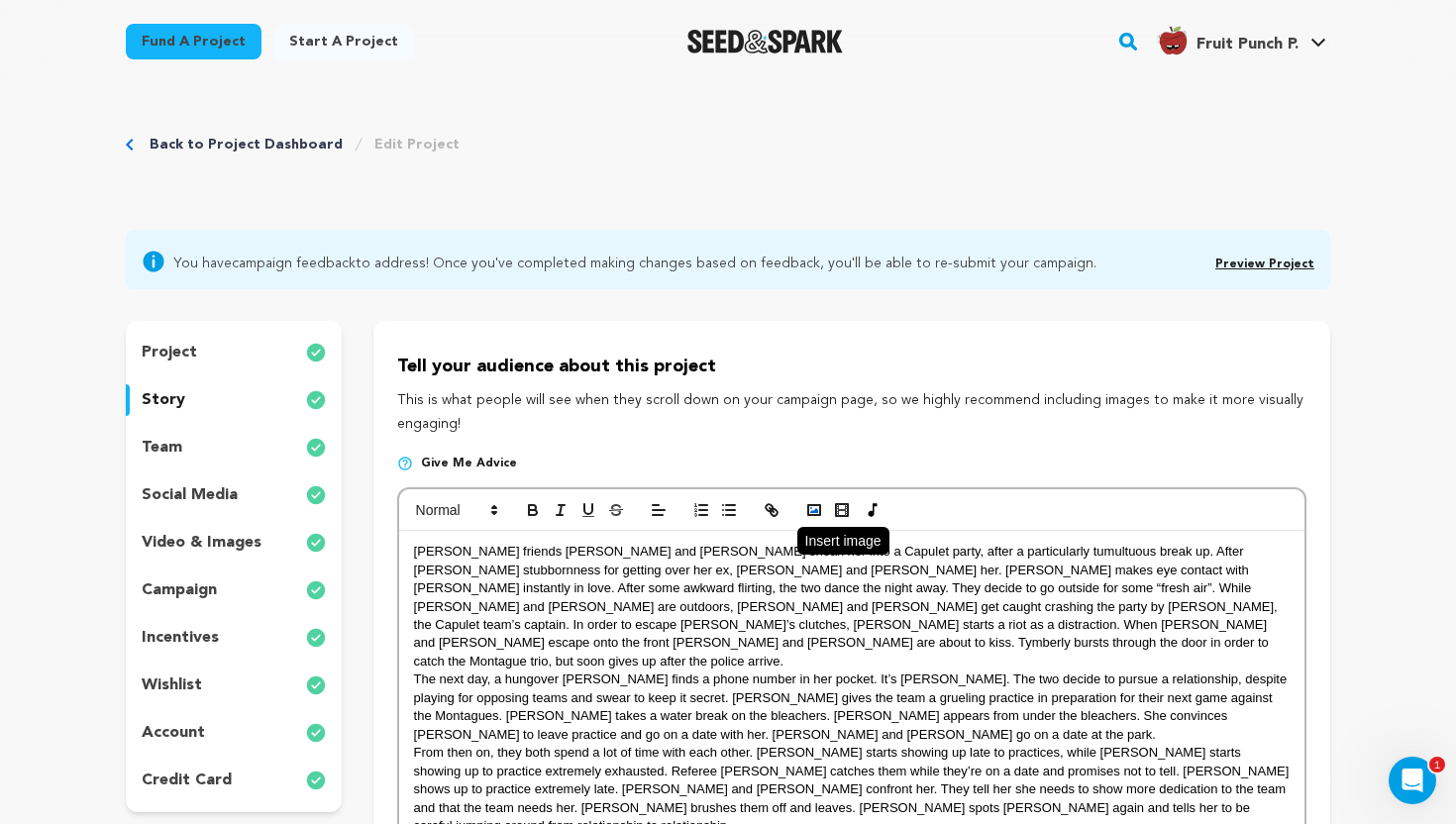 click 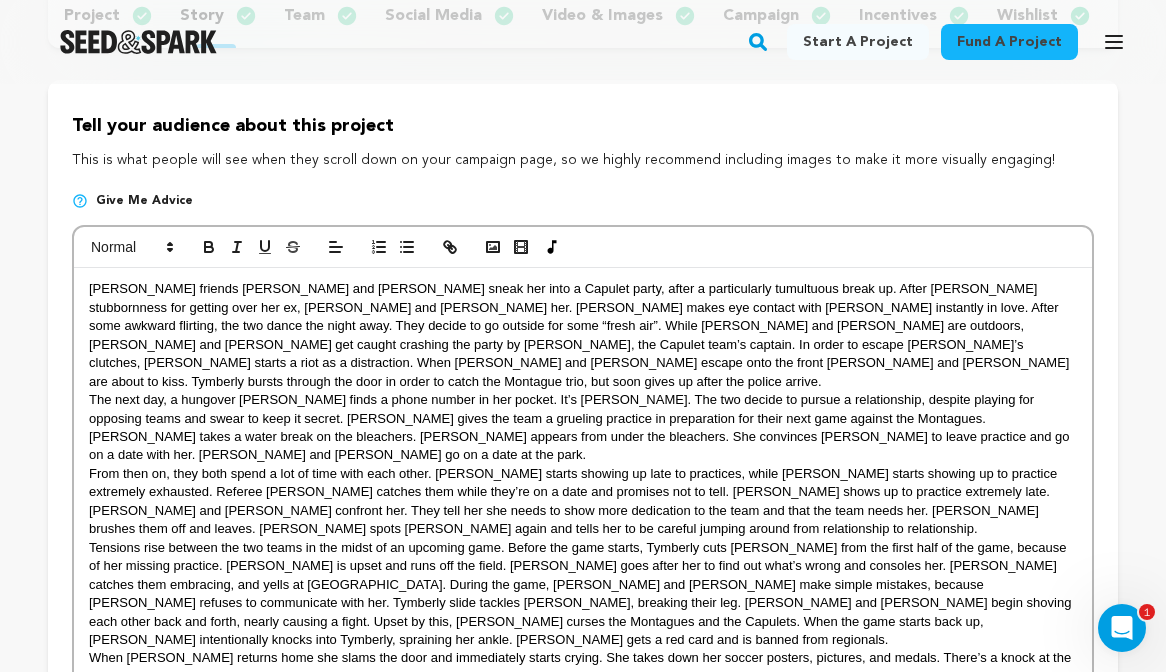 scroll, scrollTop: 204, scrollLeft: 0, axis: vertical 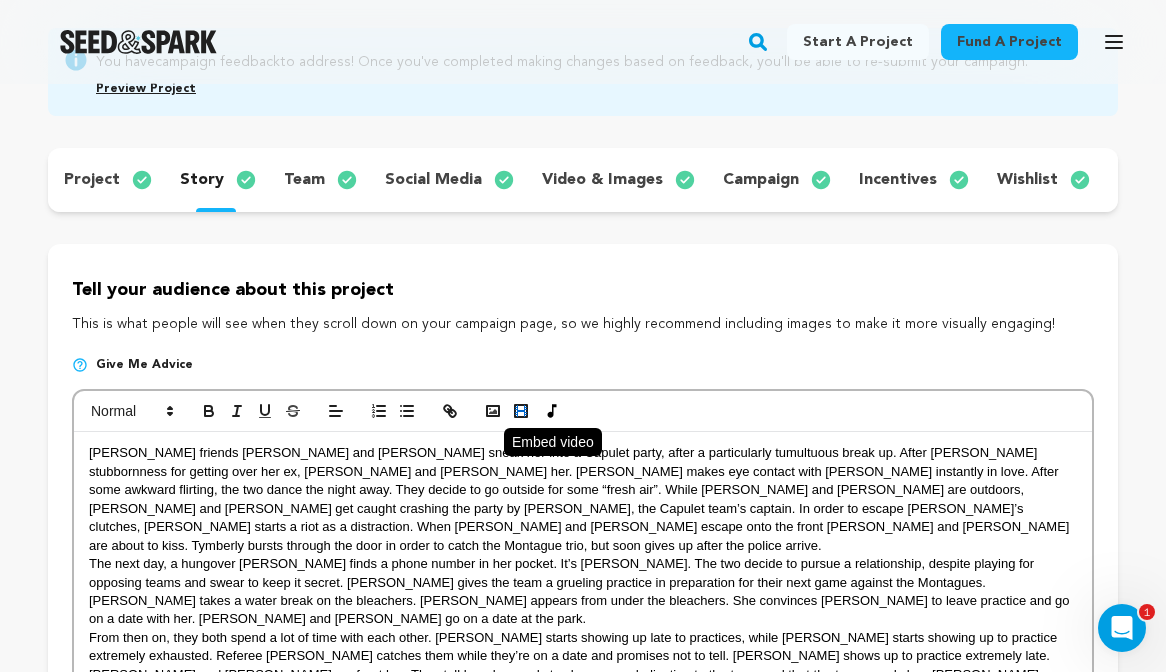 click at bounding box center (521, 411) 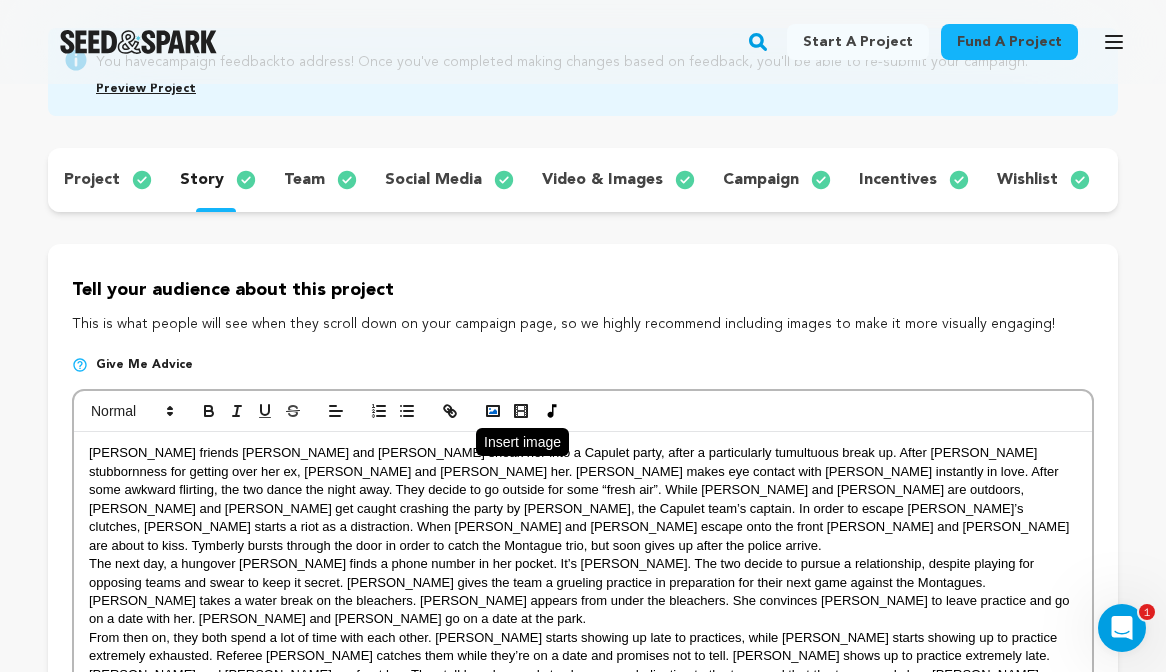click 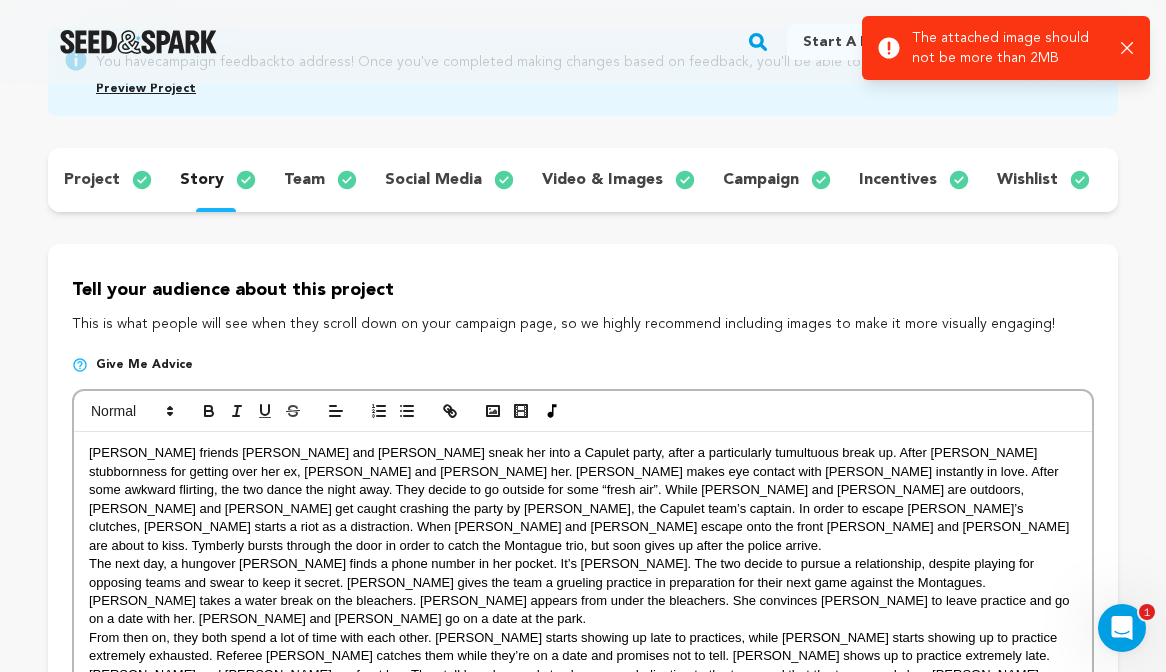 click 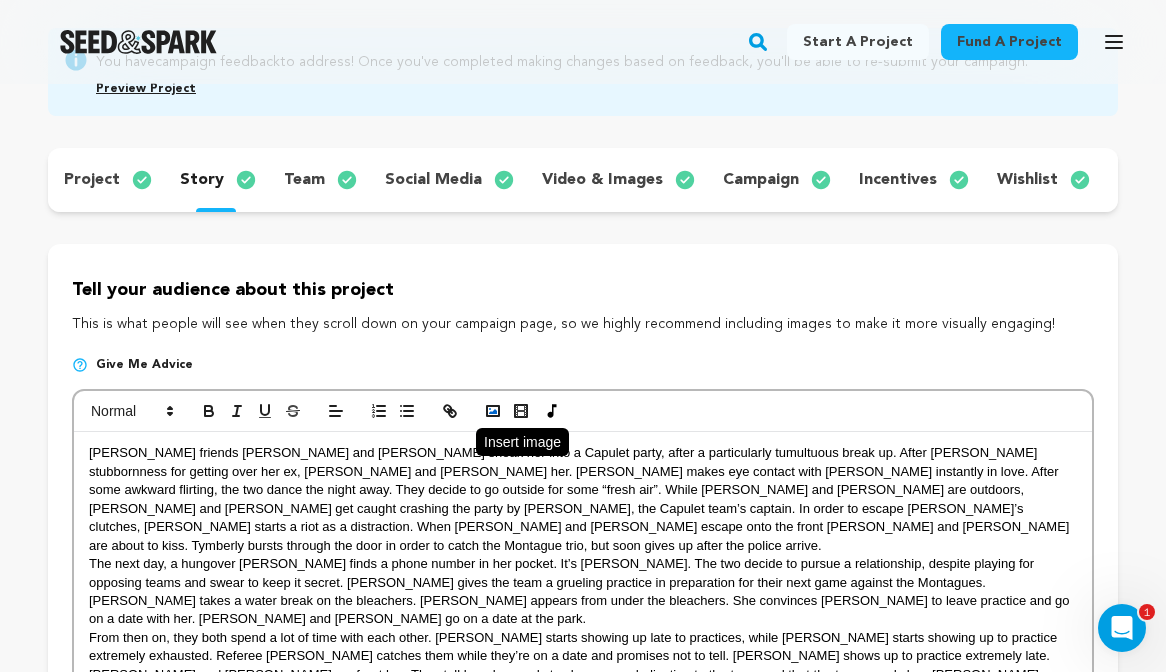 click 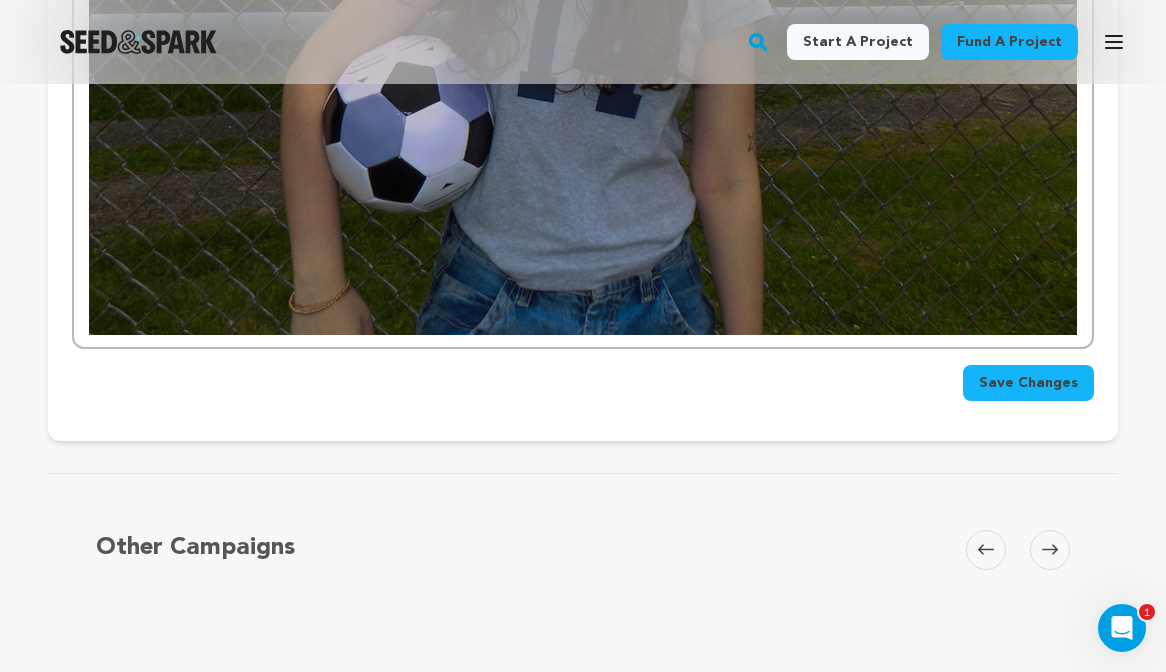 scroll, scrollTop: 3987, scrollLeft: 0, axis: vertical 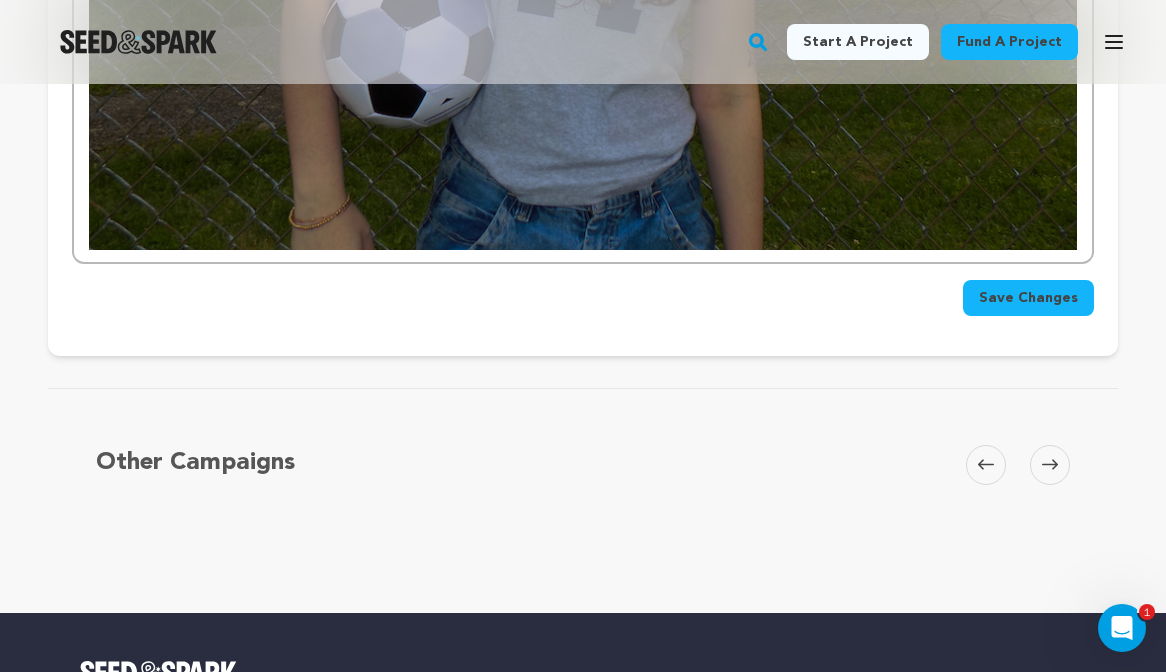 click on "Save Changes" at bounding box center [1028, 298] 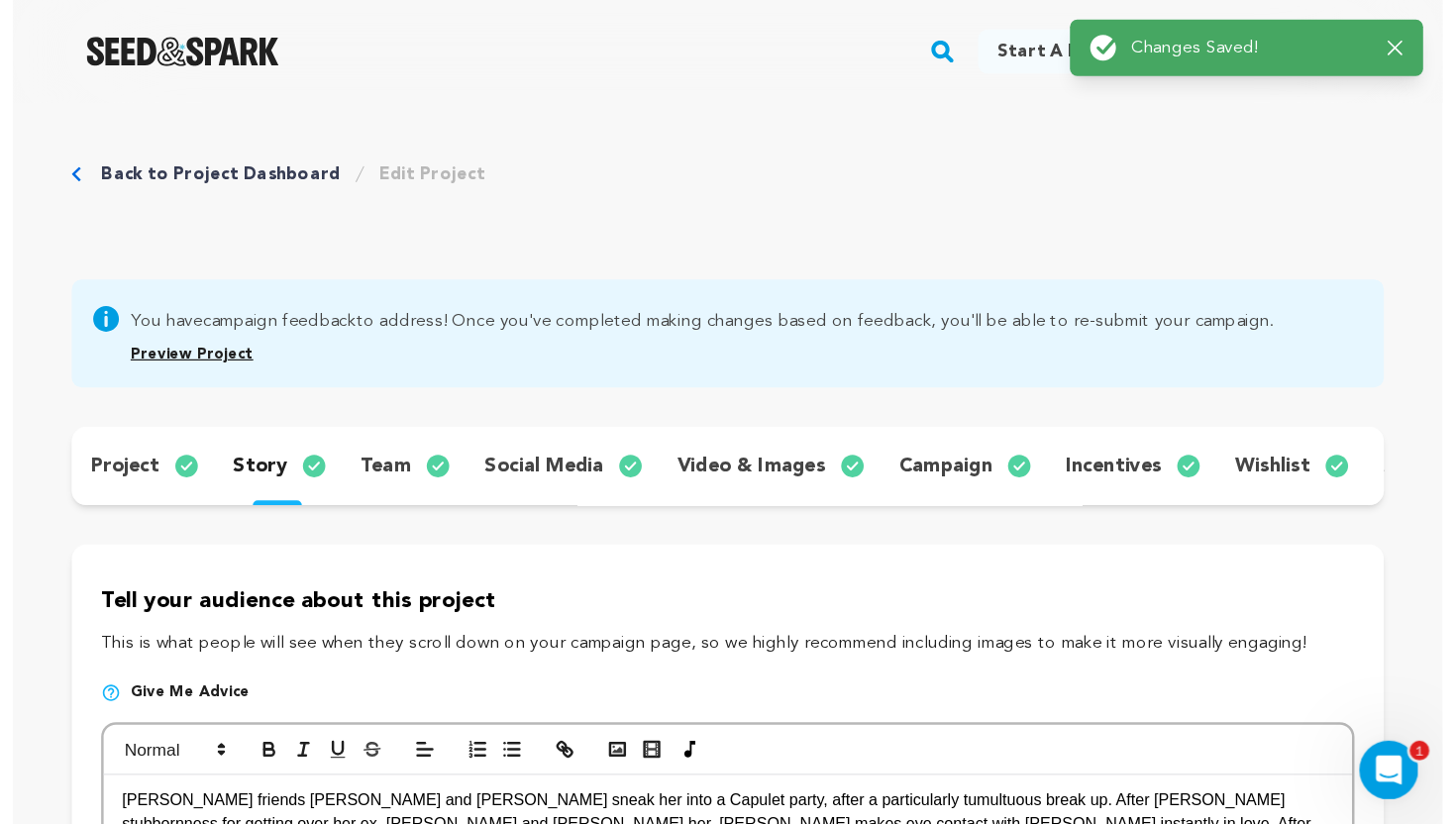 scroll, scrollTop: 0, scrollLeft: 0, axis: both 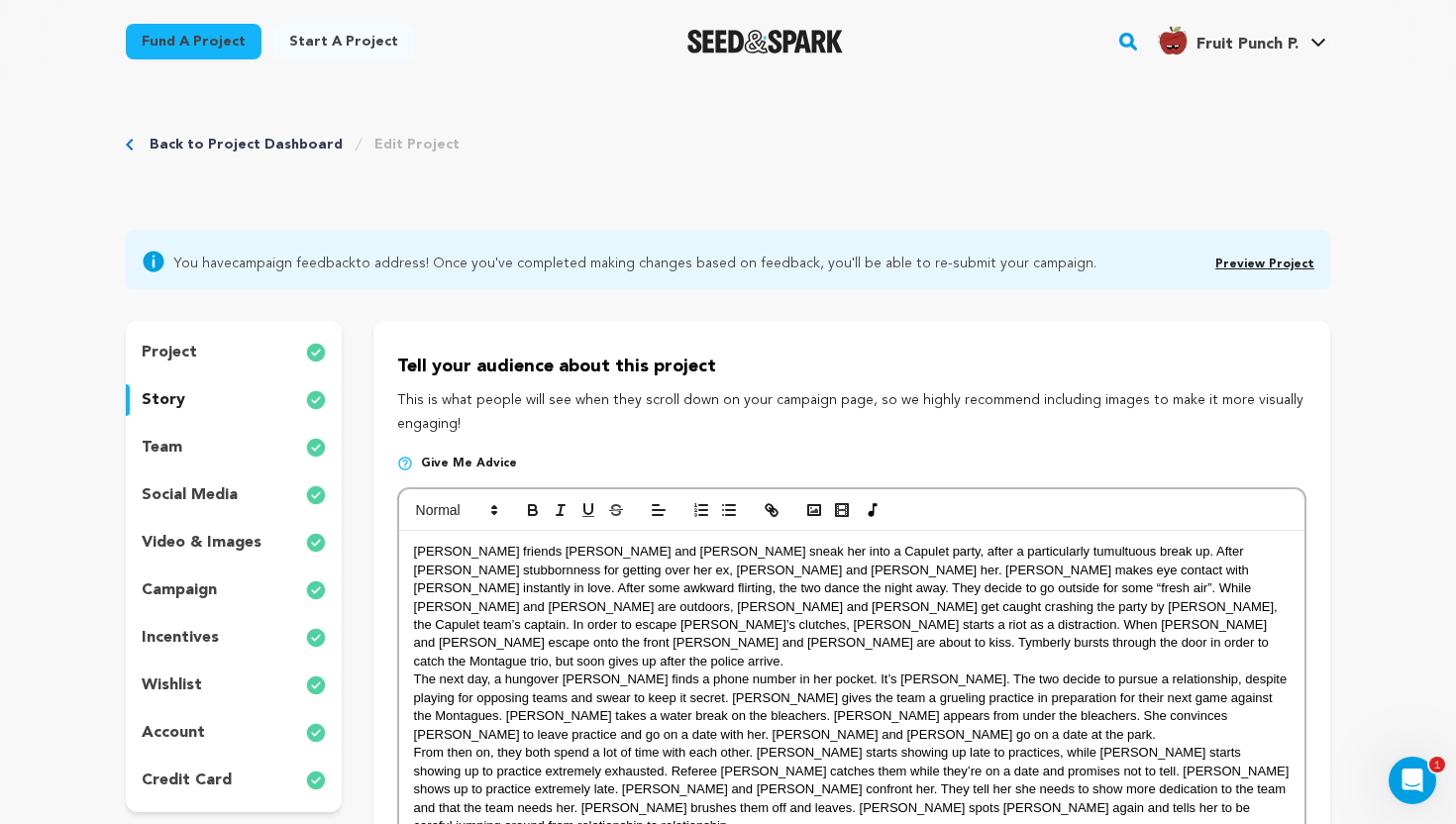 click on "incentives" at bounding box center [234, 638] 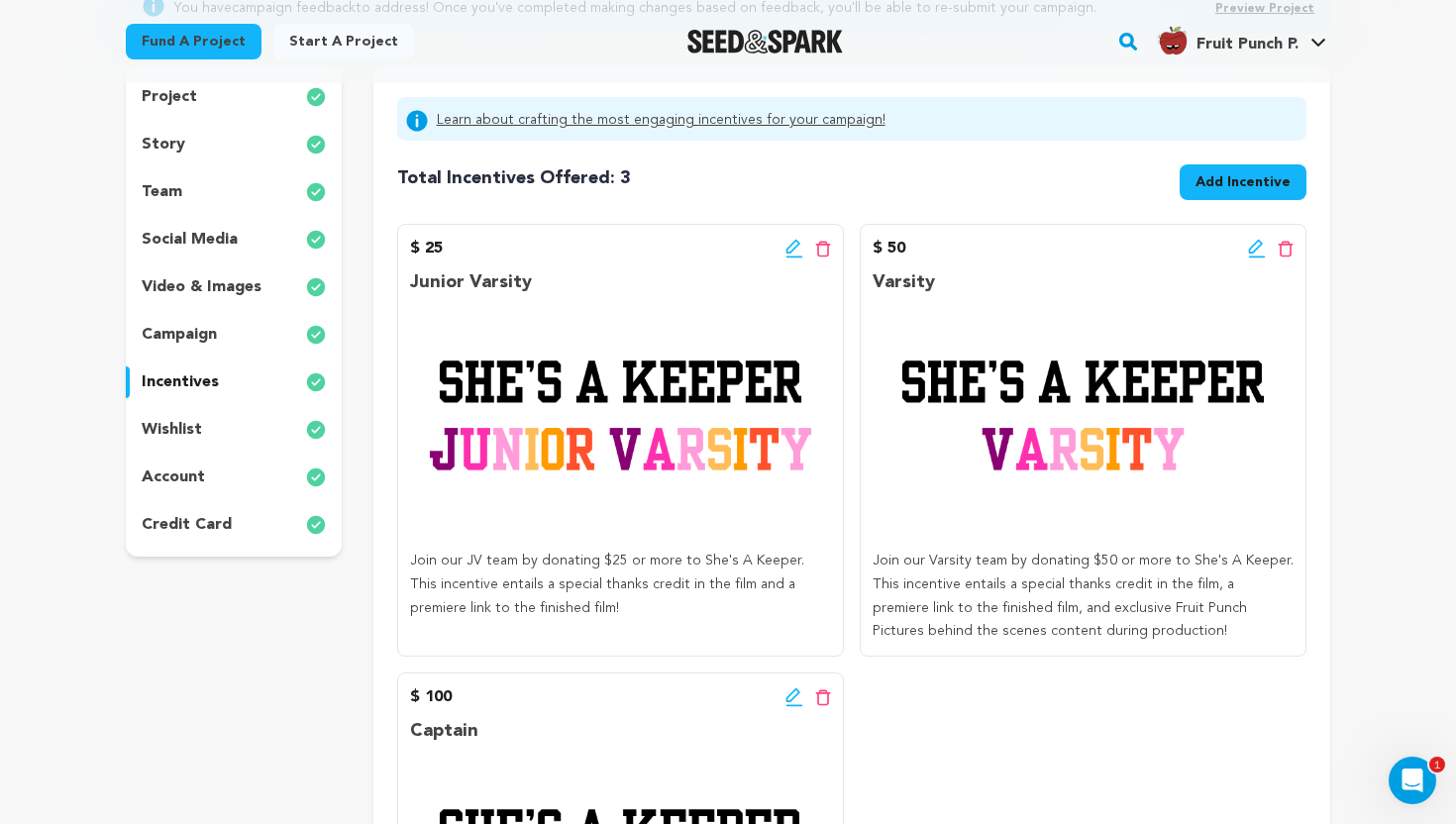 scroll, scrollTop: 255, scrollLeft: 0, axis: vertical 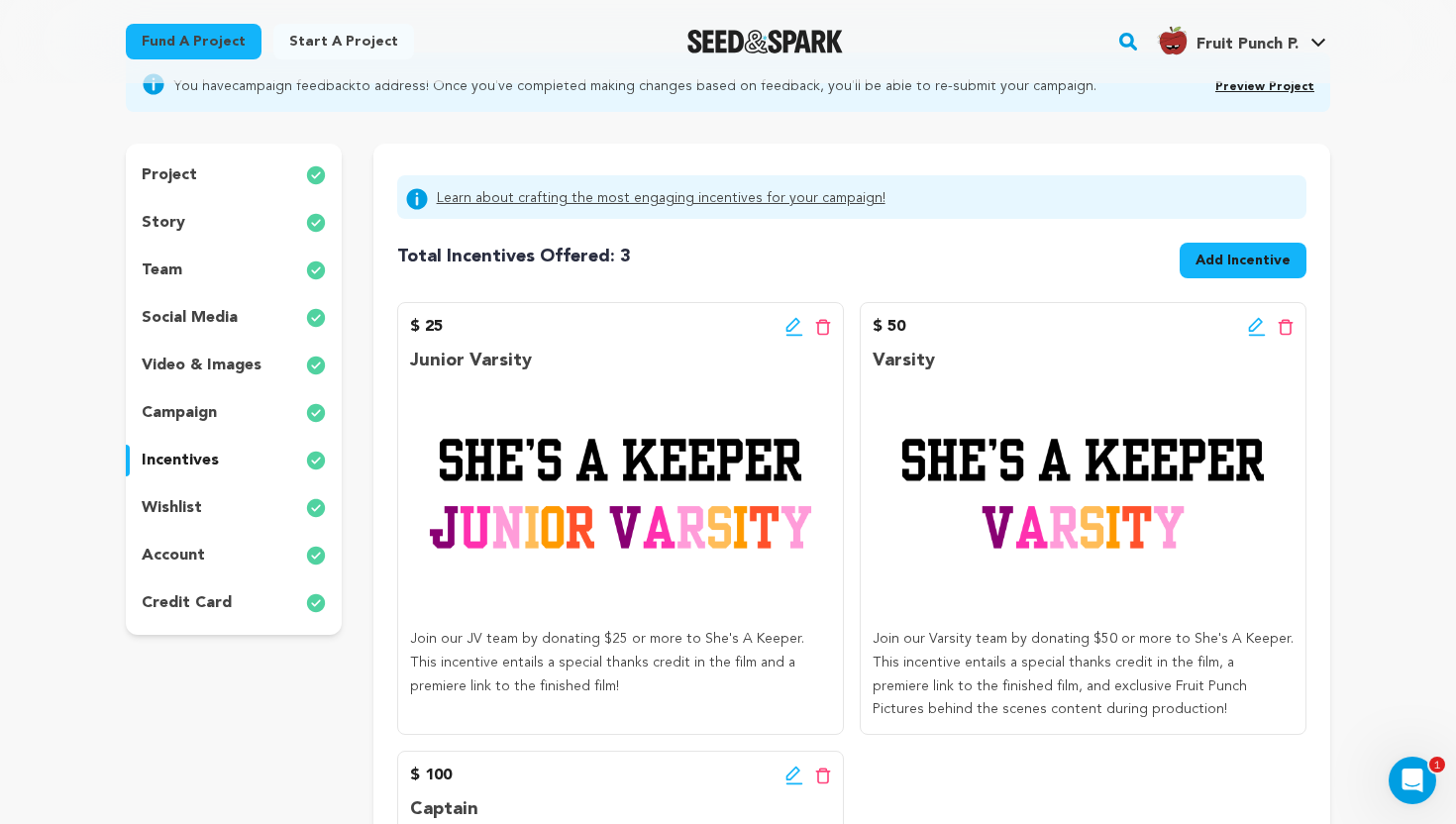 click on "Add Incentive" at bounding box center (1243, 260) 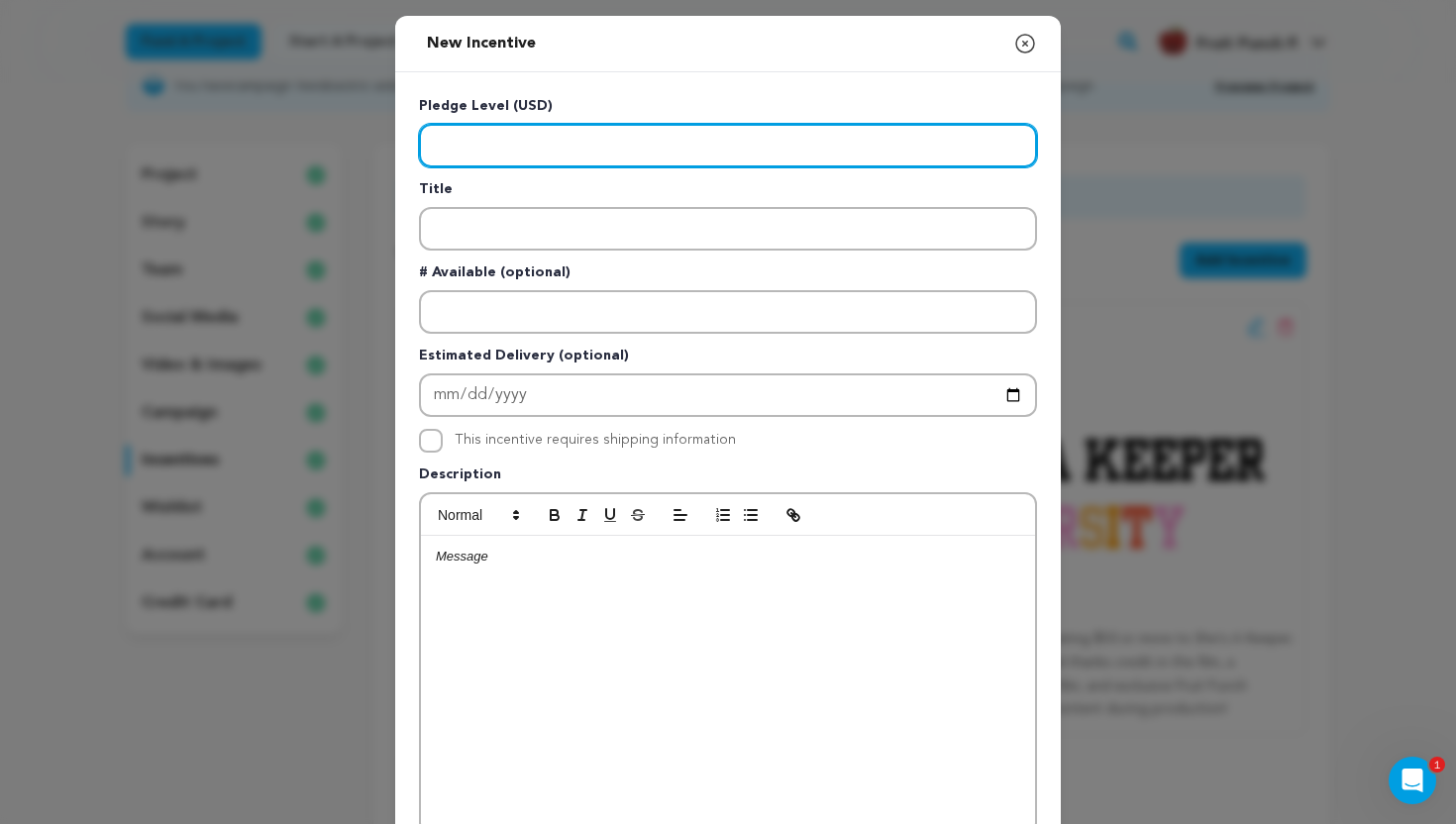 click at bounding box center [728, 146] 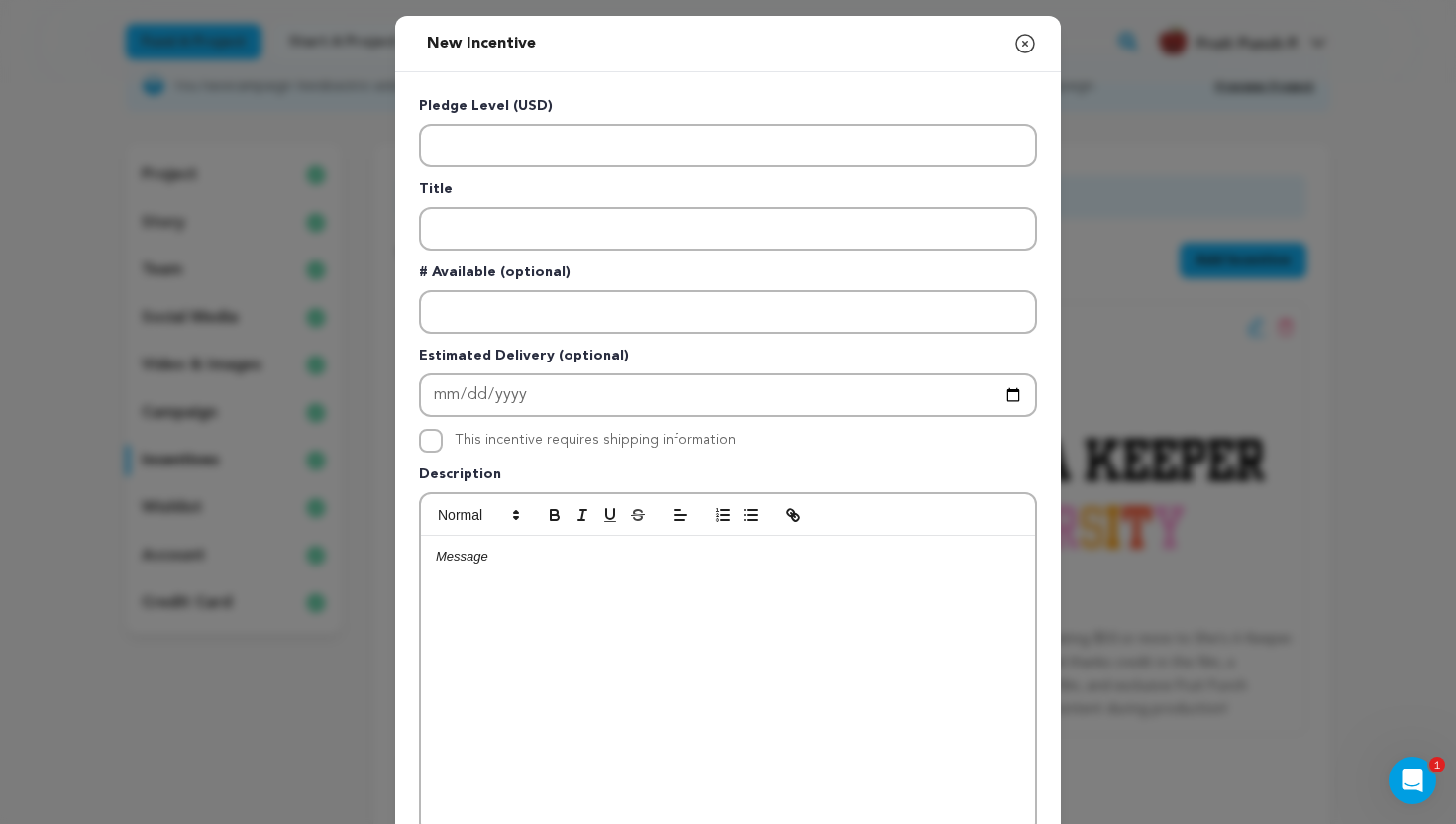 click 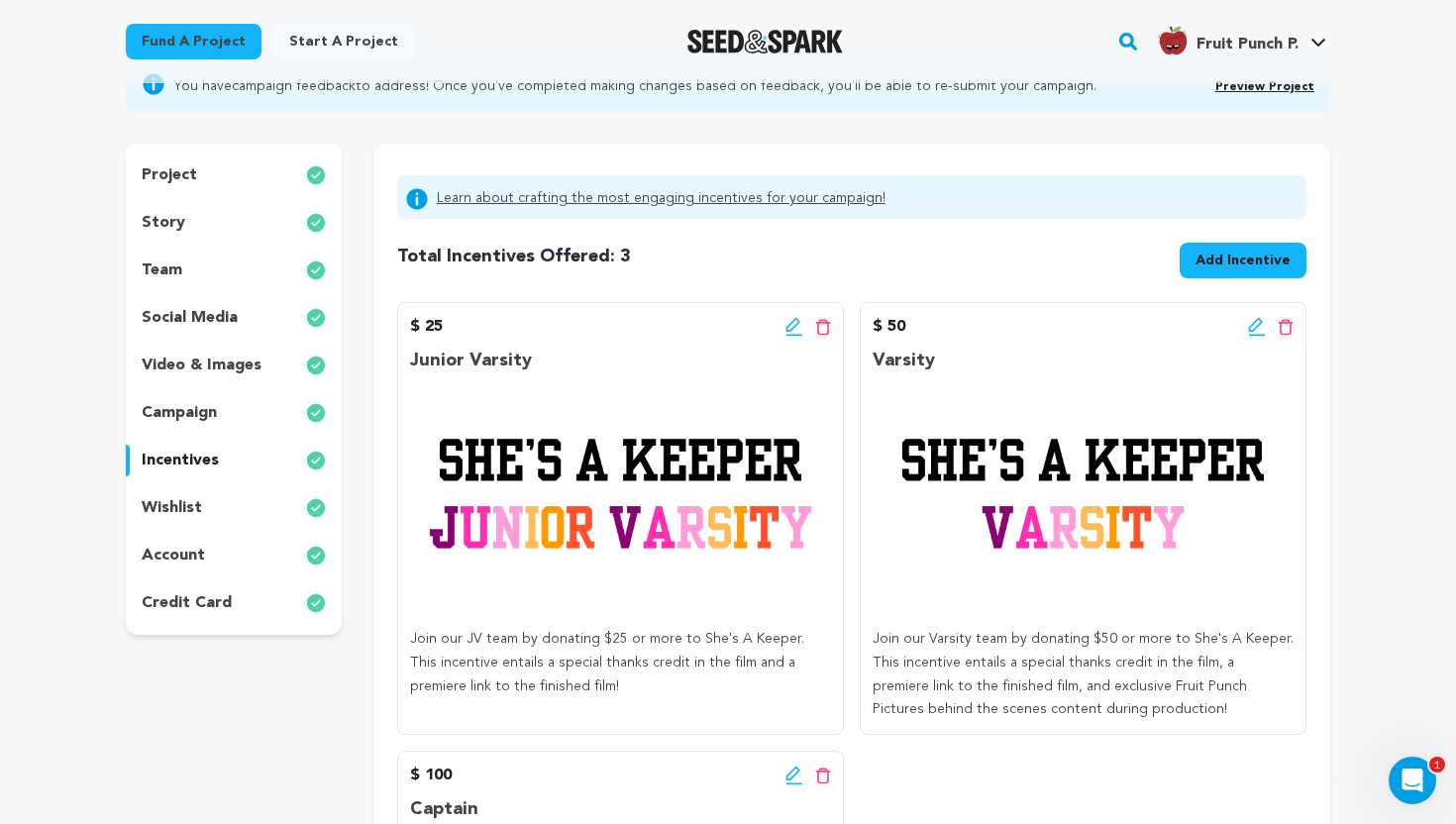 click at bounding box center [620, 493] 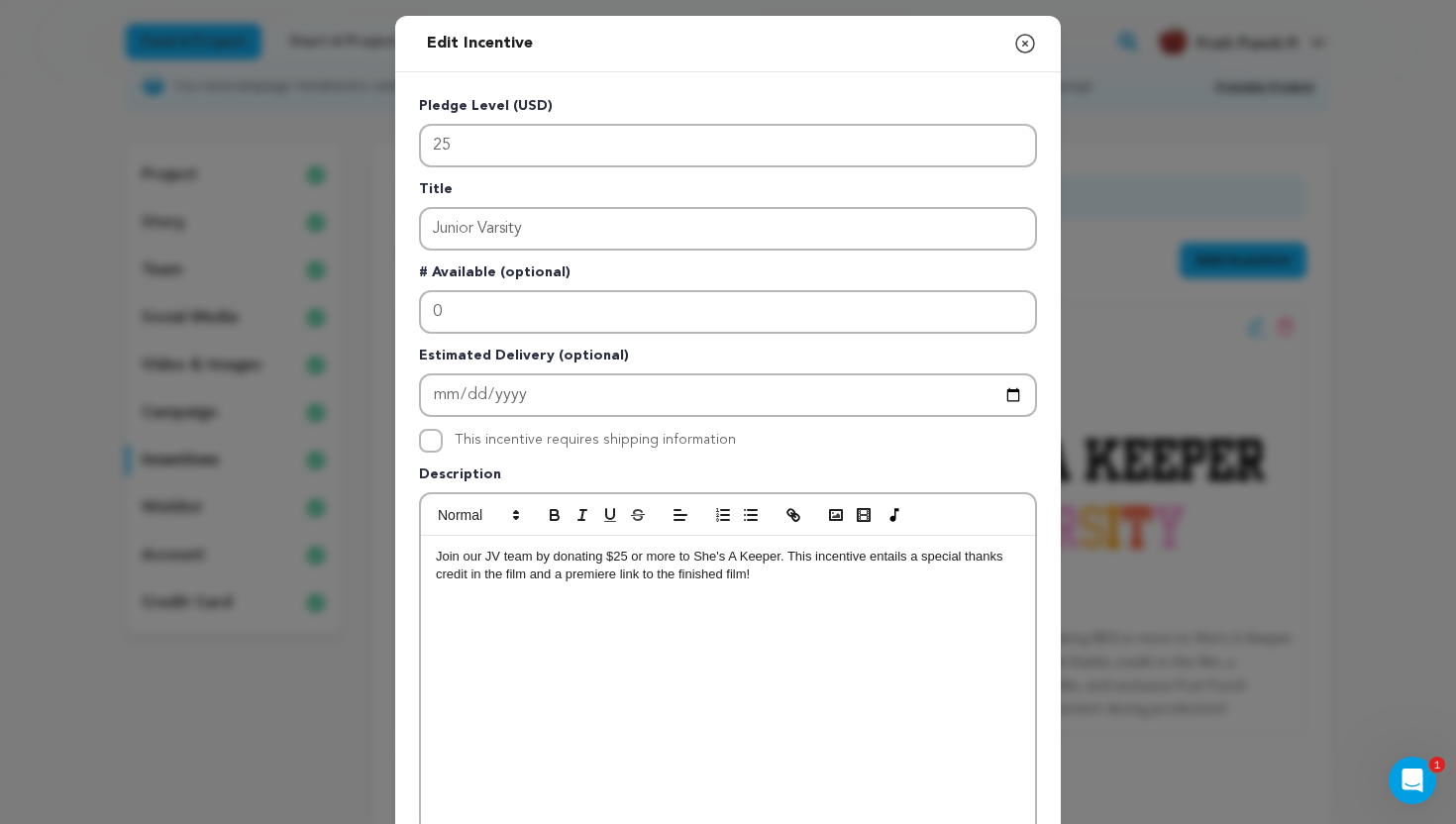 click 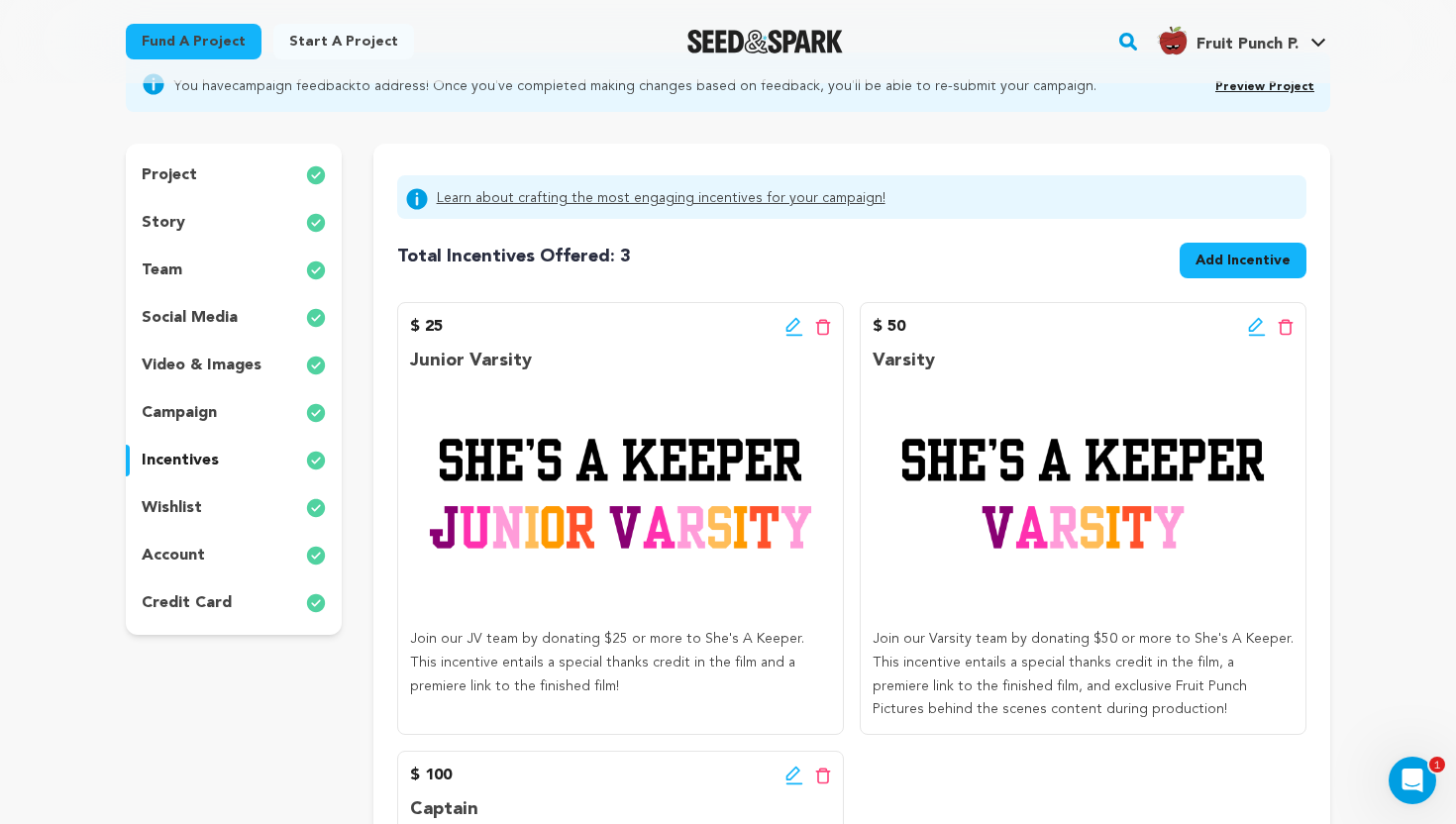 click on "Add Incentive" at bounding box center (1243, 260) 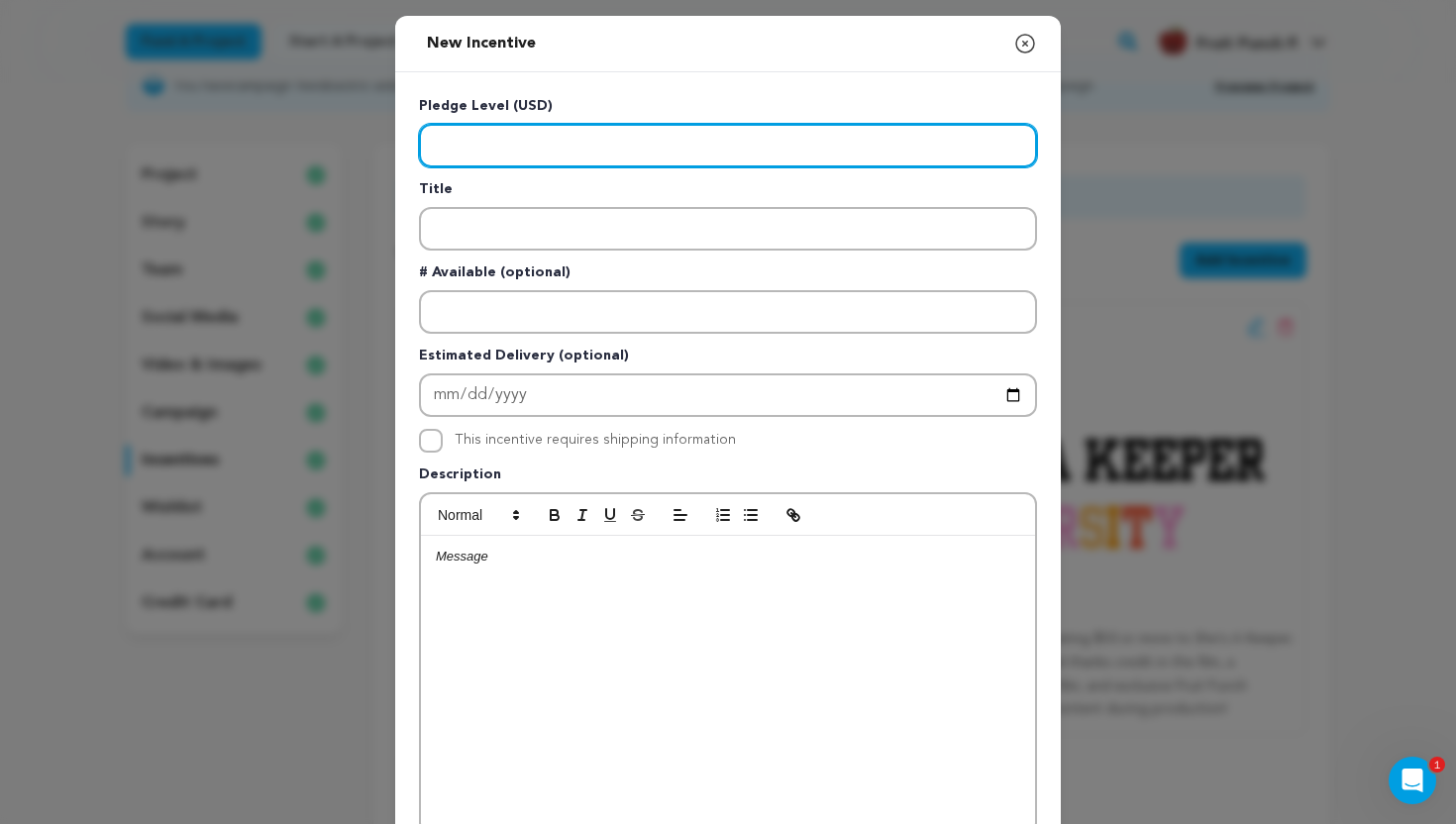 click at bounding box center [728, 146] 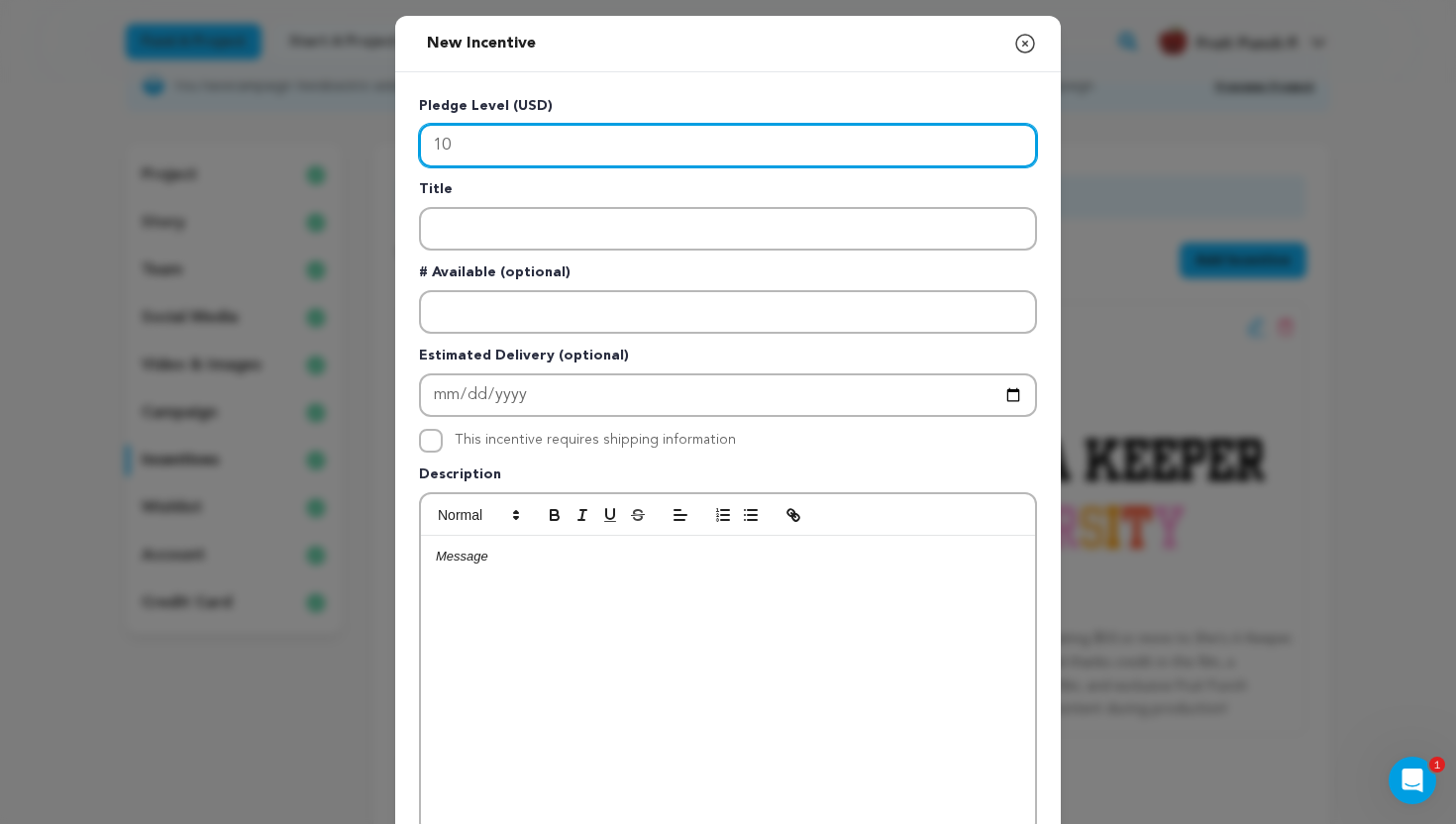 type on "10" 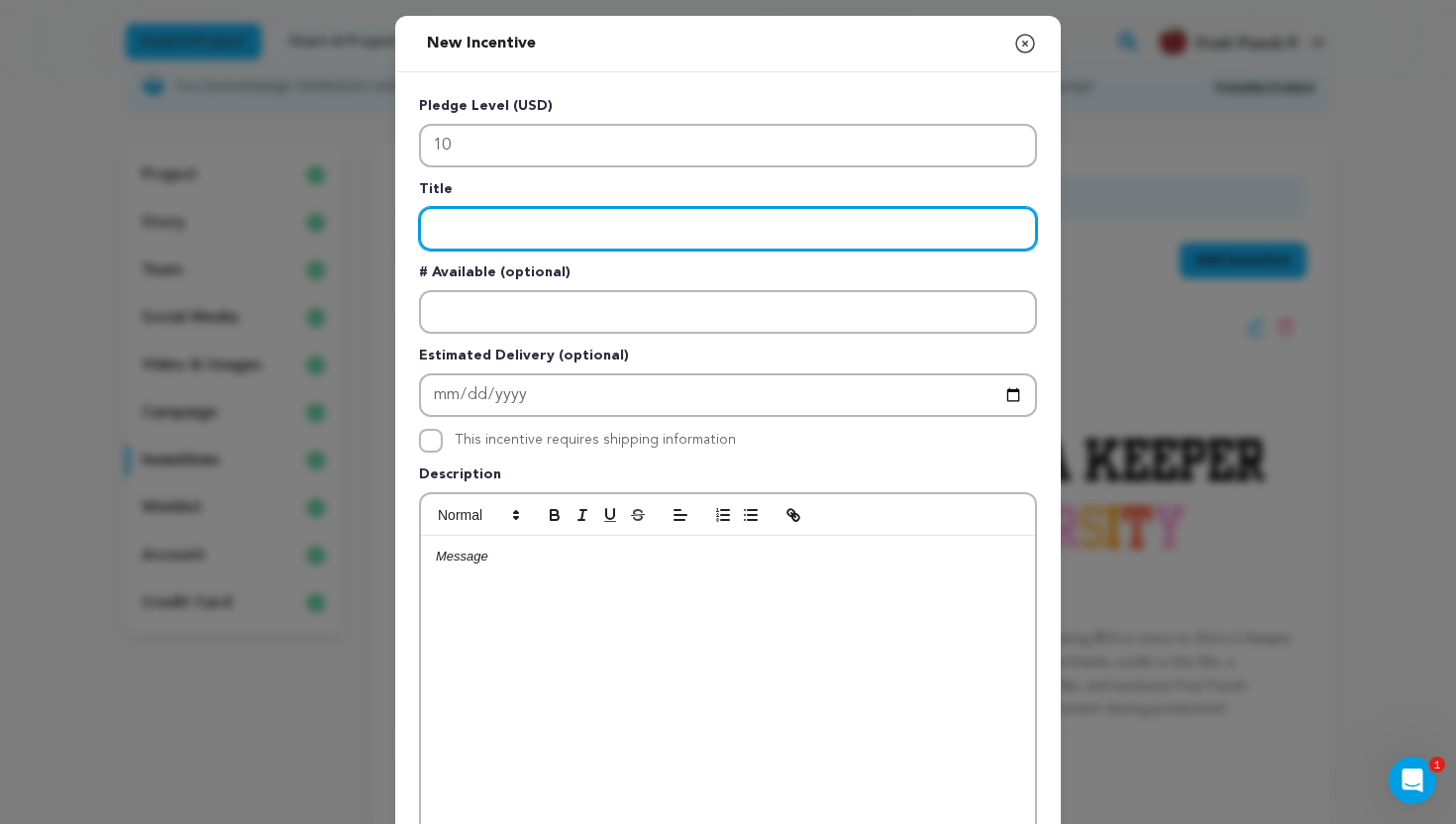 click at bounding box center [728, 229] 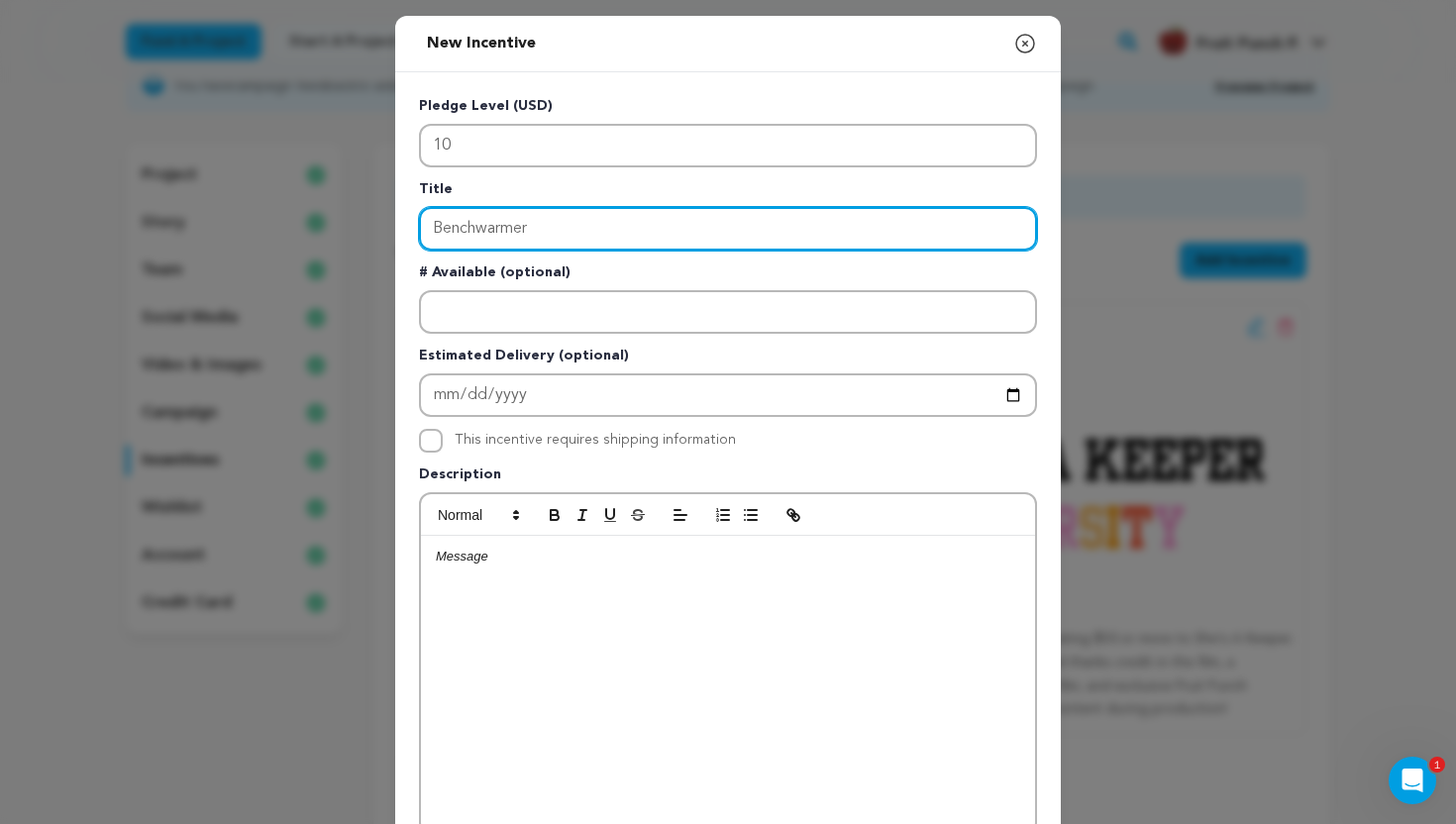 type on "Benchwarmer" 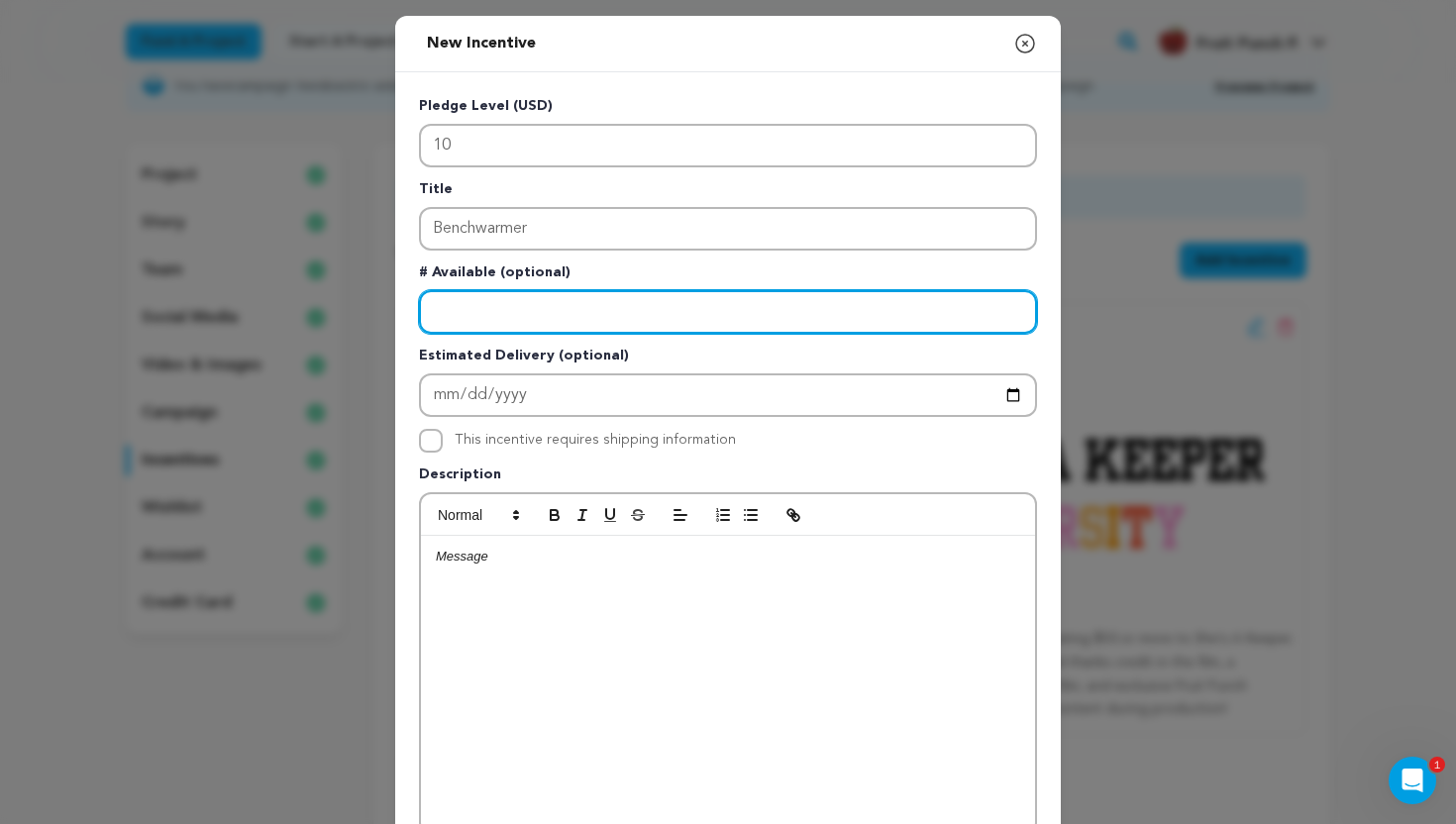 click at bounding box center (728, 312) 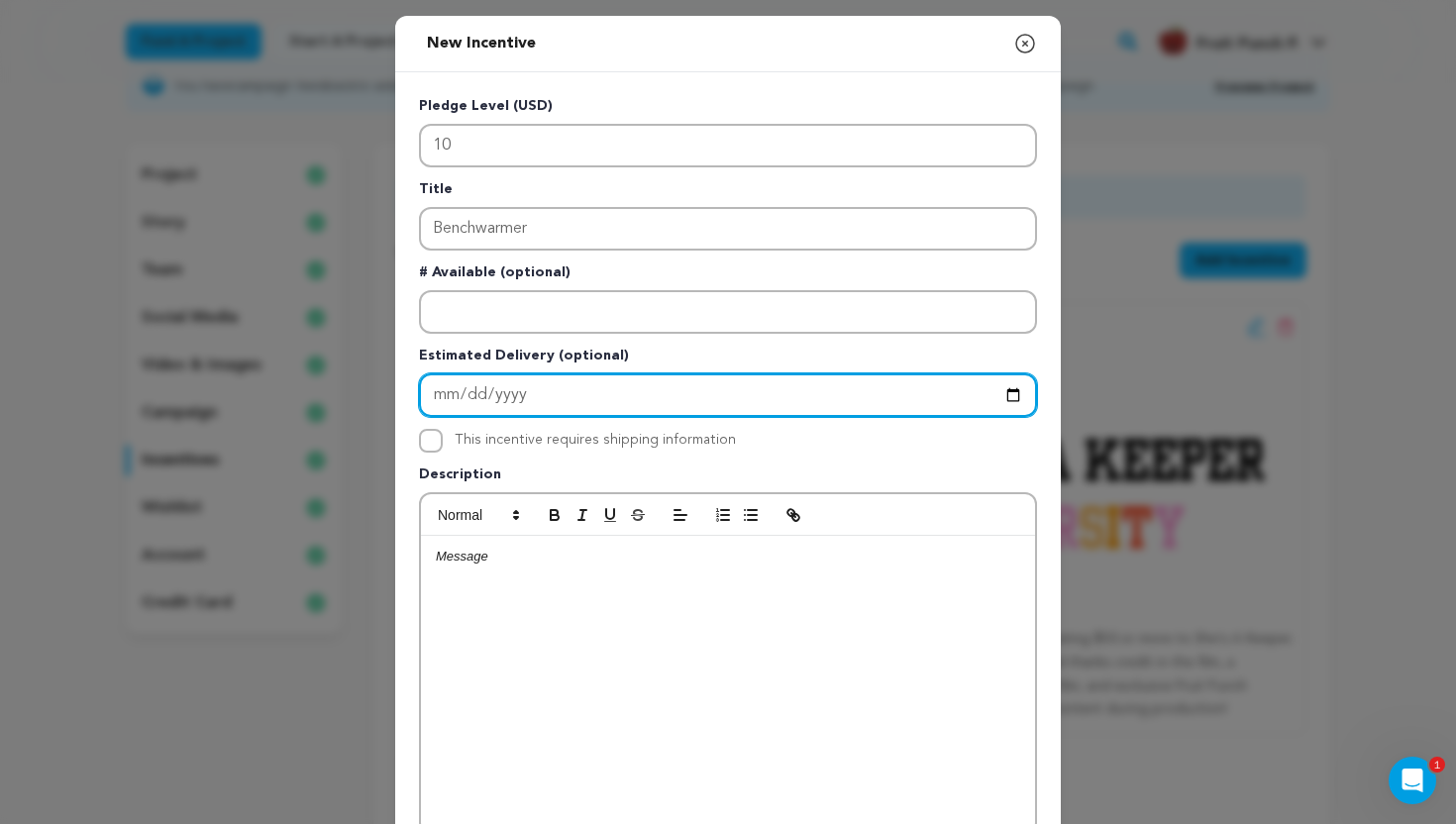 click at bounding box center (728, 395) 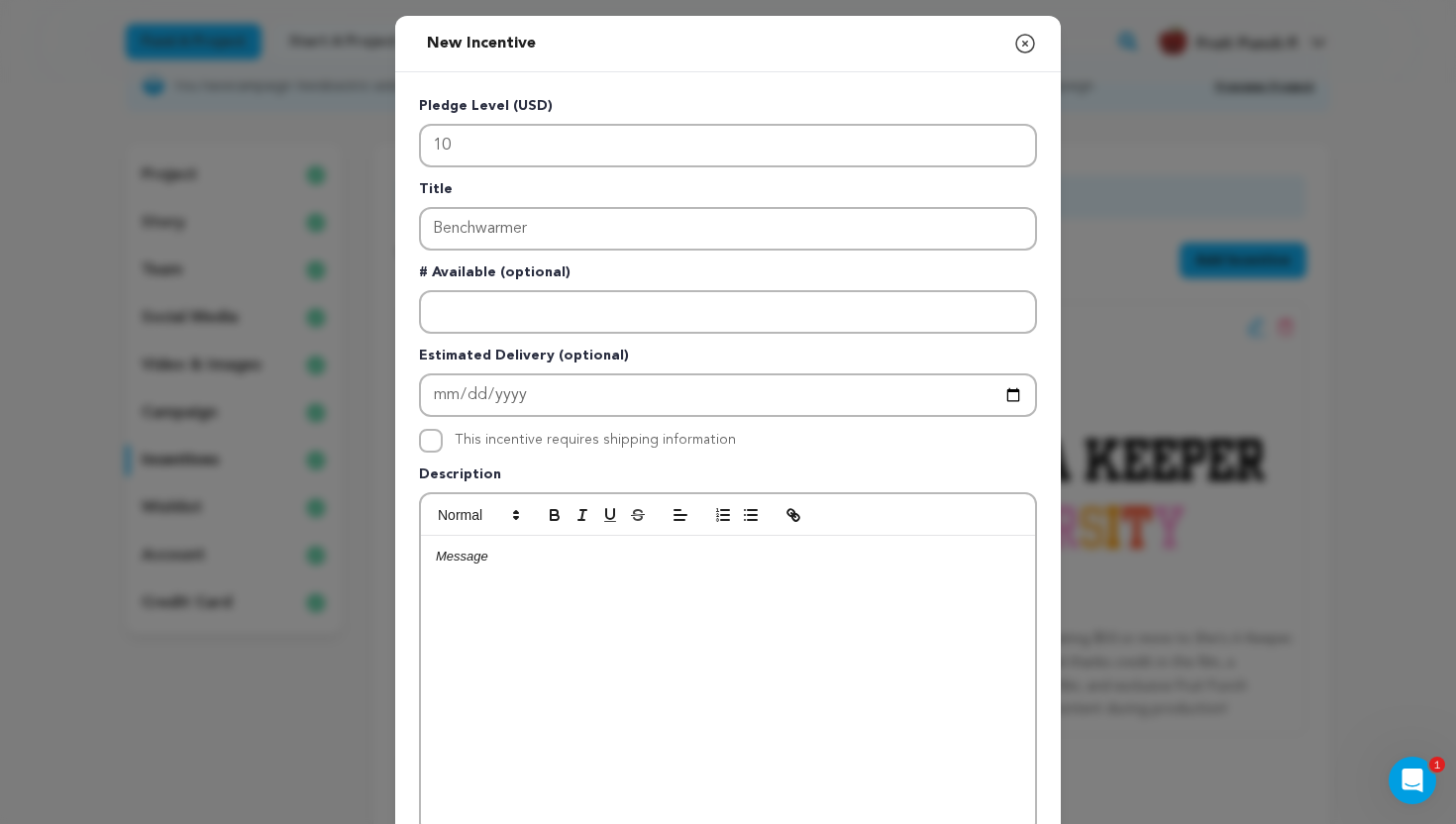 click on "Pledge Level (USD)
10
Title
Benchwarmer
# Available (optional)
Estimated Delivery (optional)
This incentive requires shipping information" at bounding box center (728, 514) 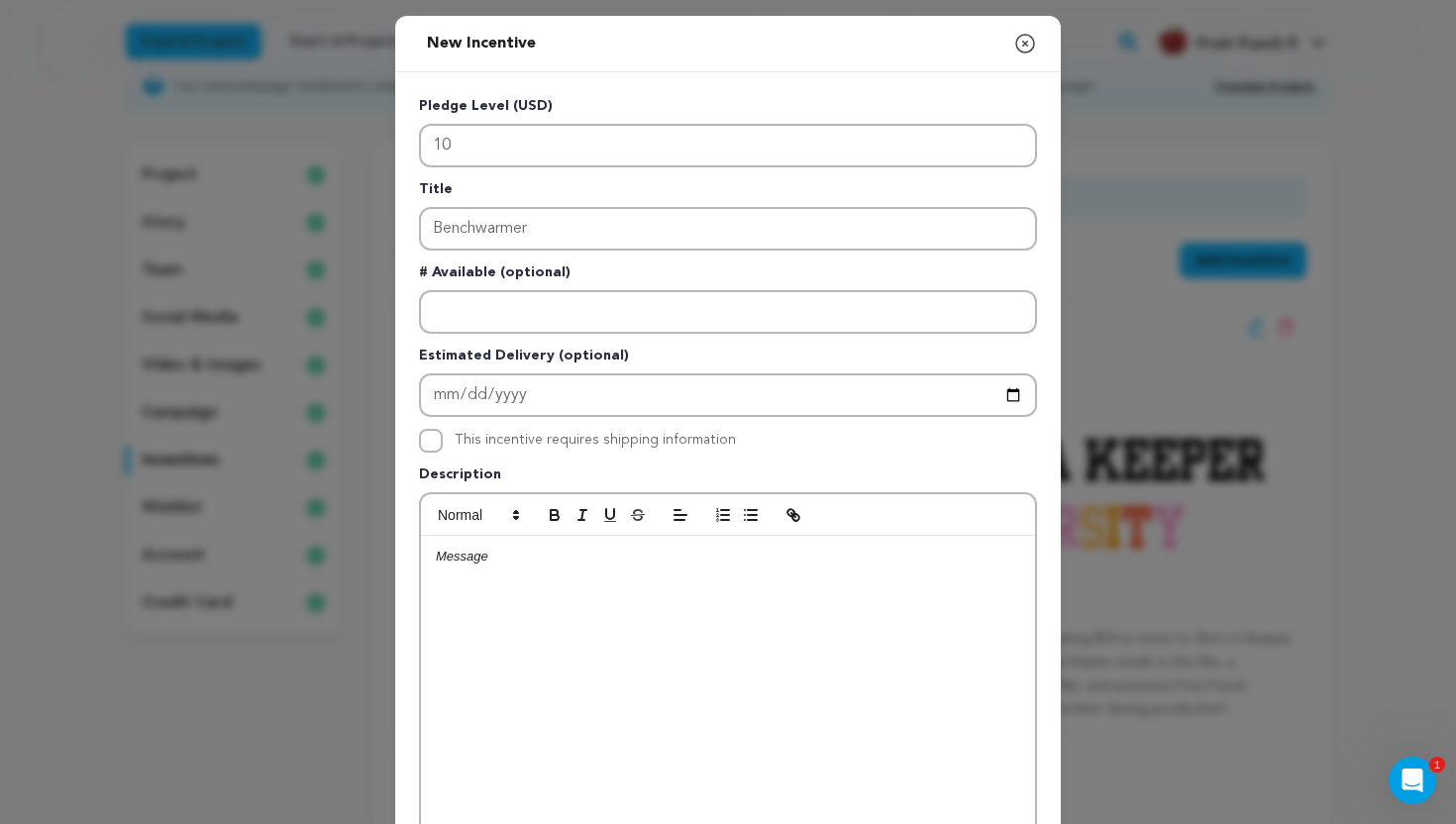 click at bounding box center (728, 684) 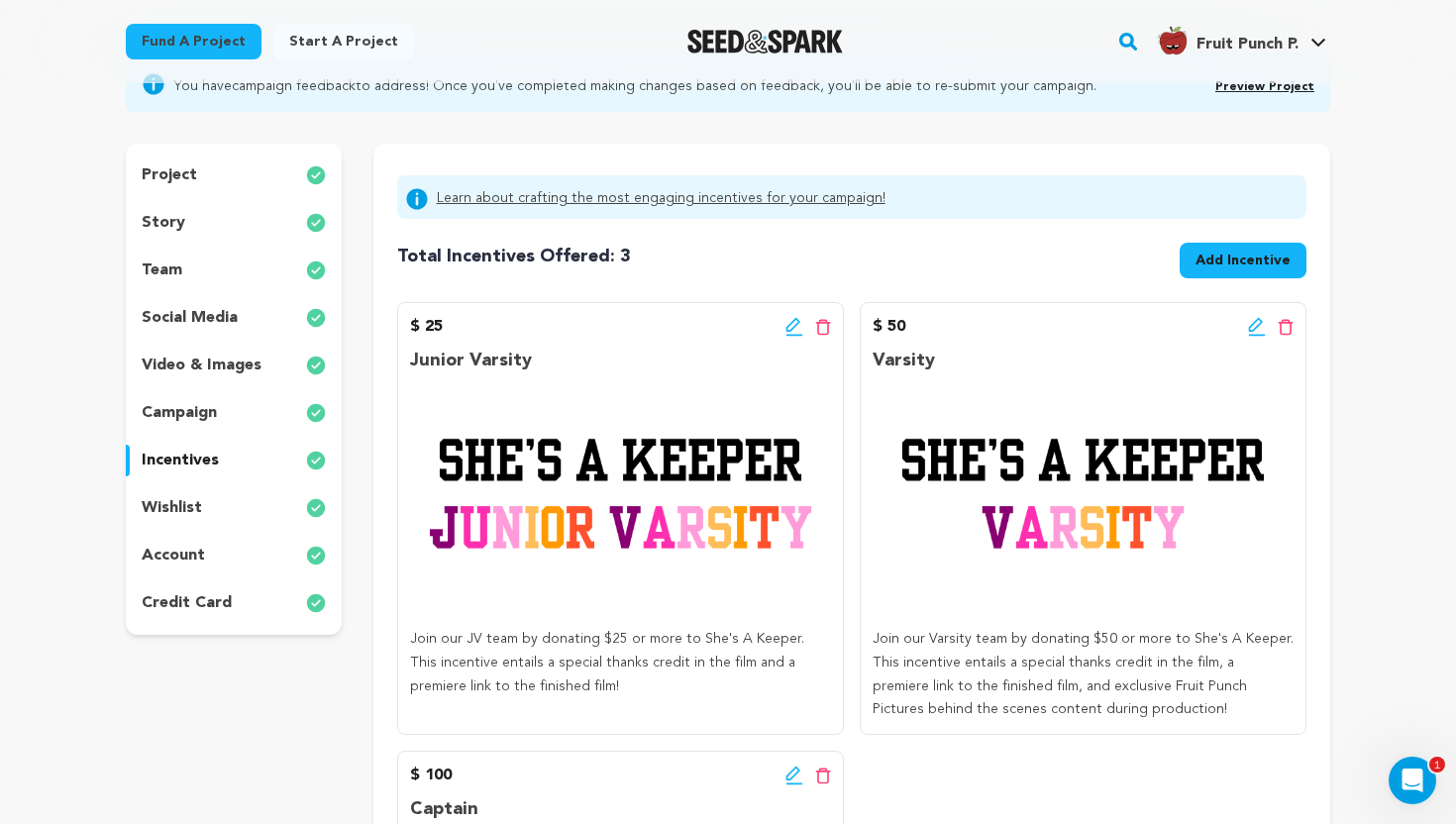 click on "Join our JV team by donating $25 or more to She's A Keeper. This incentive entails a special thanks credit in the film and a premiere link to the finished film!" at bounding box center [620, 663] 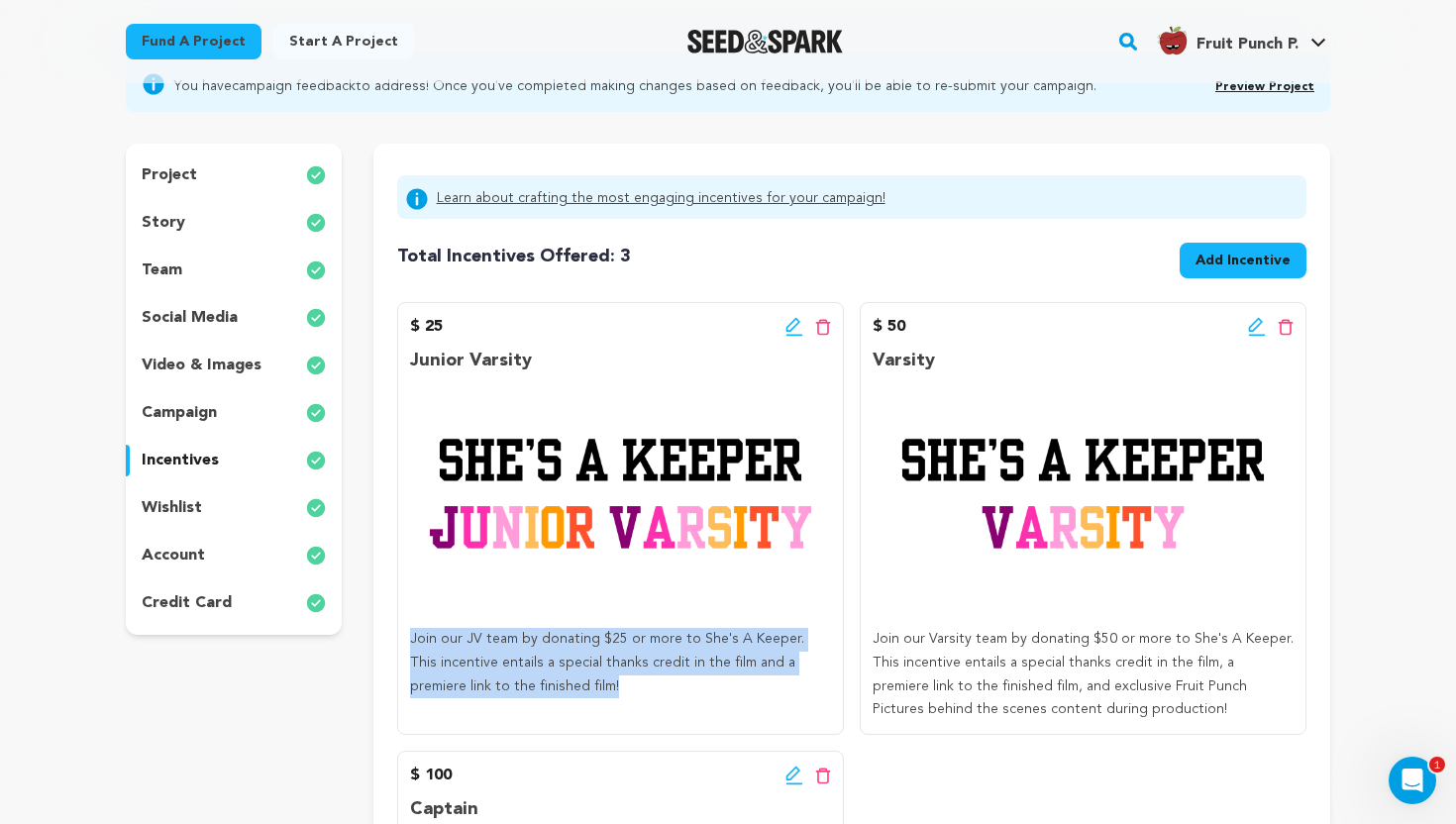 drag, startPoint x: 409, startPoint y: 639, endPoint x: 574, endPoint y: 704, distance: 177.34148 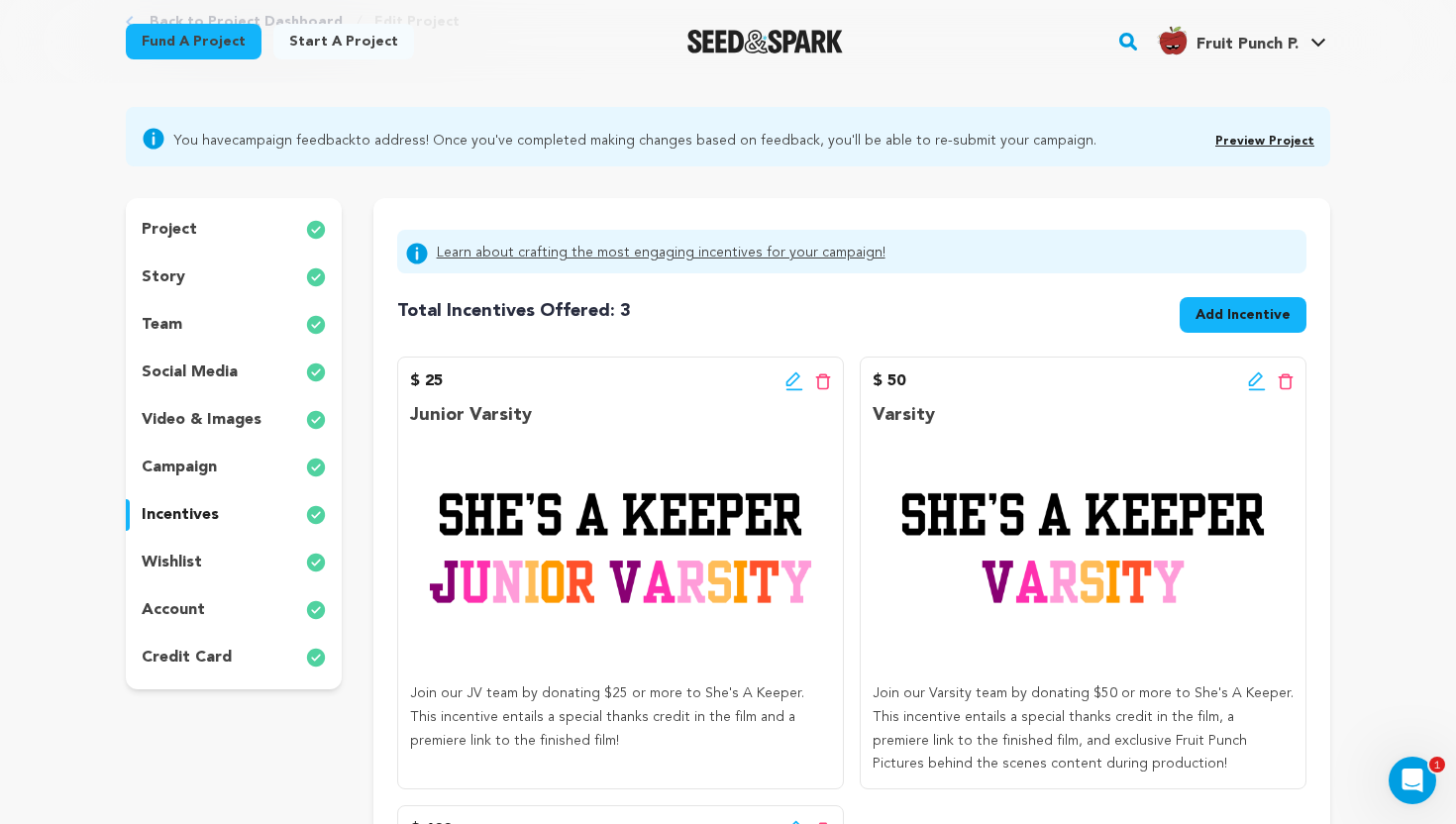 scroll, scrollTop: 0, scrollLeft: 0, axis: both 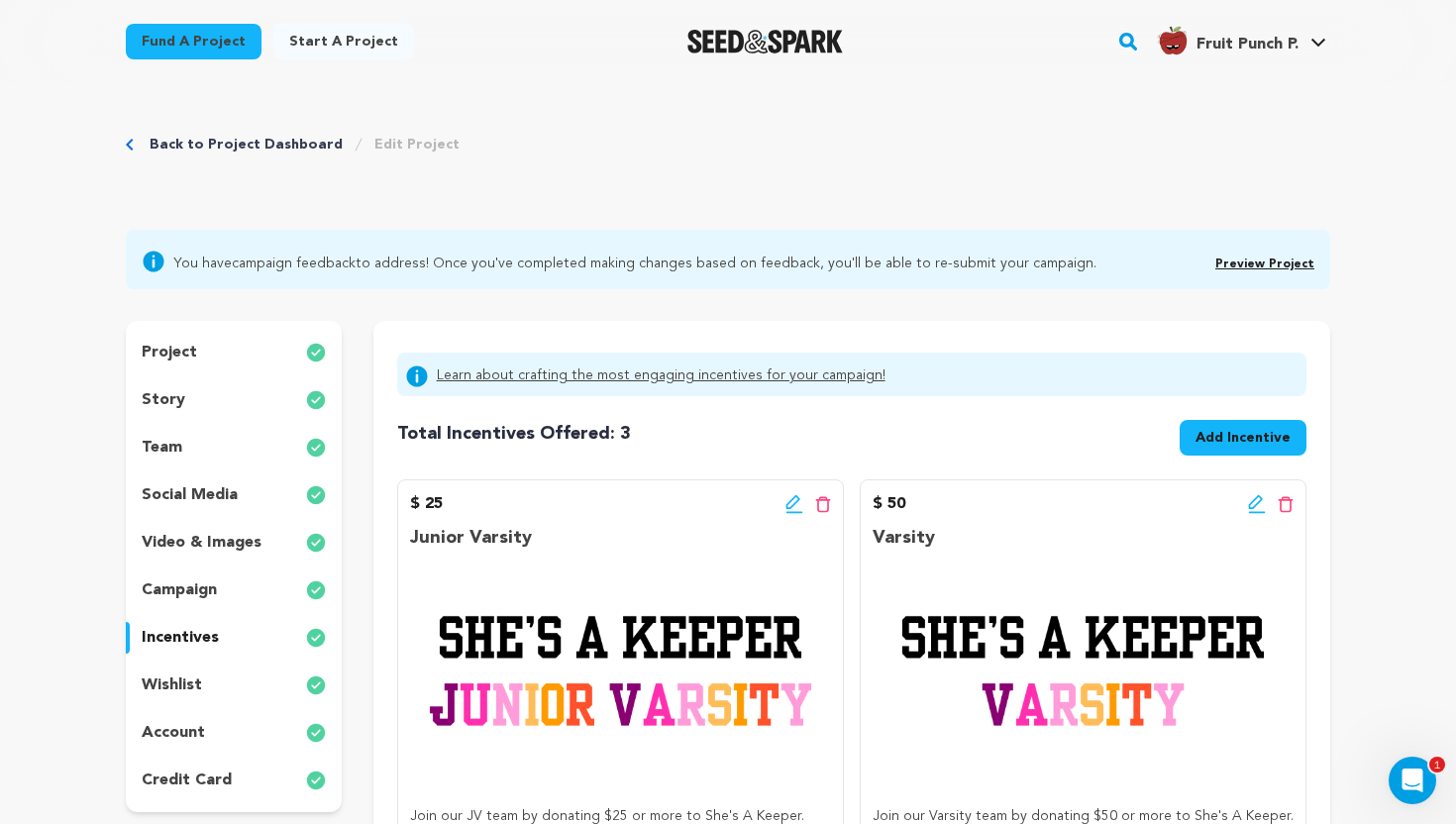 click on "Add Incentive" at bounding box center [1243, 438] 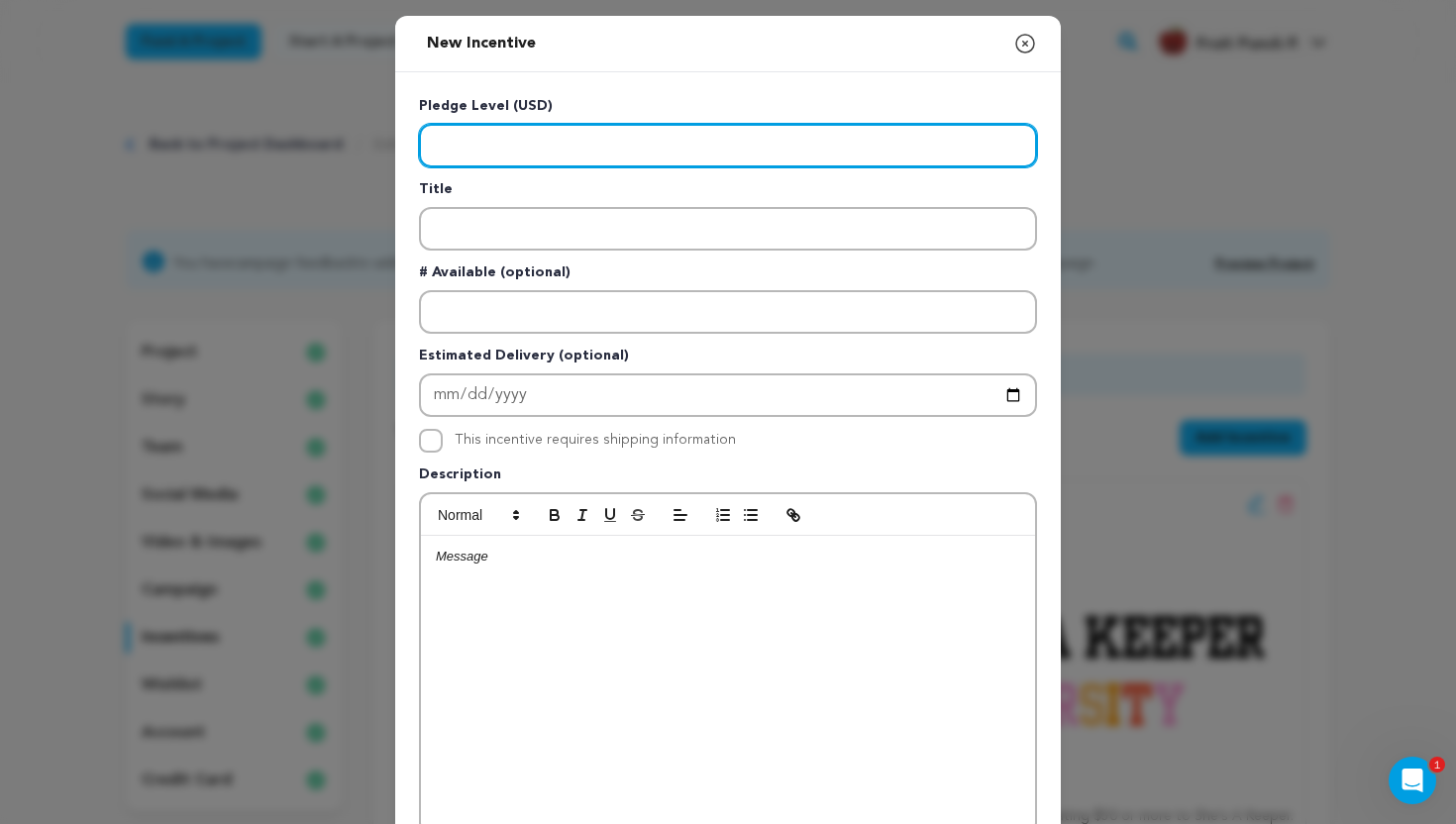 click at bounding box center (728, 146) 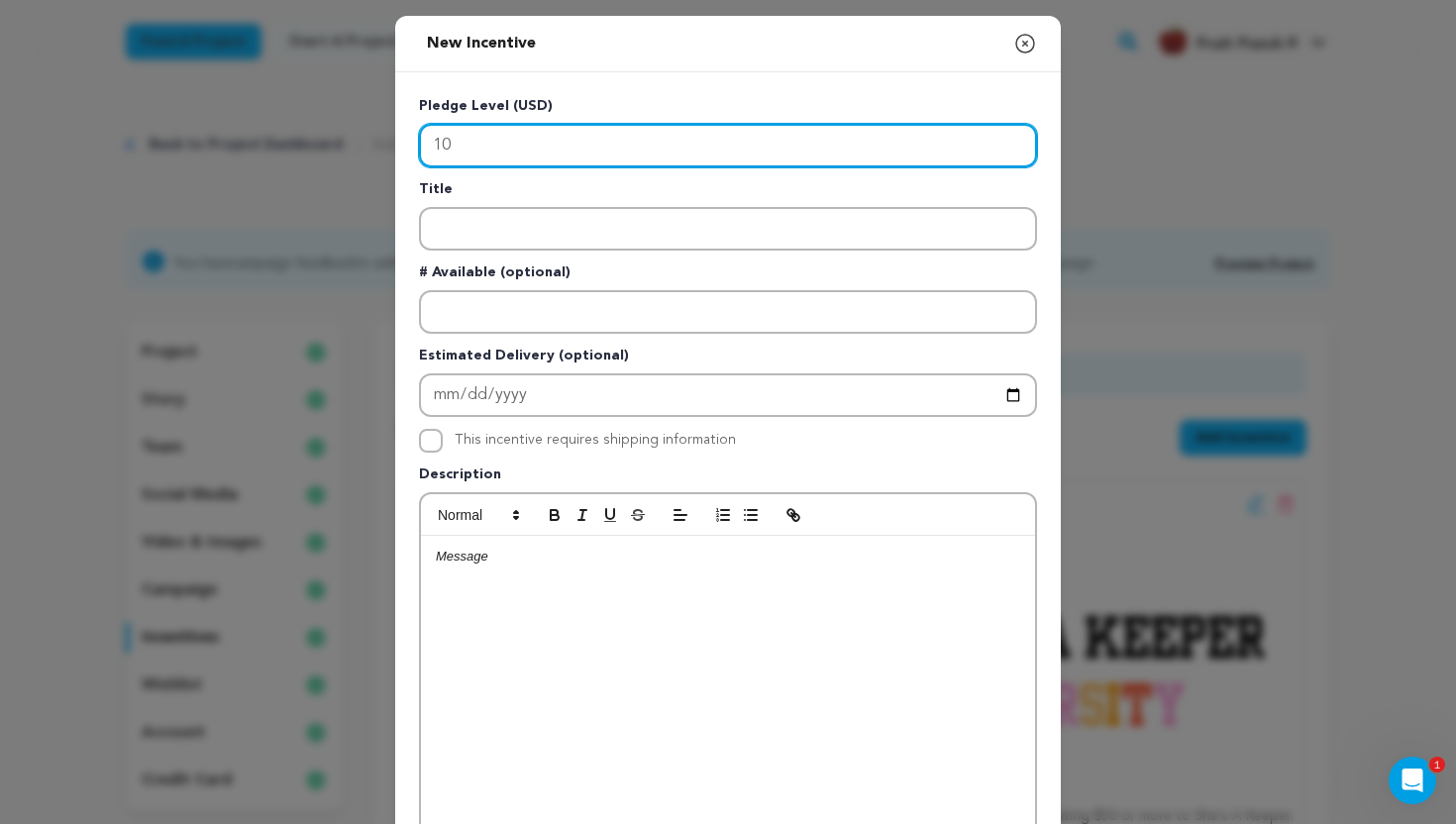 type on "10" 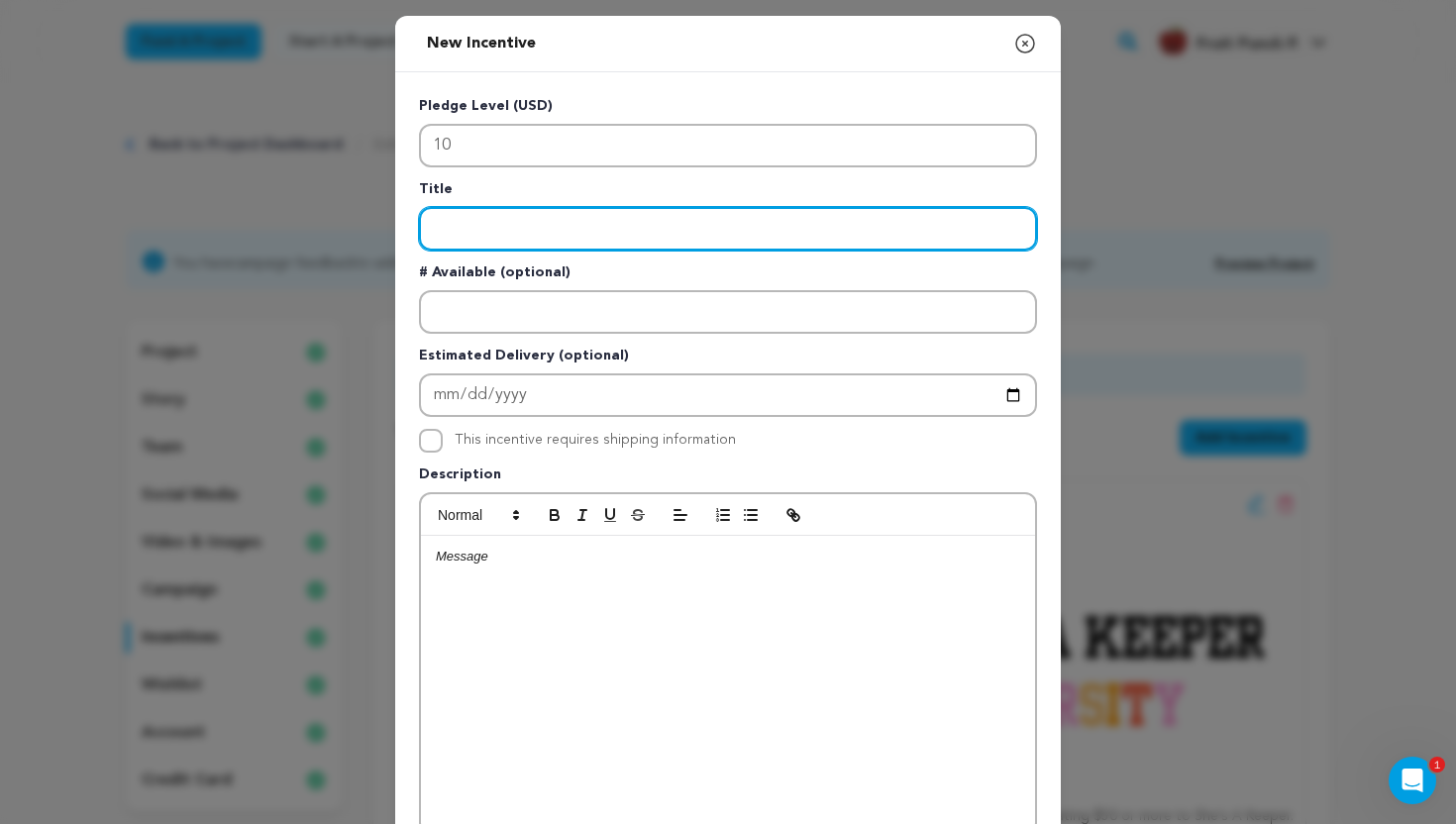 click at bounding box center [728, 229] 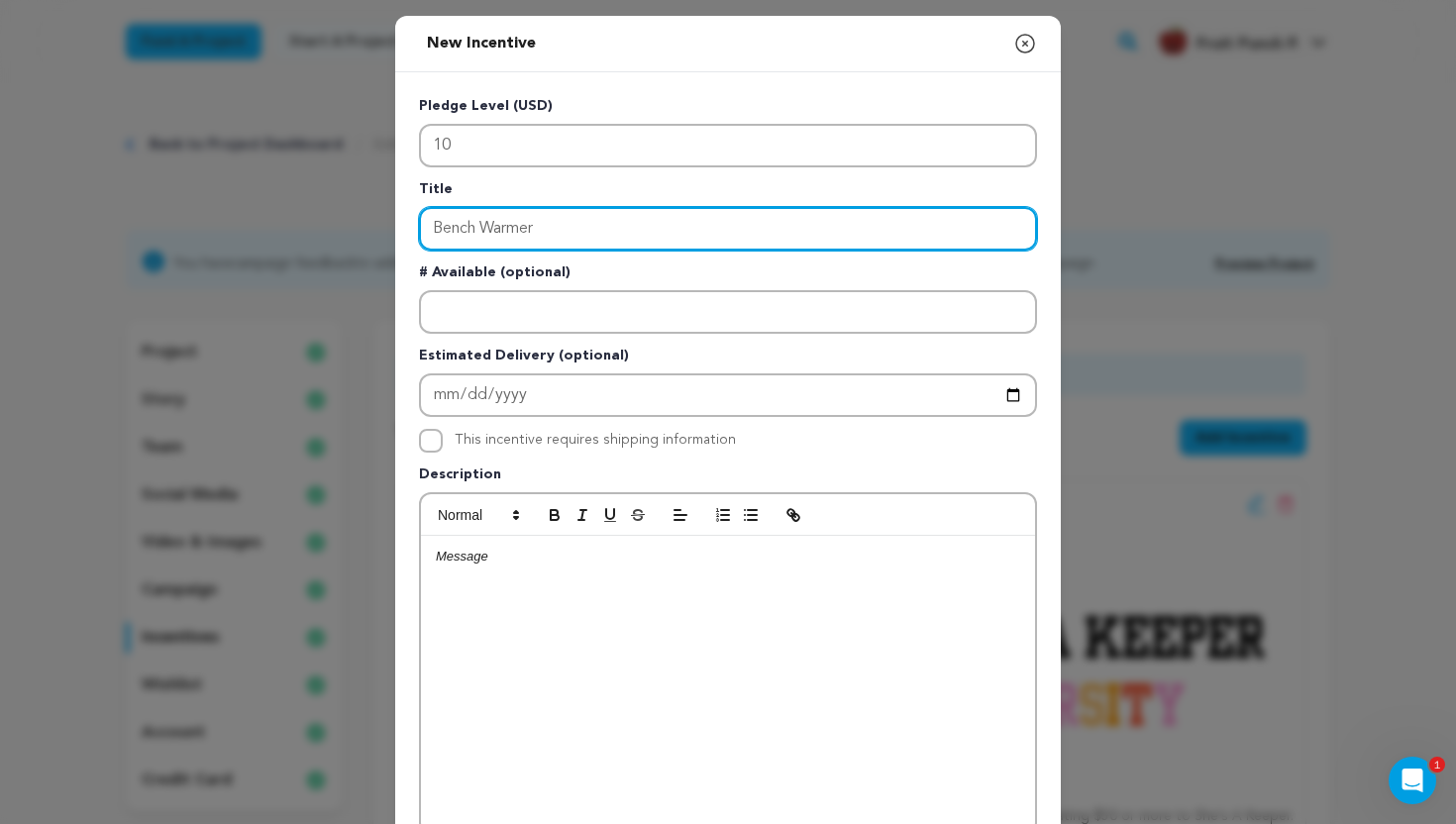 type on "Bench Warmer" 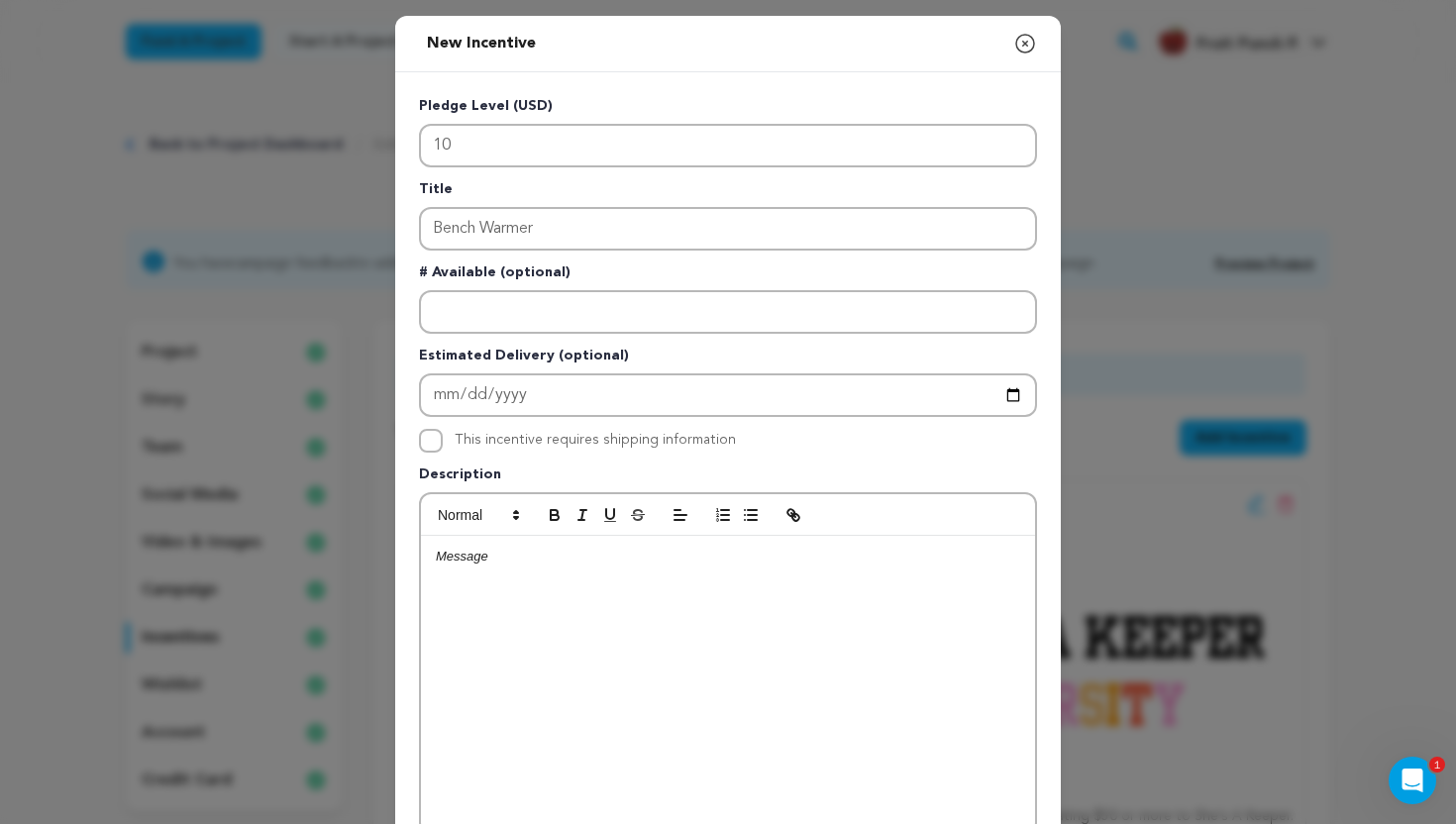 click at bounding box center (728, 684) 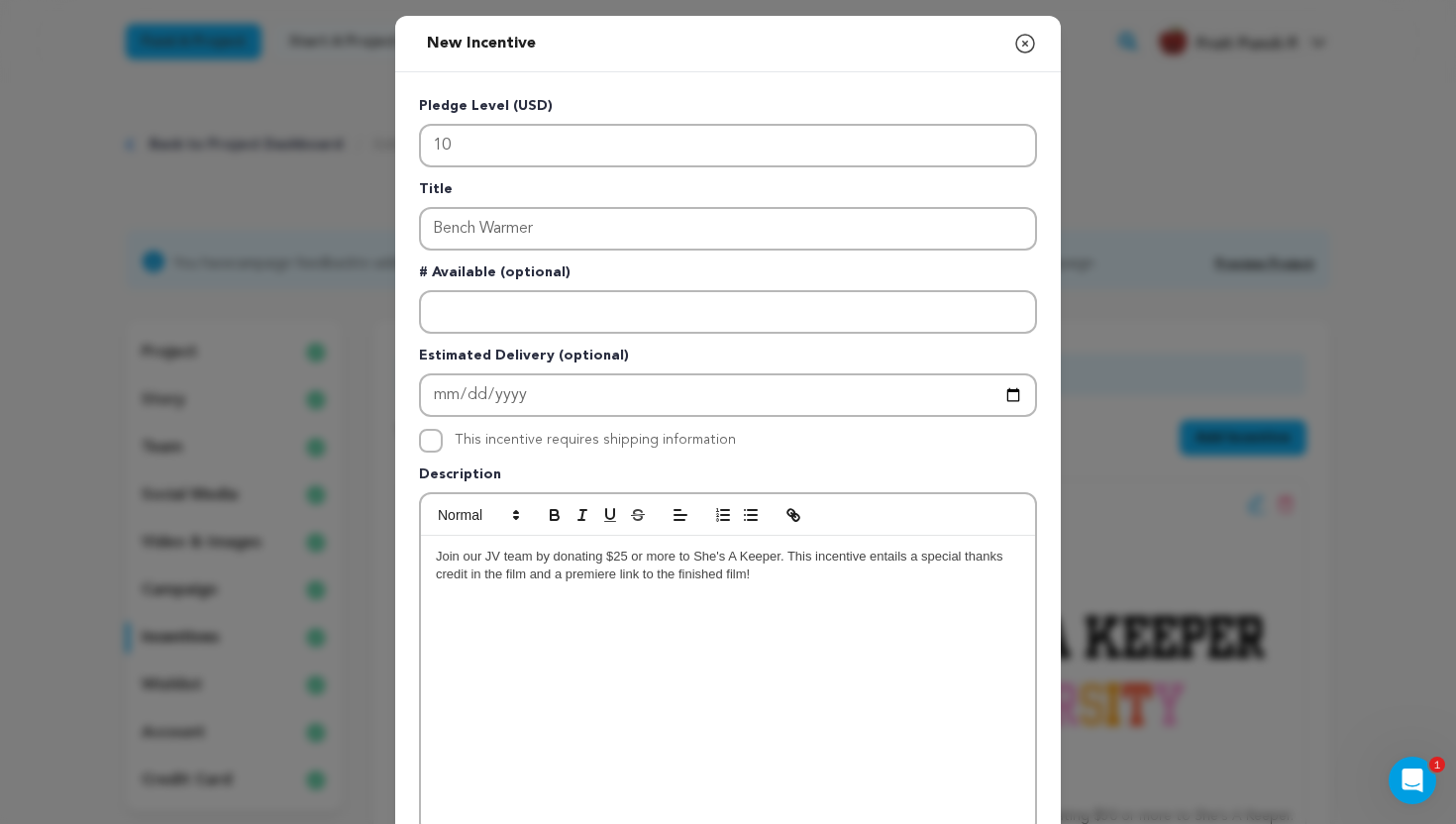 scroll, scrollTop: 66, scrollLeft: 0, axis: vertical 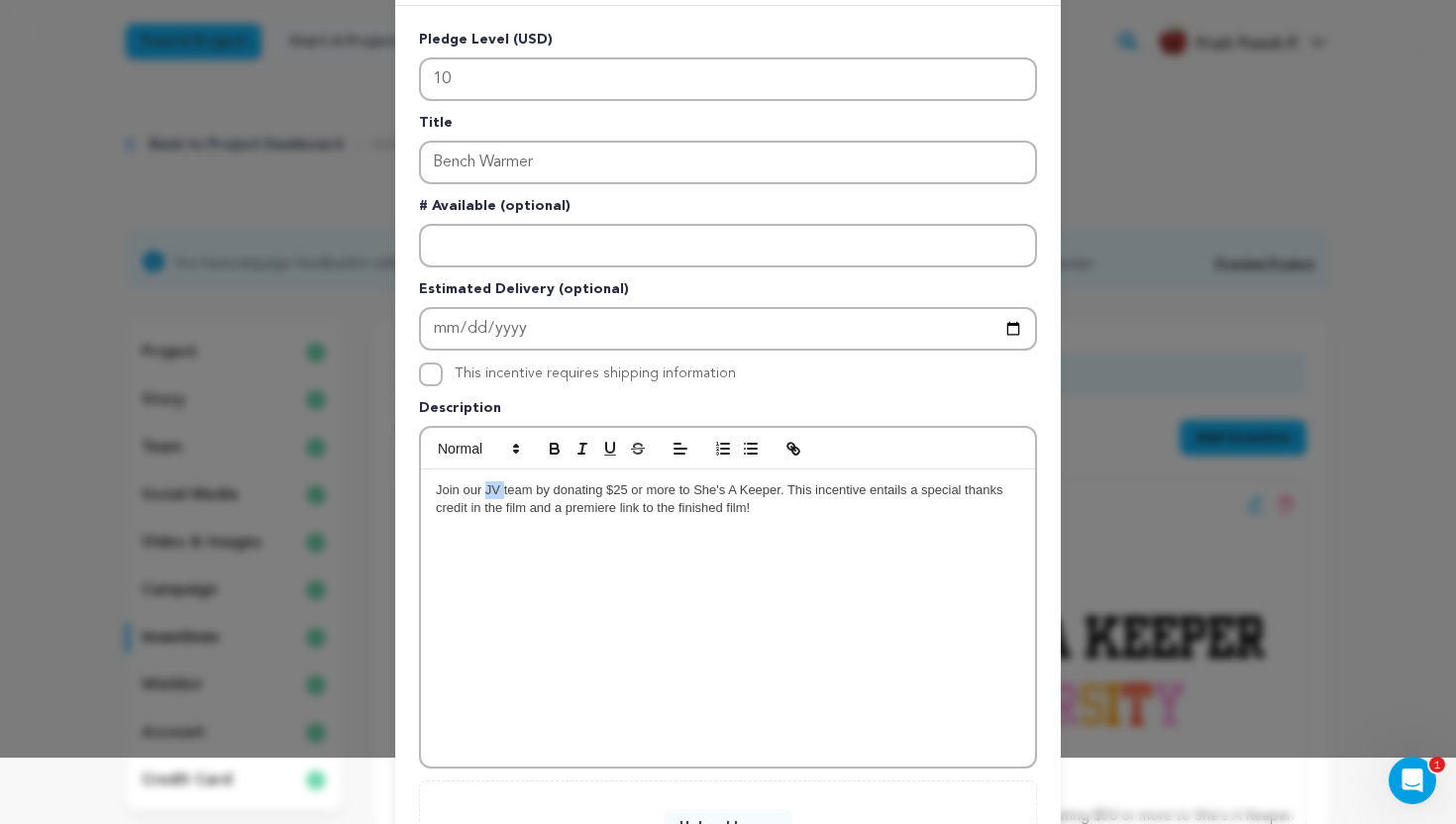 drag, startPoint x: 486, startPoint y: 492, endPoint x: 503, endPoint y: 493, distance: 17.029386 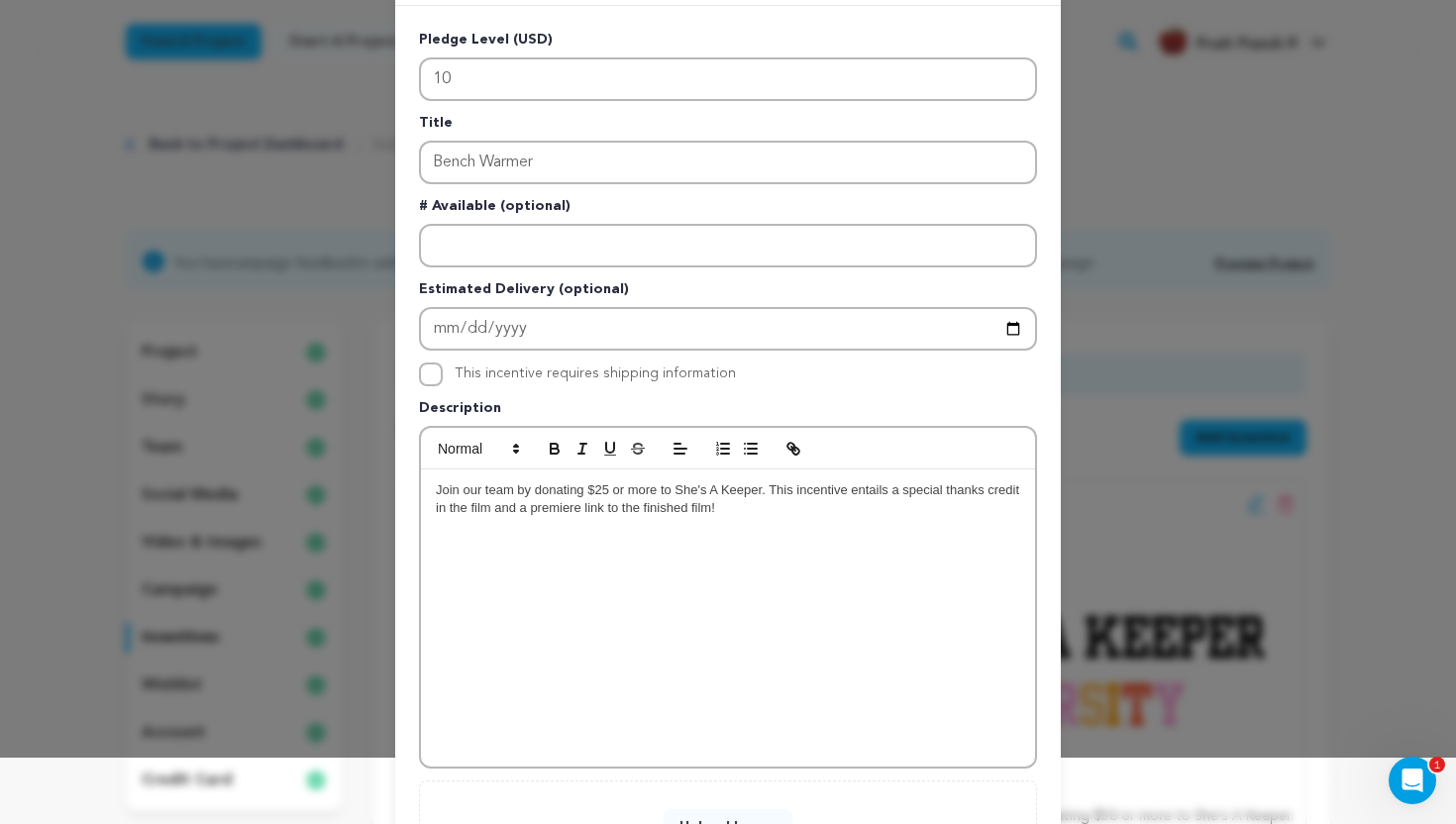 click on "Join our team by donating $25 or more to She's A Keeper. This incentive entails a special thanks credit in the film and a premiere link to the finished film!" at bounding box center [729, 498] 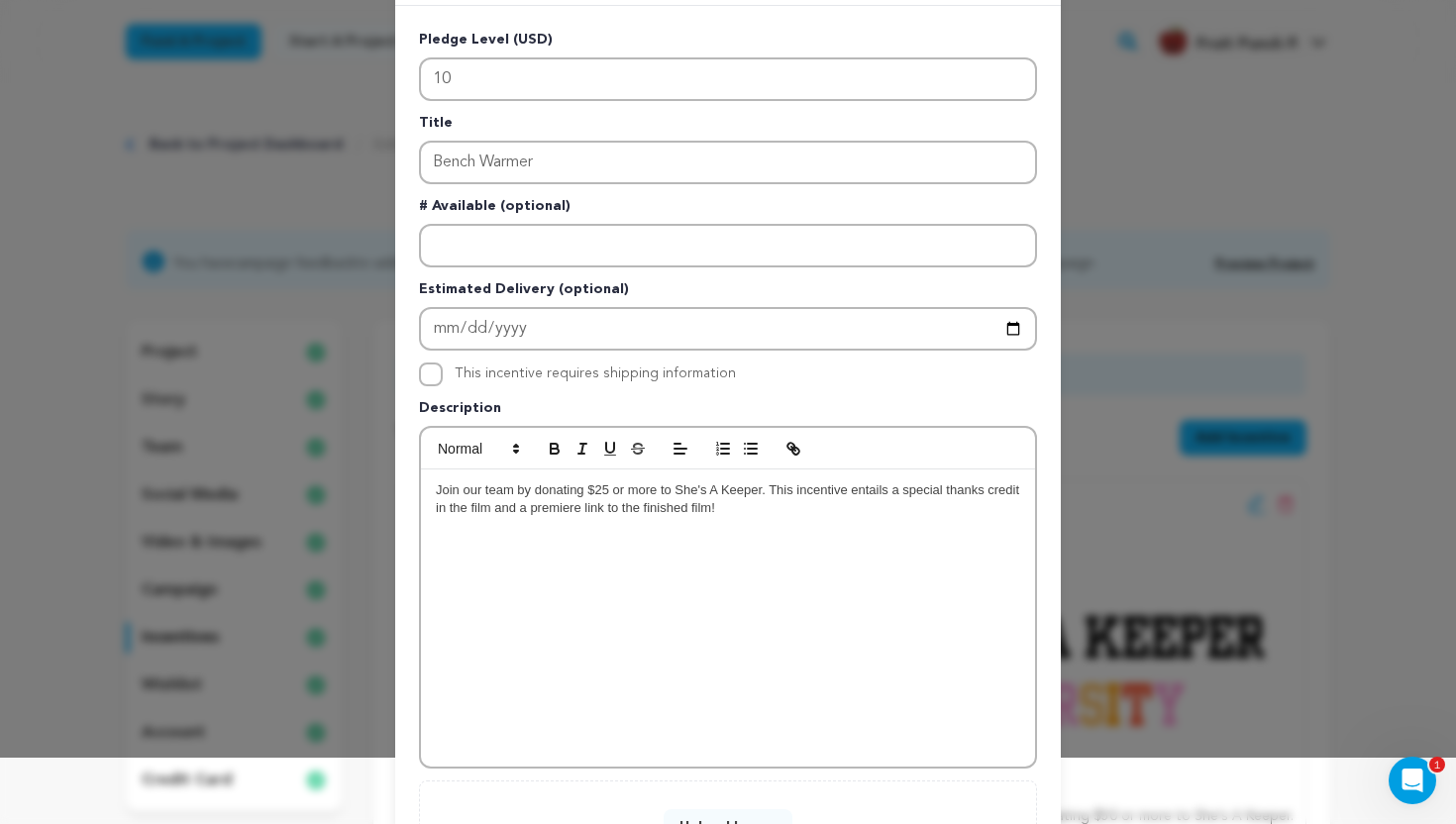 type 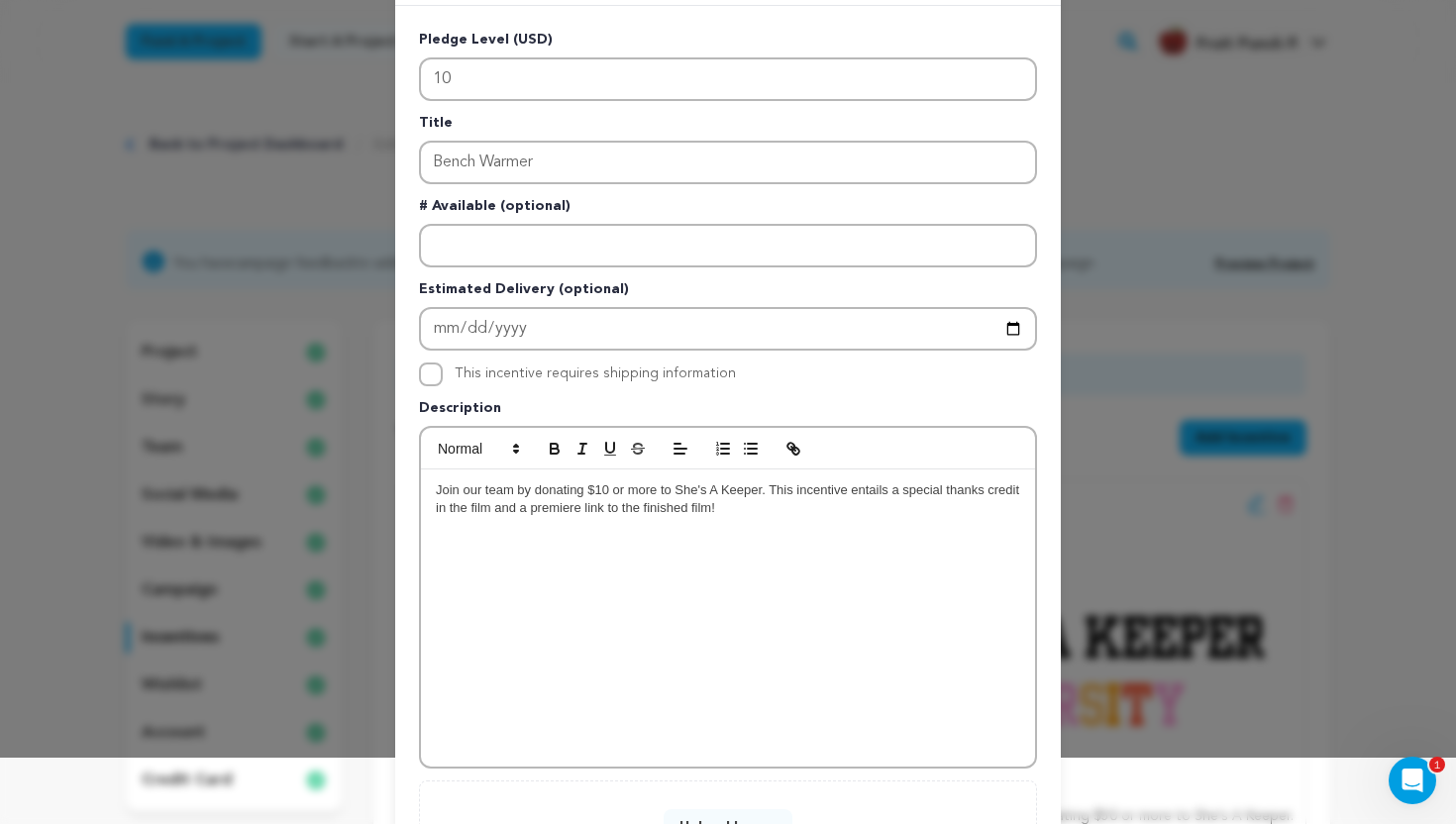 click on "Join our team by donating $10 or more to She's A Keeper. This incentive entails a special thanks credit in the film and a premiere link to the finished film!" at bounding box center [728, 618] 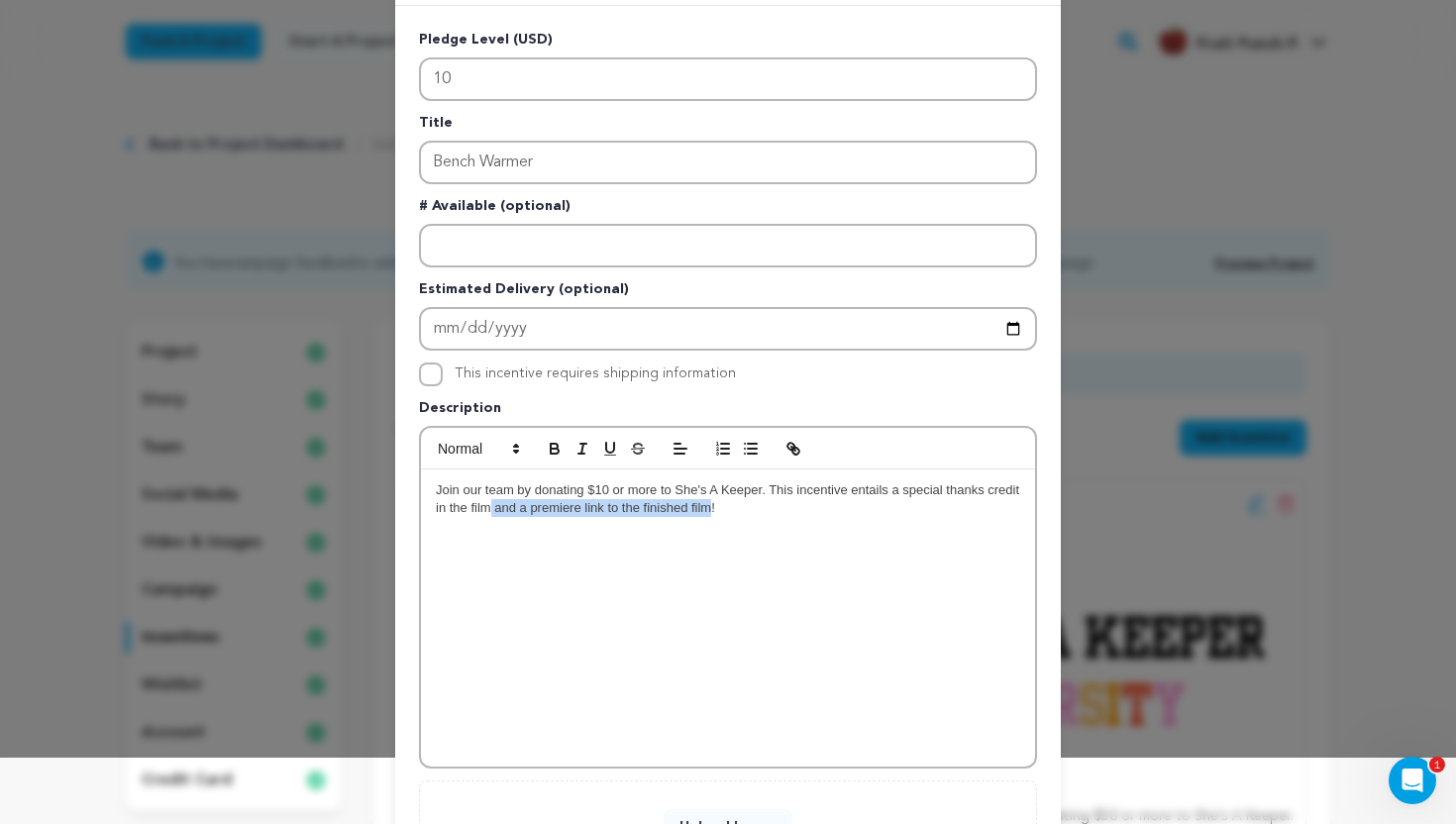 drag, startPoint x: 489, startPoint y: 515, endPoint x: 711, endPoint y: 513, distance: 222.00901 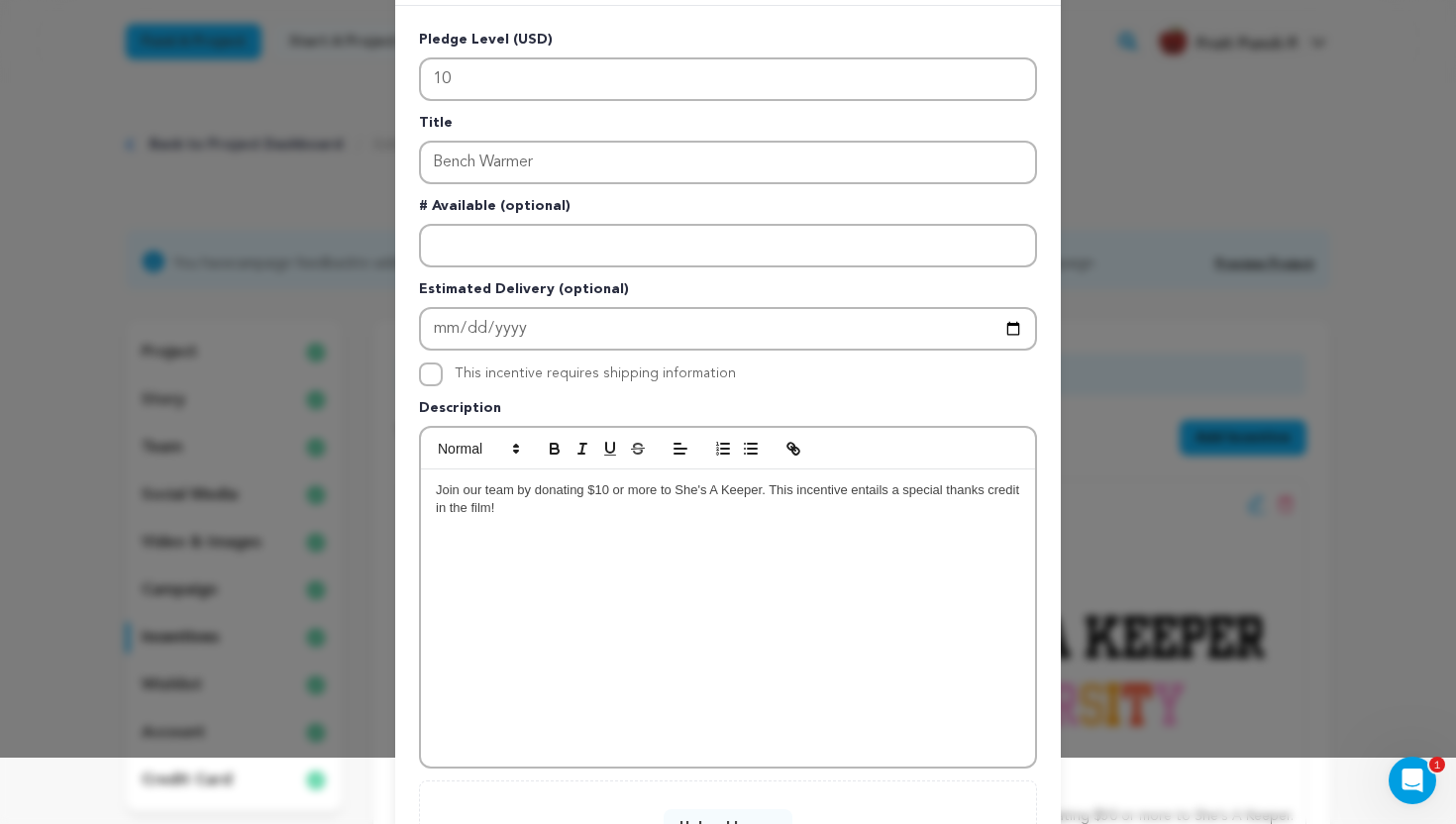 click on "Join our team by donating $10 or more to She's A Keeper. This incentive entails a special thanks credit in the film!" at bounding box center (728, 499) 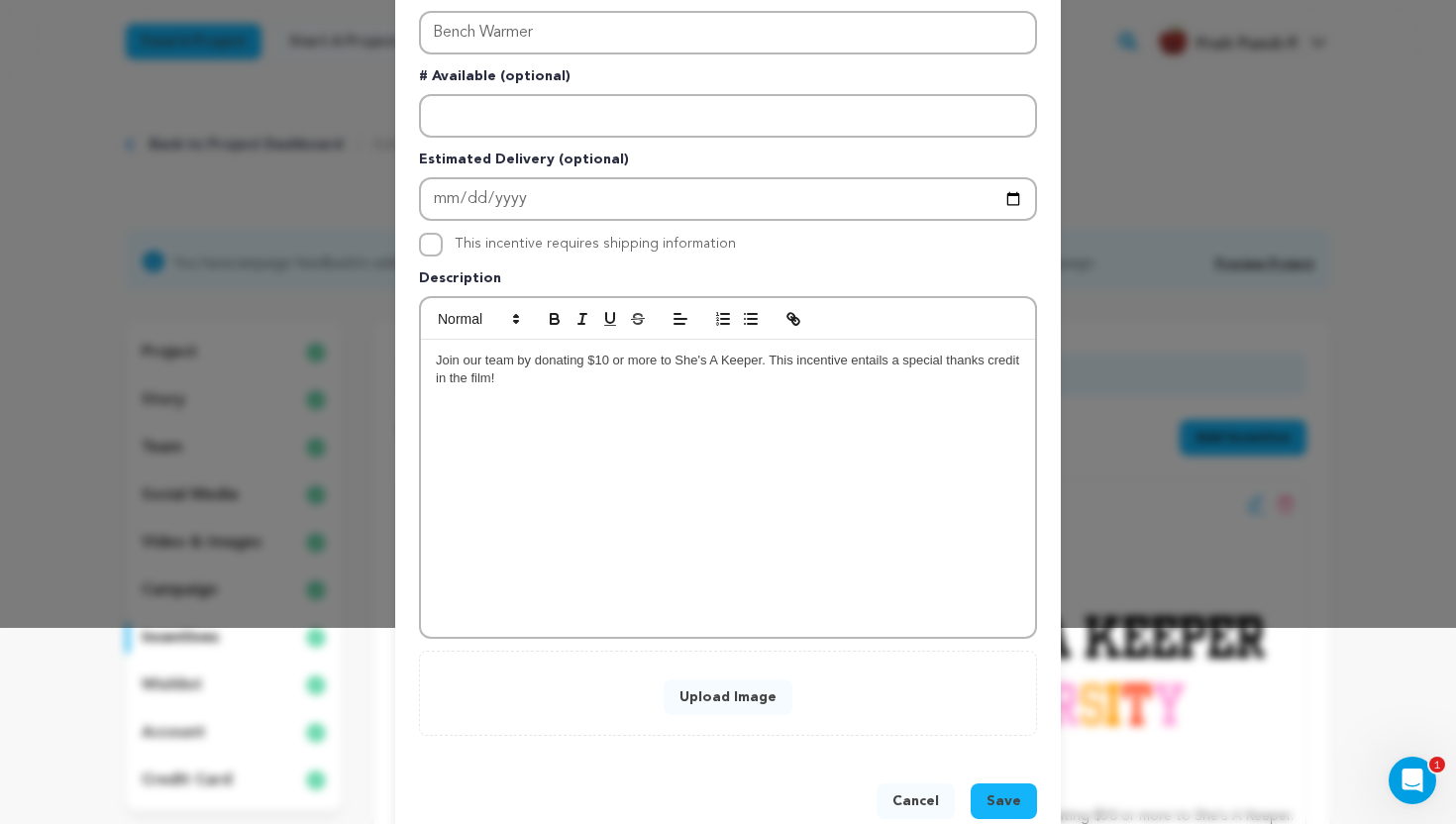 scroll, scrollTop: 239, scrollLeft: 0, axis: vertical 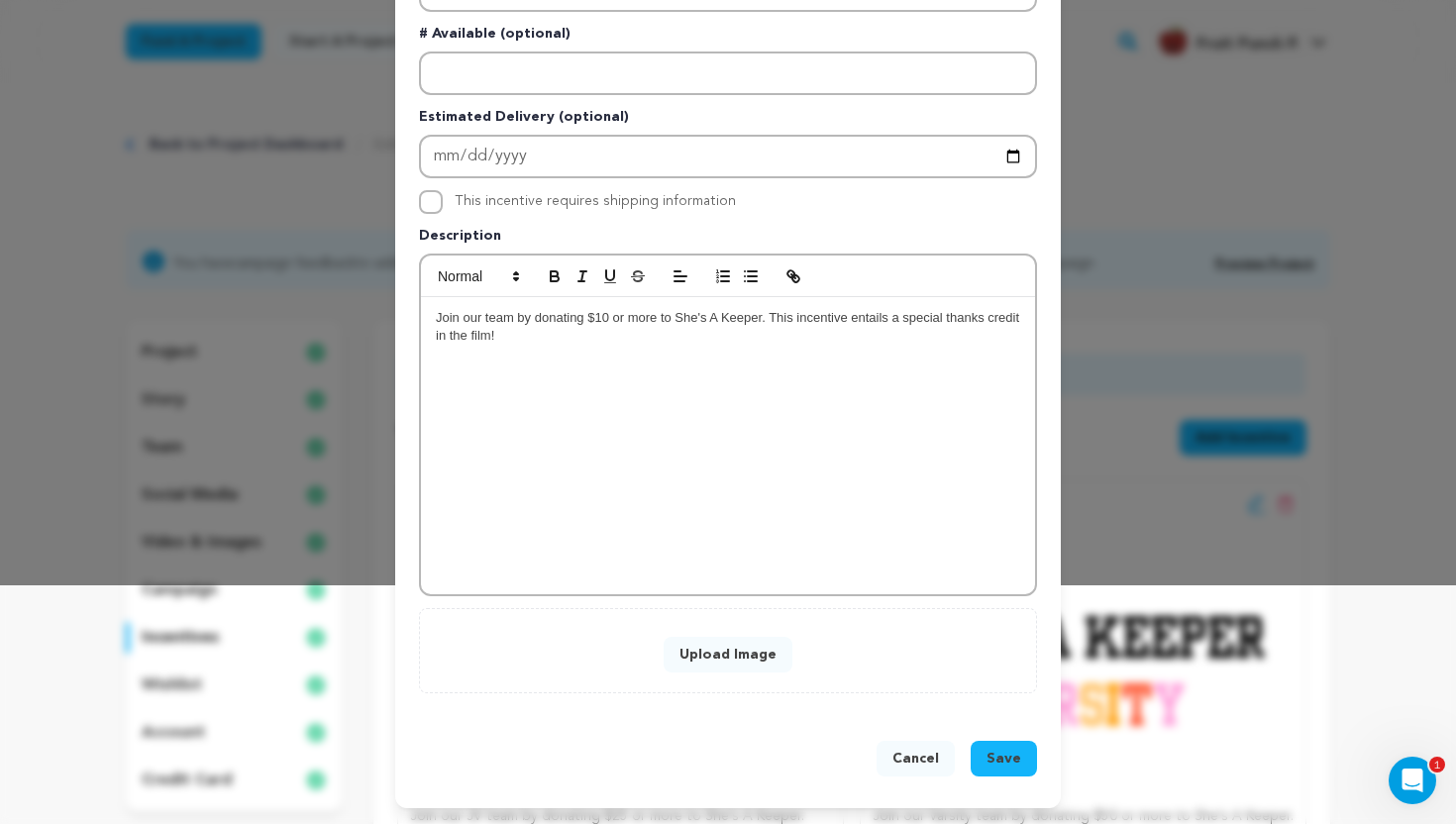 click on "Upload Image" at bounding box center [728, 655] 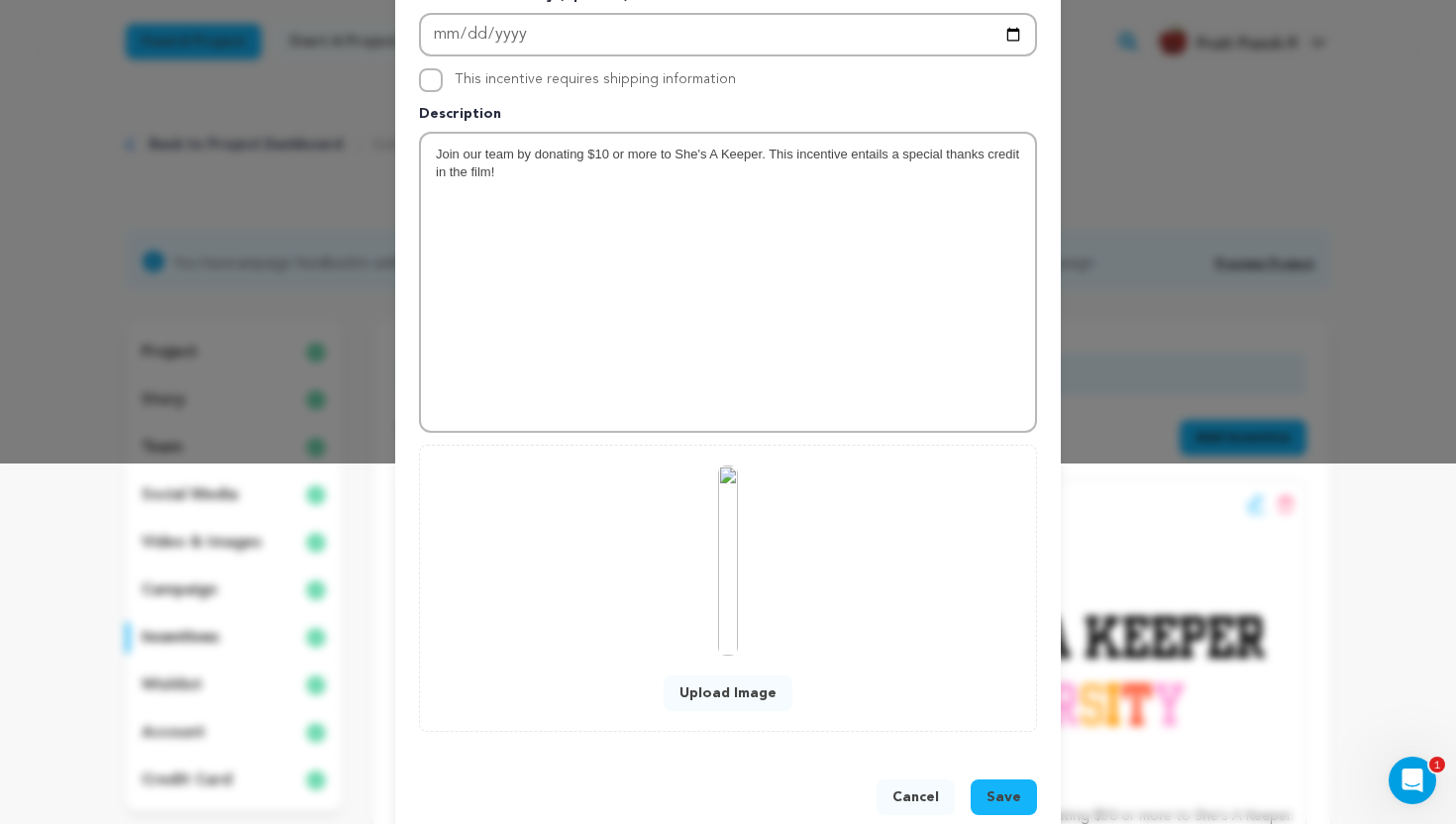 scroll, scrollTop: 399, scrollLeft: 0, axis: vertical 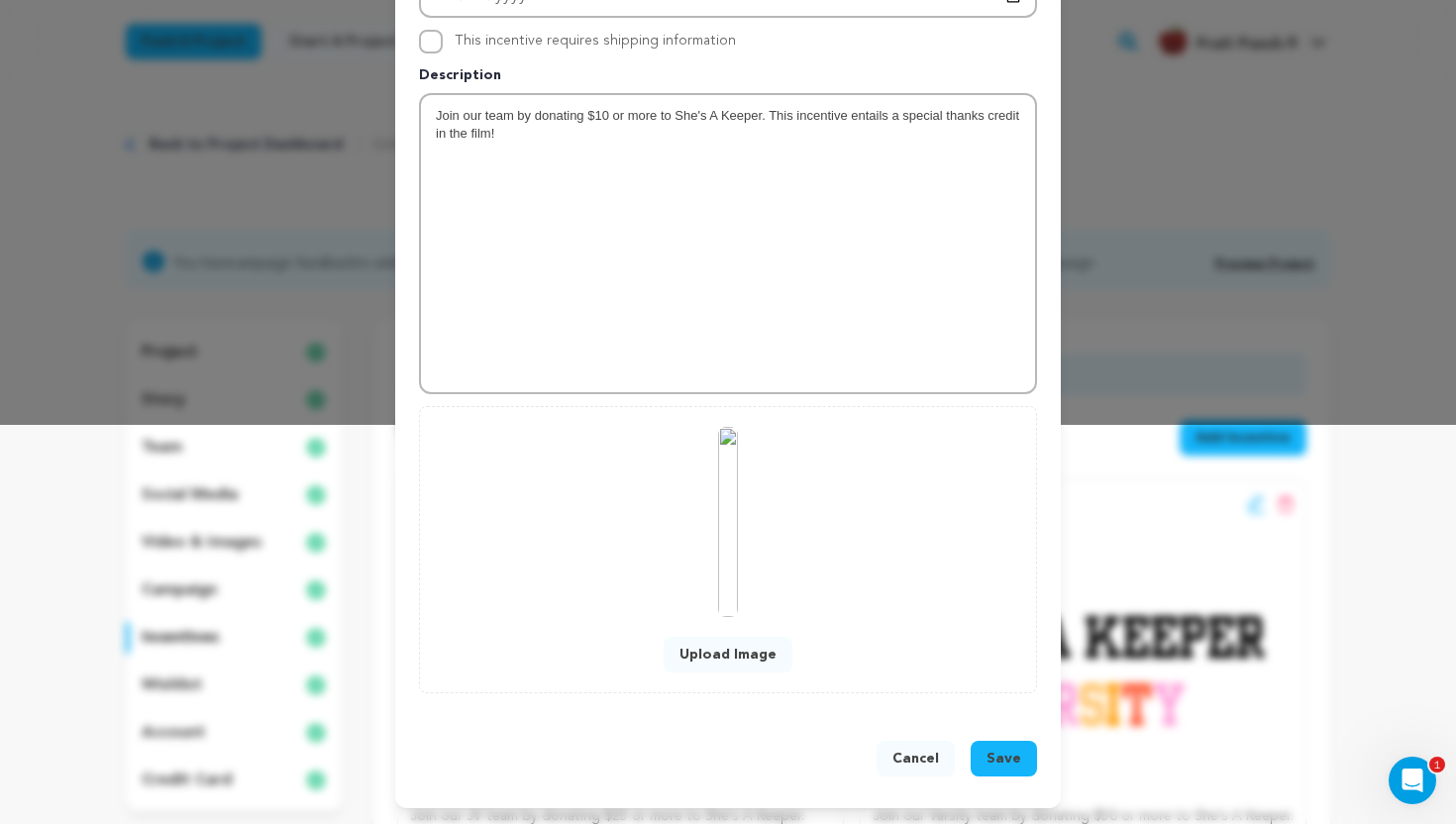 click on "Save" at bounding box center (1003, 759) 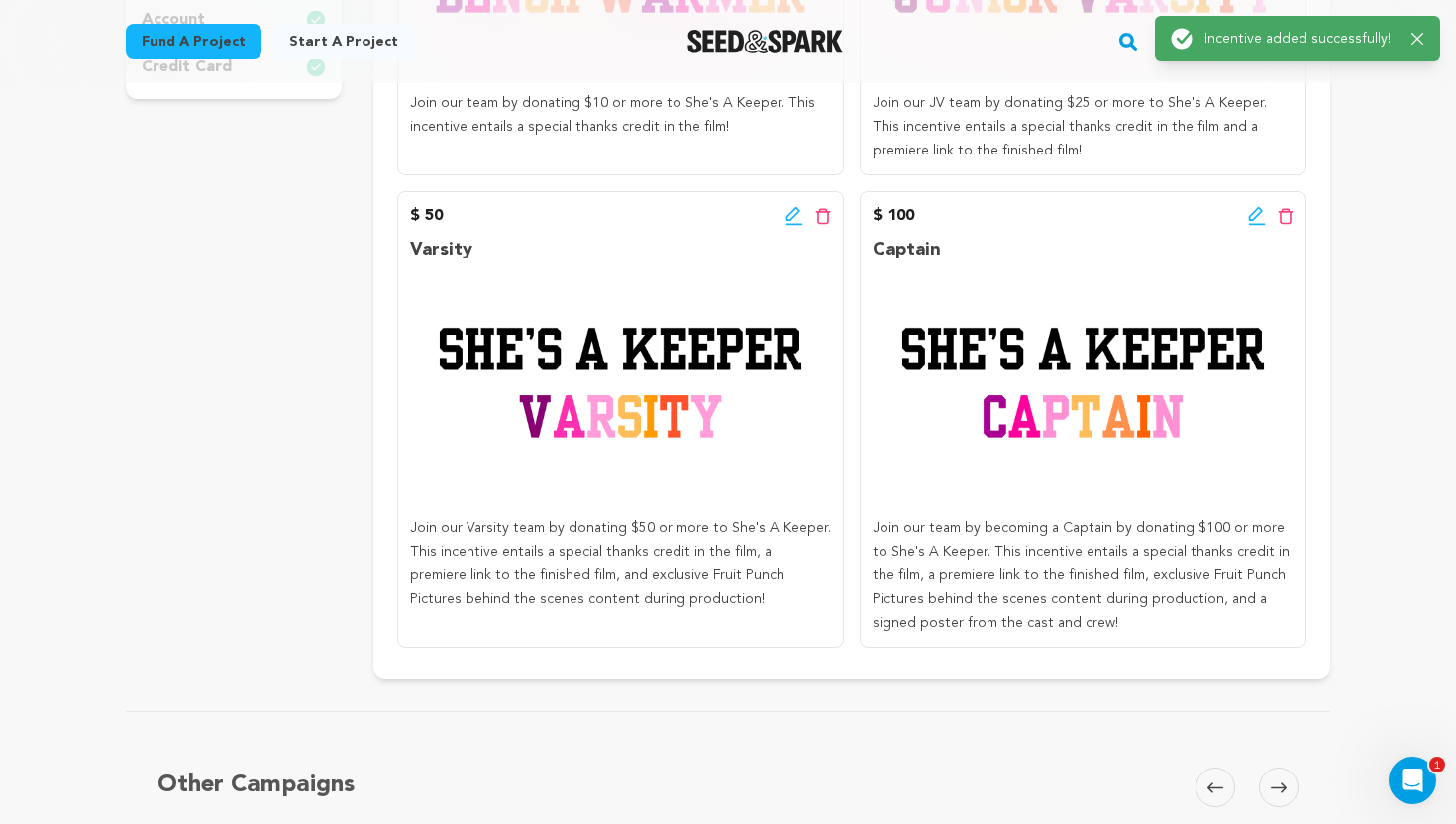 scroll, scrollTop: 0, scrollLeft: 0, axis: both 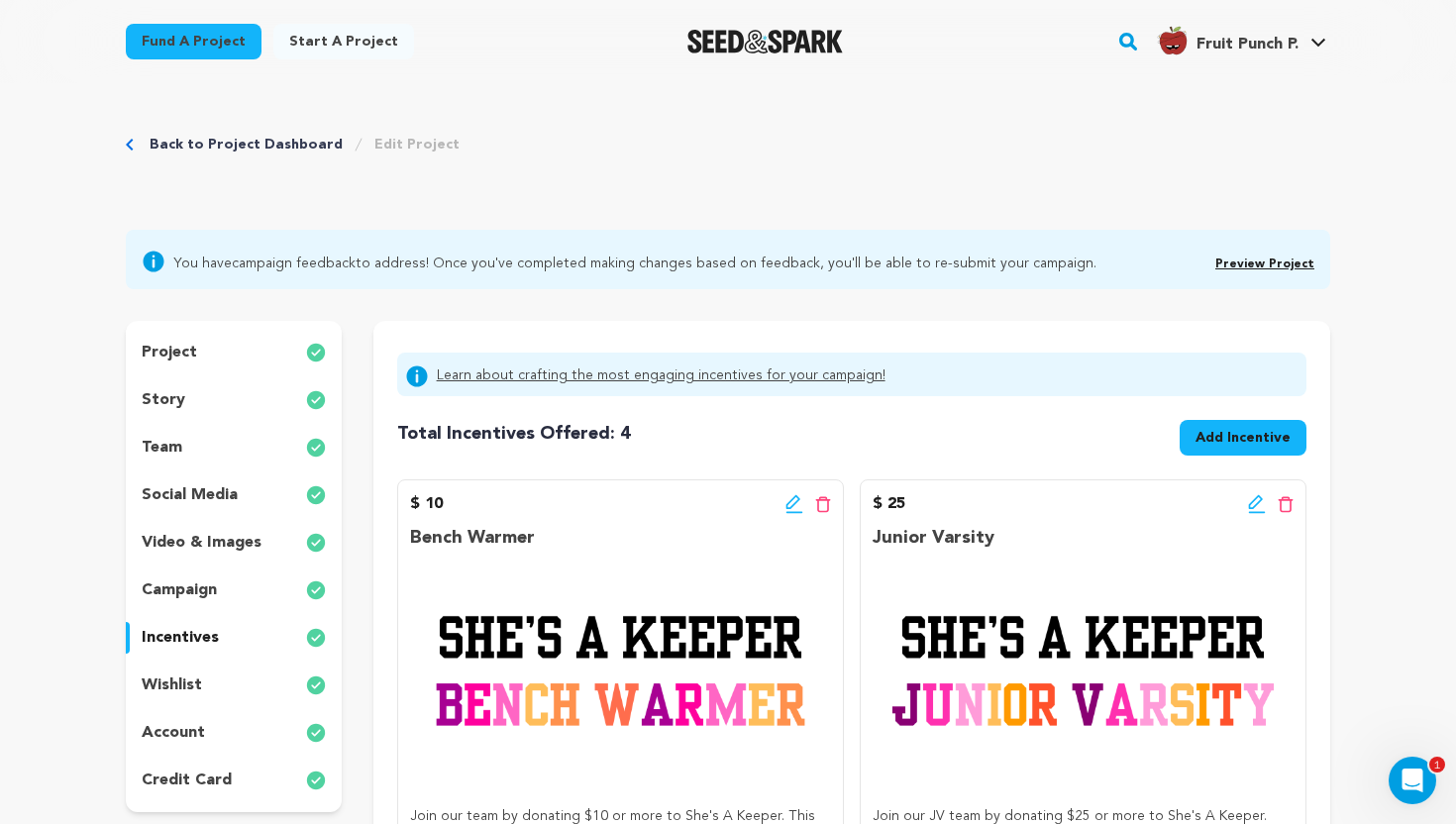 click on "project" at bounding box center (234, 353) 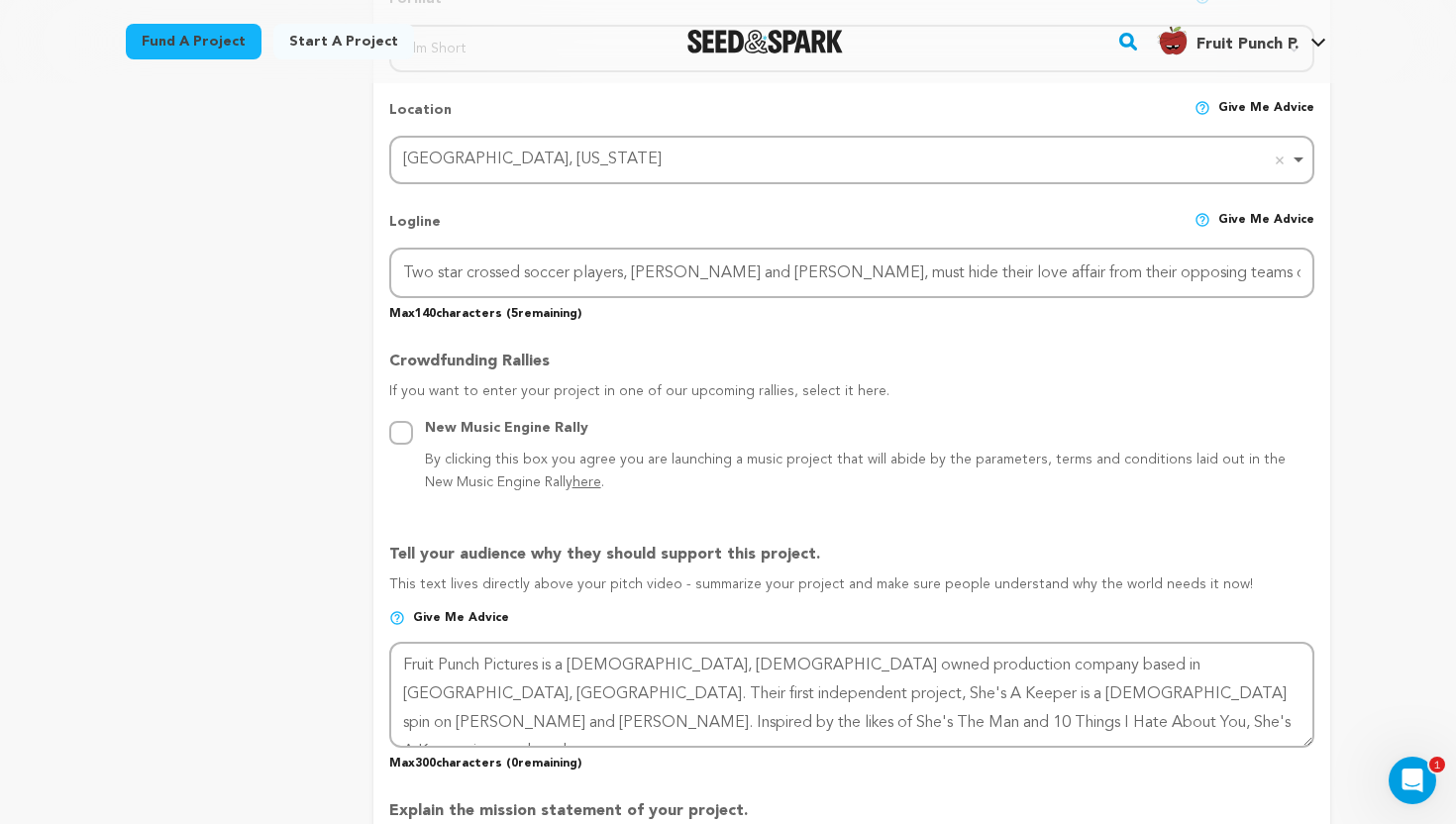 scroll, scrollTop: 0, scrollLeft: 0, axis: both 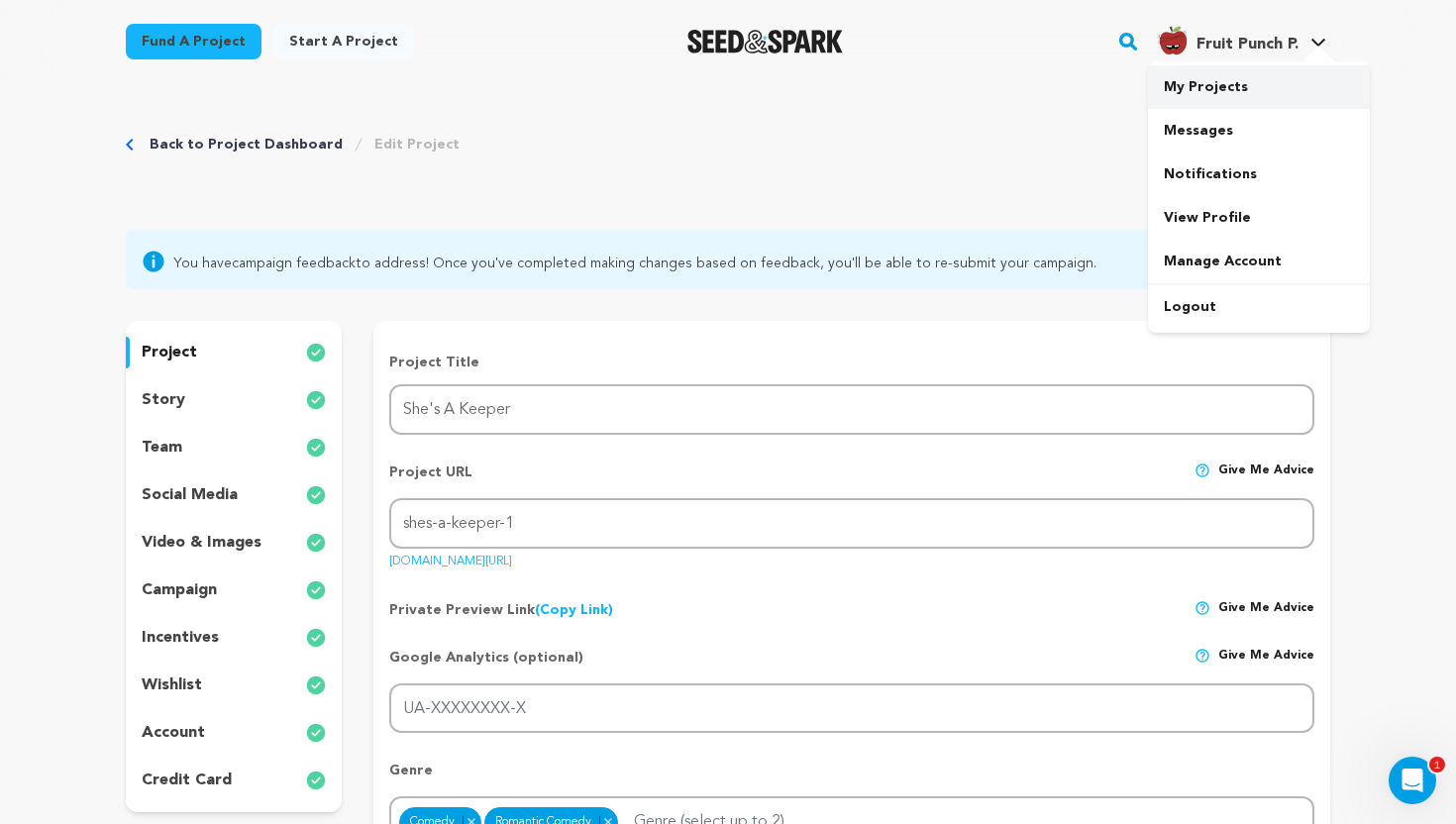 click on "My Projects" at bounding box center [1259, 87] 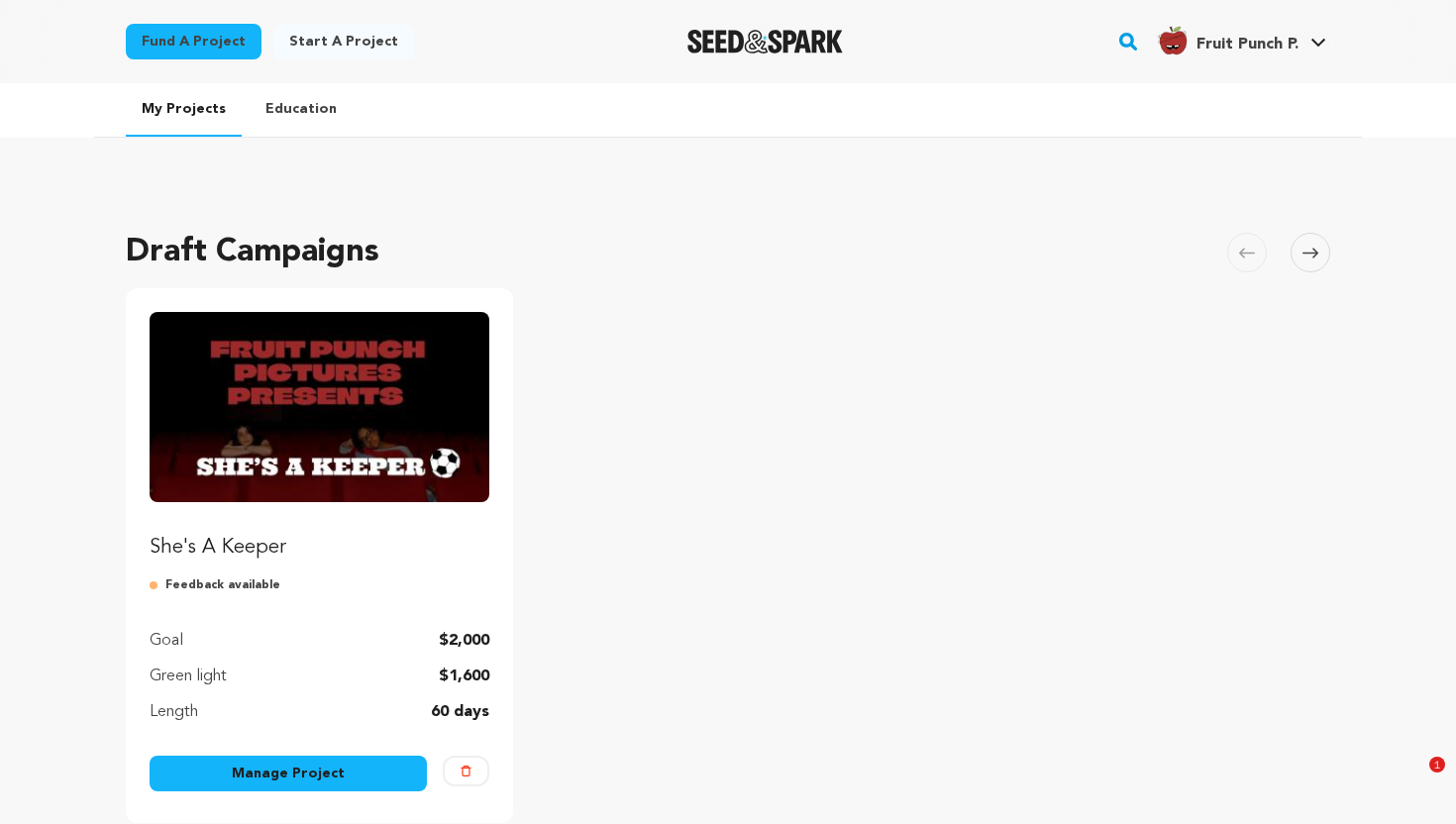 scroll, scrollTop: 148, scrollLeft: 0, axis: vertical 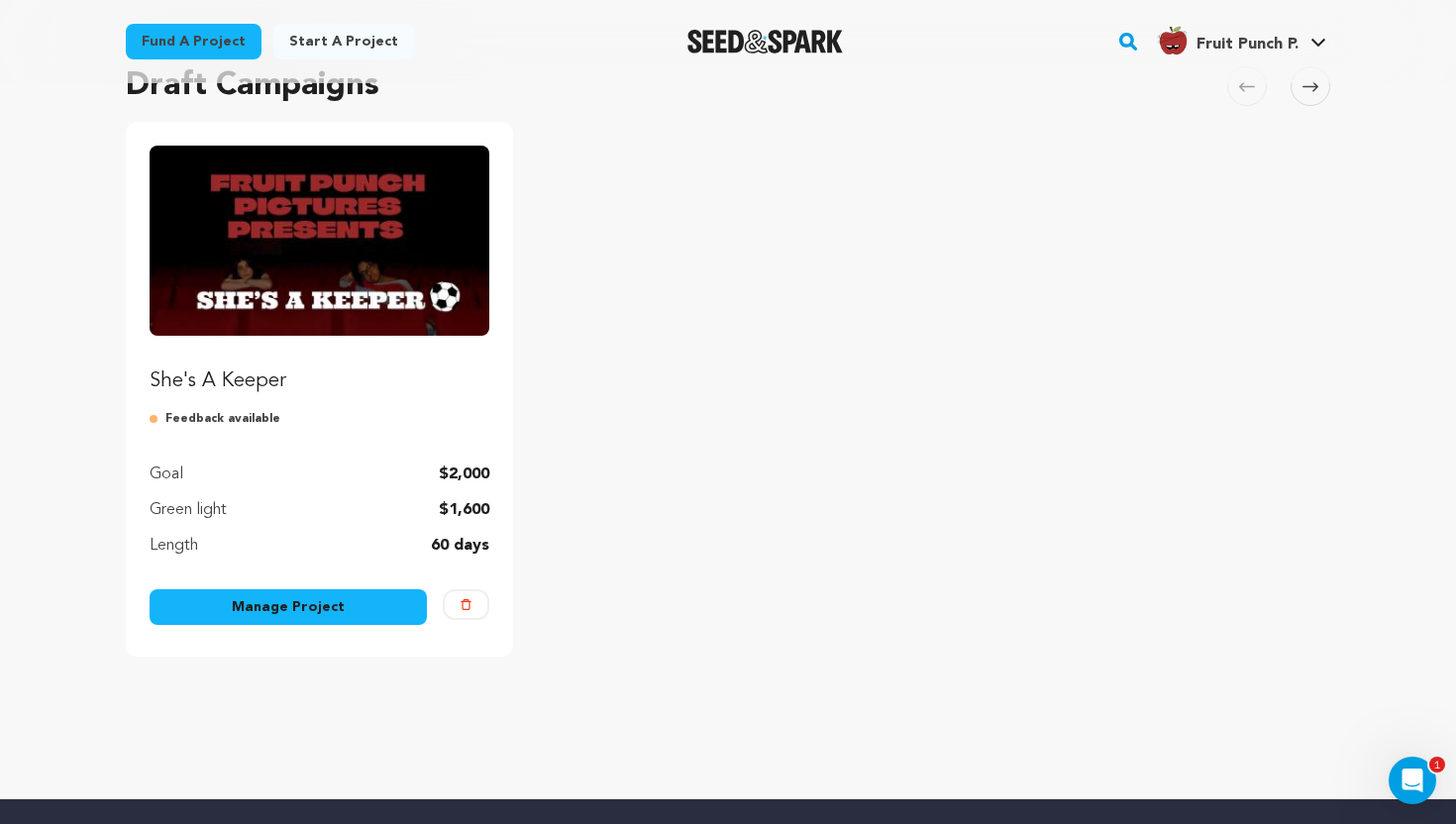click at bounding box center (319, 241) 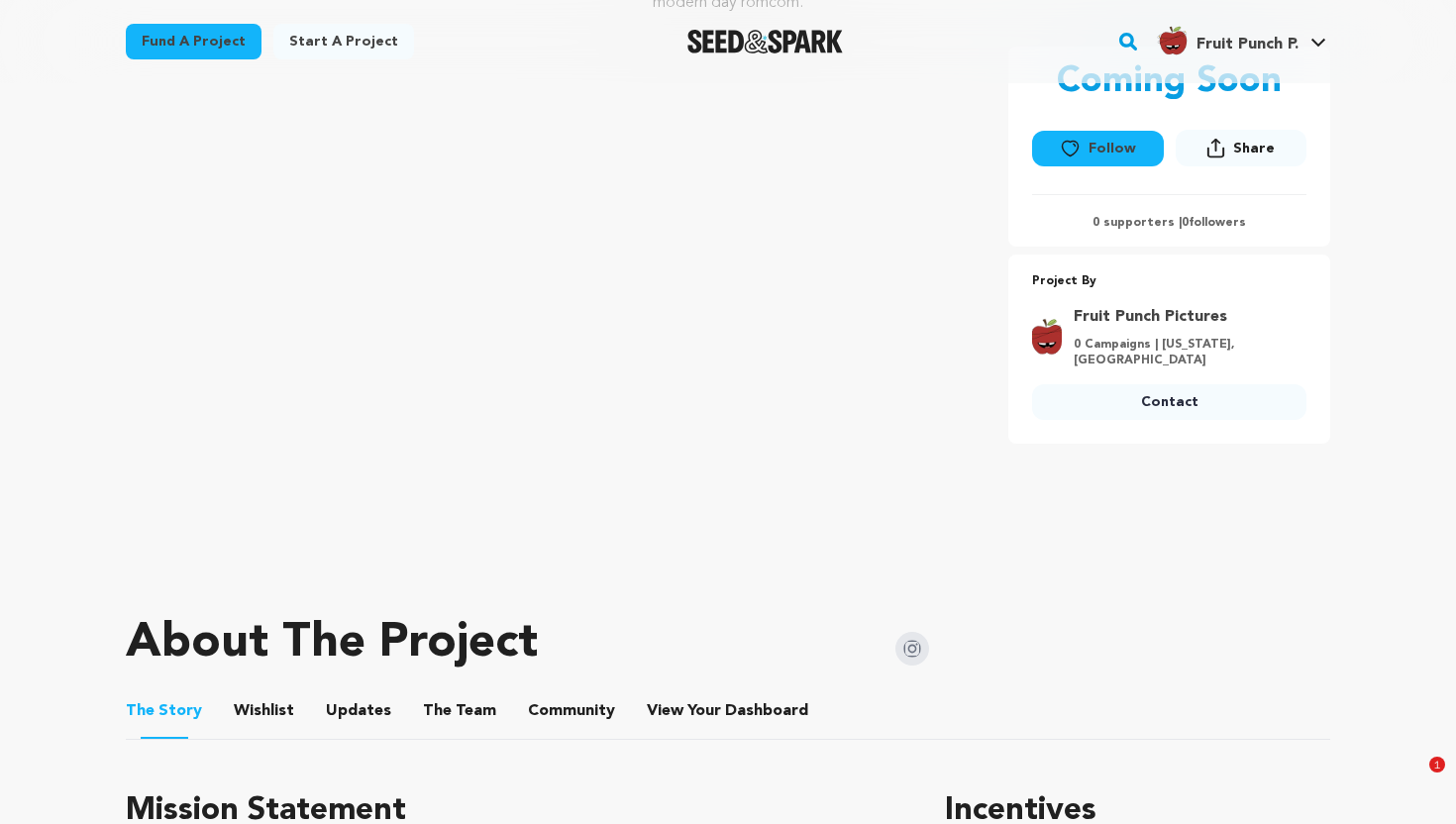 scroll, scrollTop: 387, scrollLeft: 0, axis: vertical 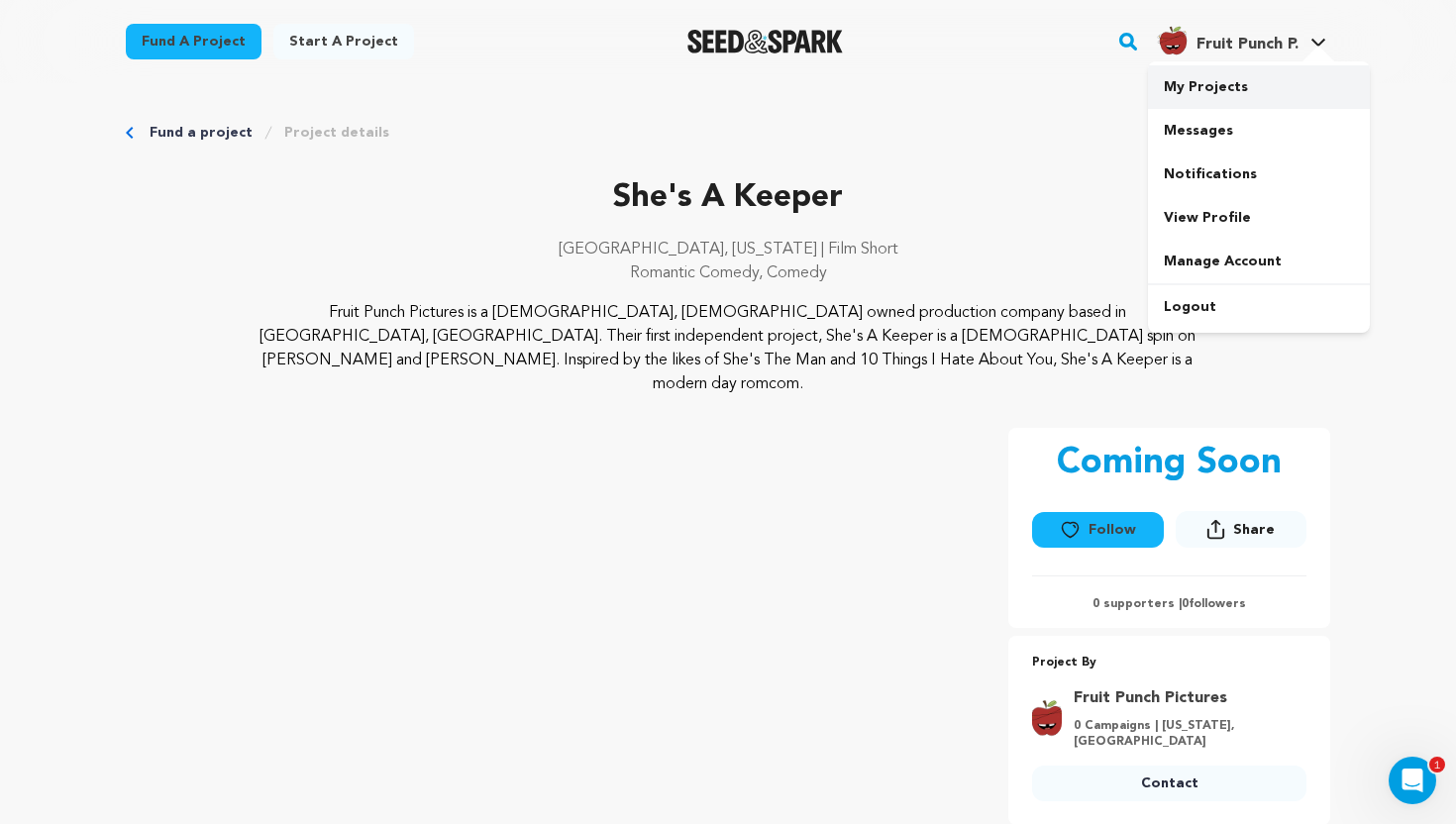 click on "My Projects" at bounding box center [1259, 87] 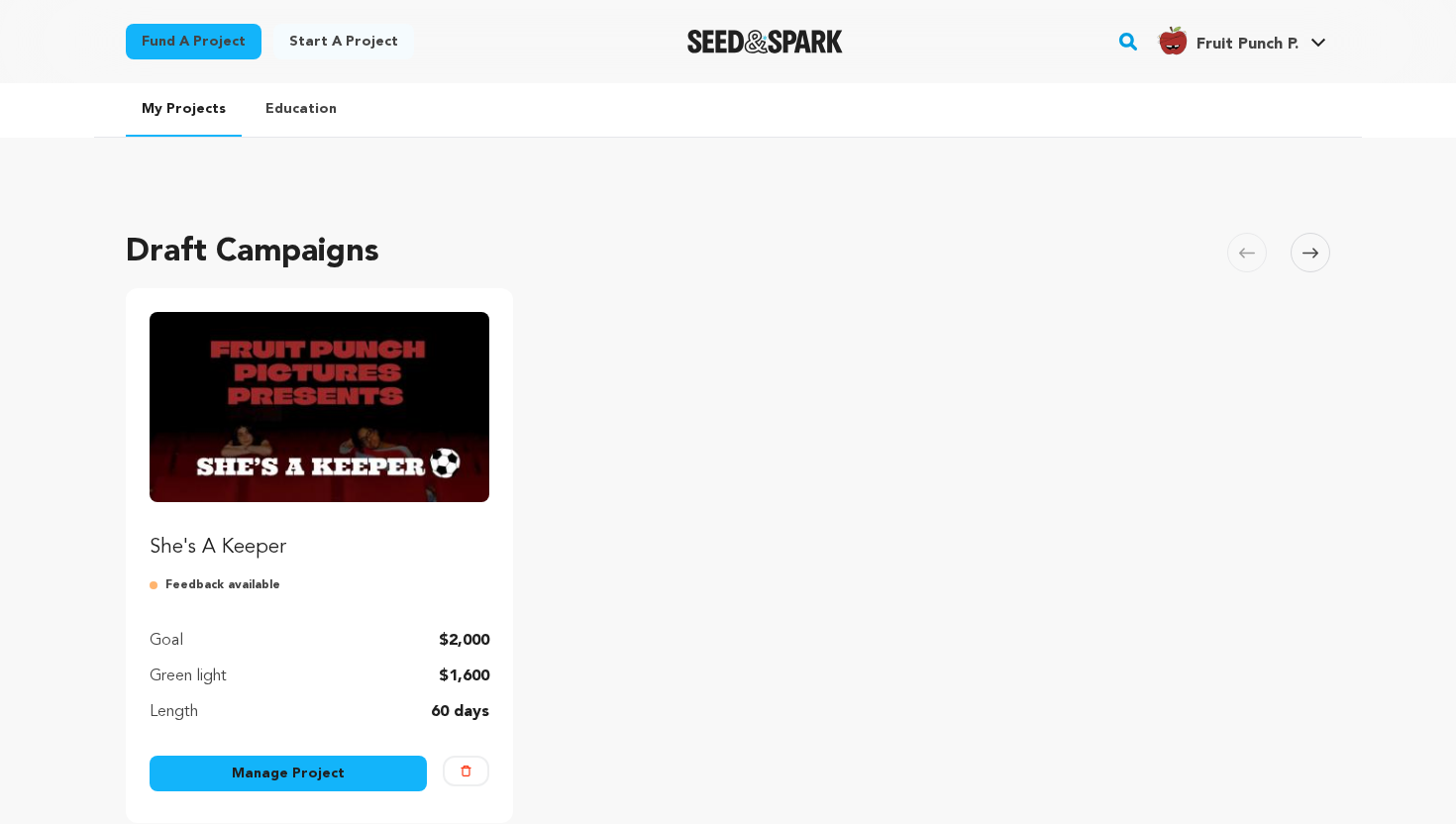scroll, scrollTop: 0, scrollLeft: 0, axis: both 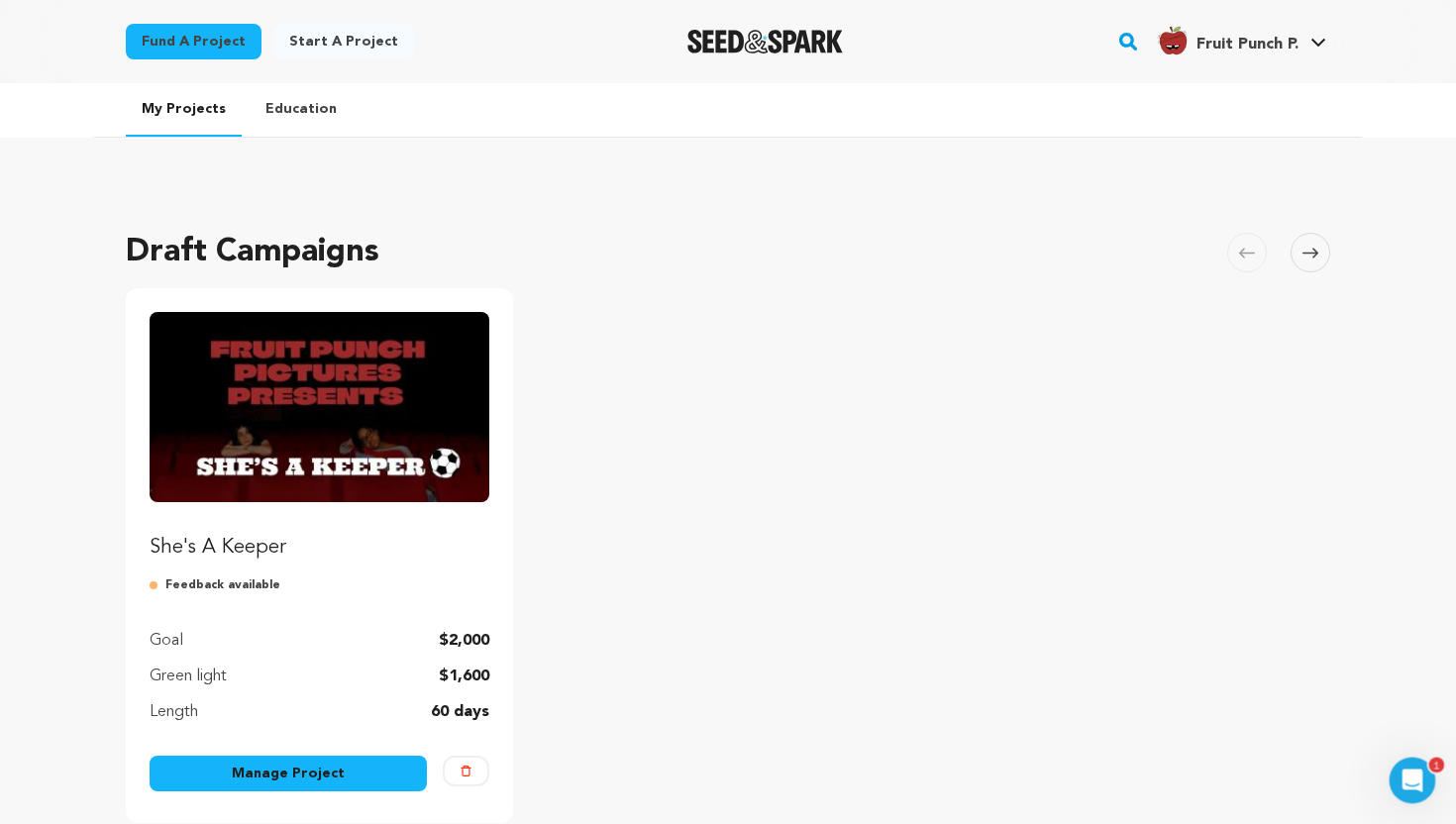 click on "Manage Project" at bounding box center [288, 773] 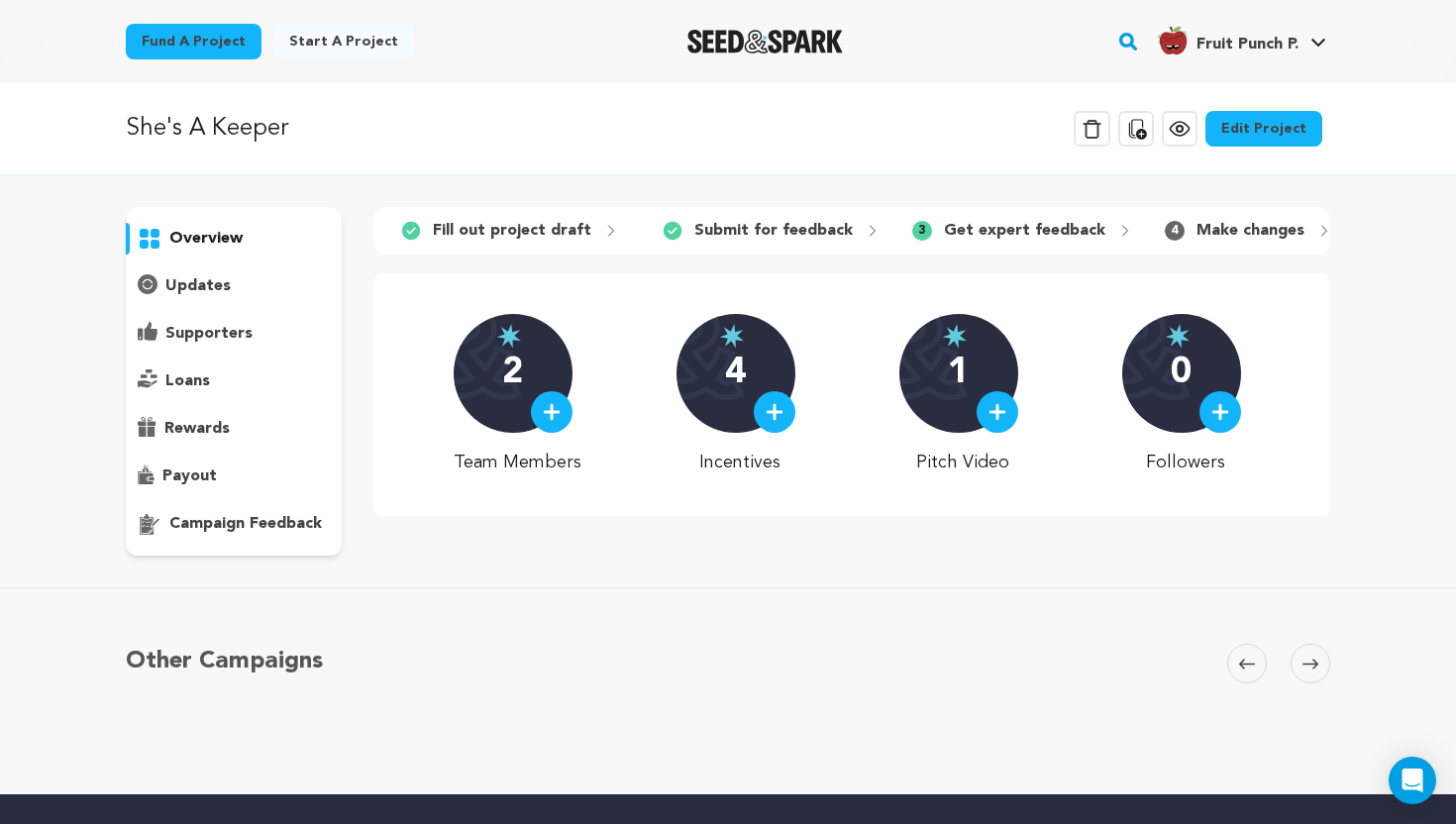 scroll, scrollTop: 0, scrollLeft: 0, axis: both 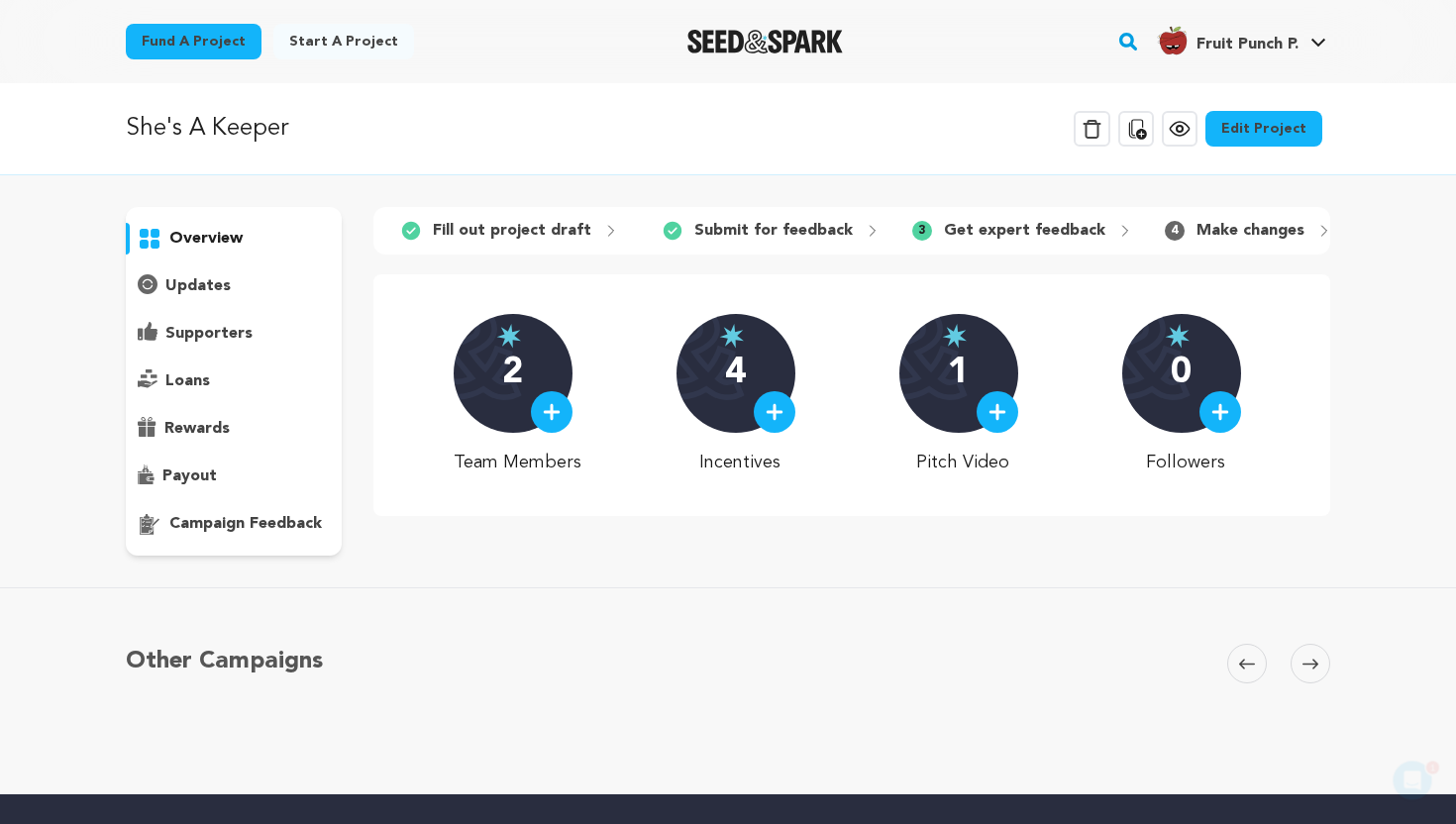 click on "updates" at bounding box center (198, 286) 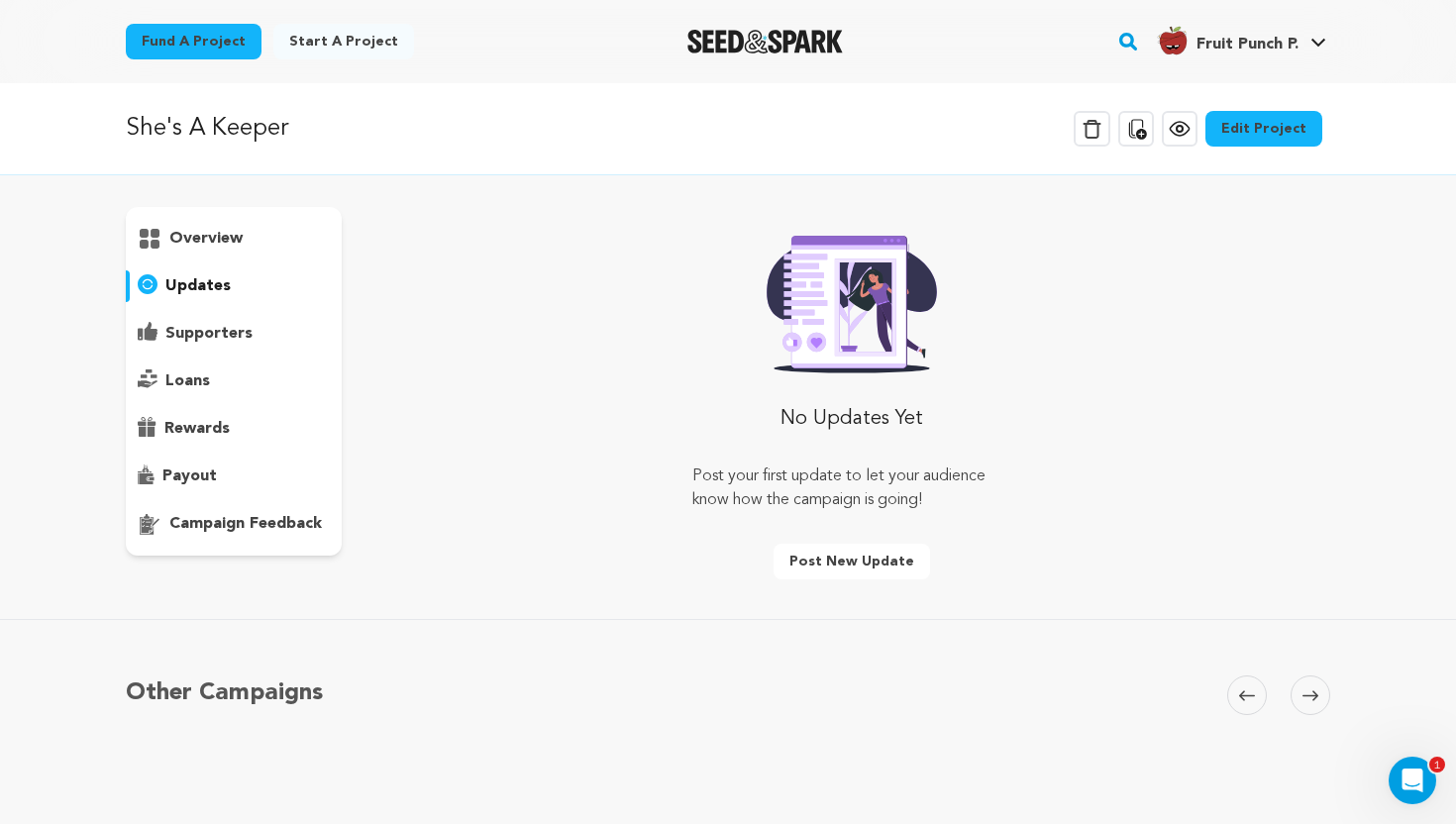 click on "supporters" at bounding box center (234, 334) 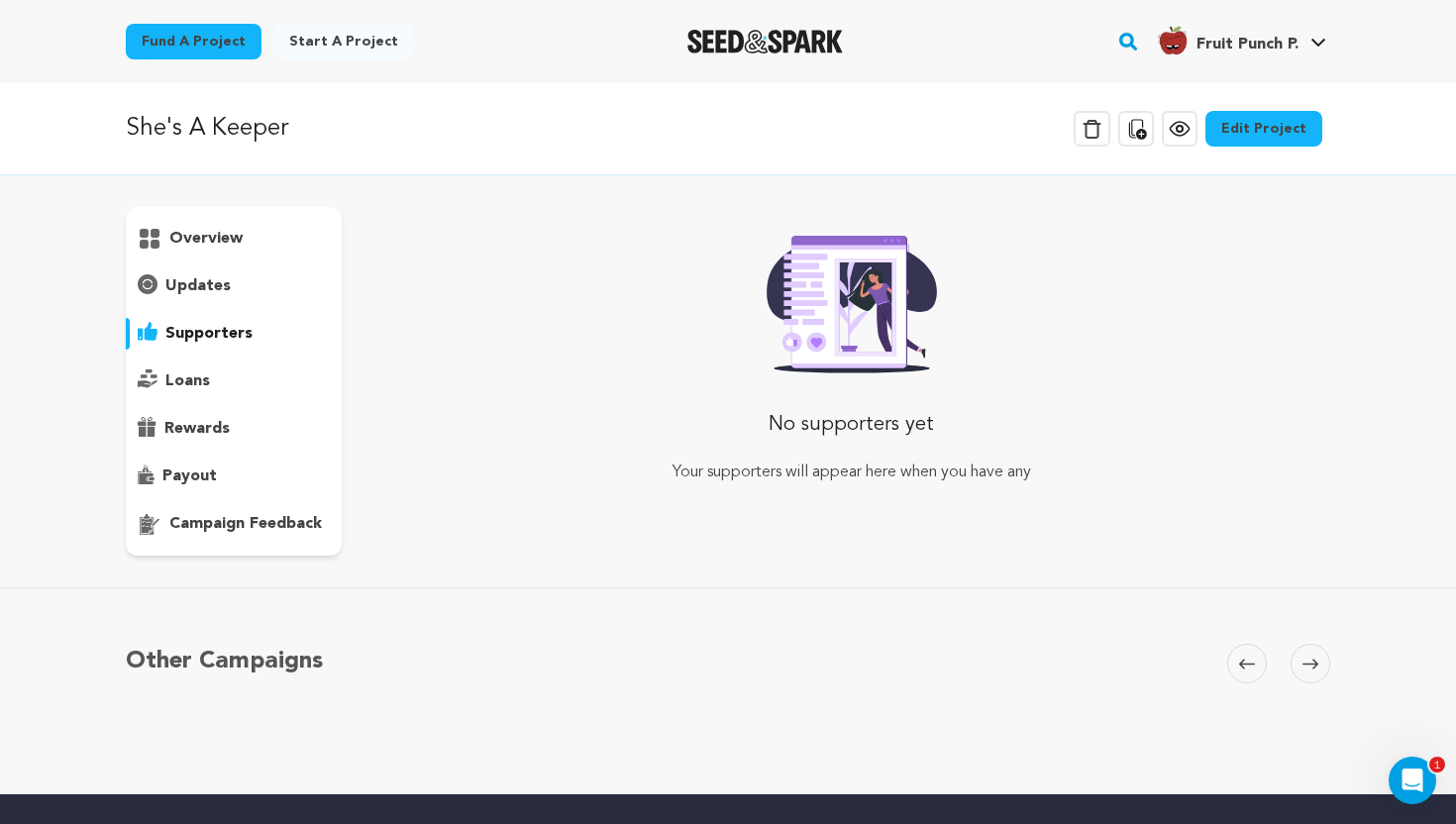 click on "Edit Project" at bounding box center [1264, 129] 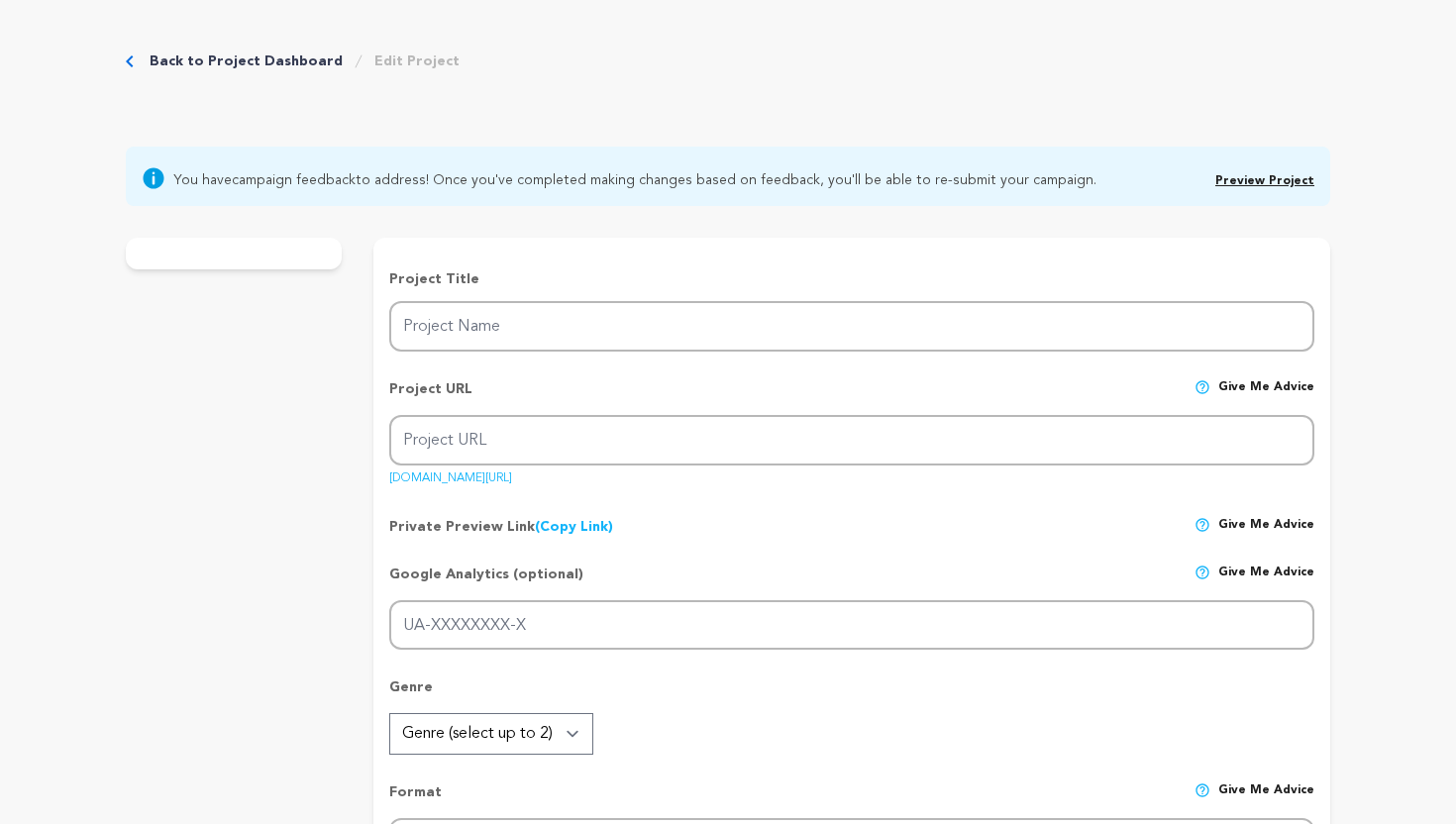scroll, scrollTop: 0, scrollLeft: 0, axis: both 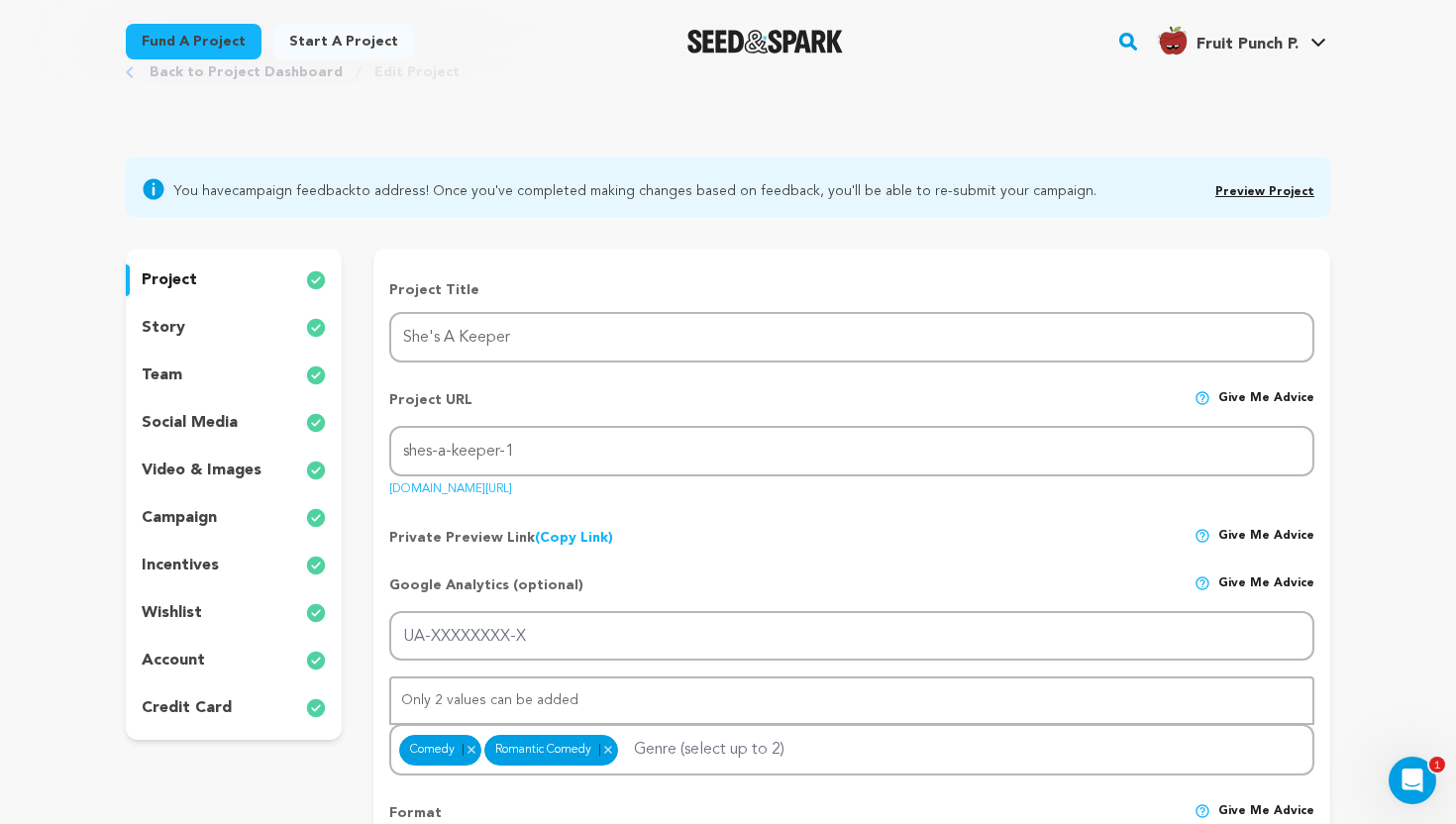 click on "credit card" at bounding box center [234, 708] 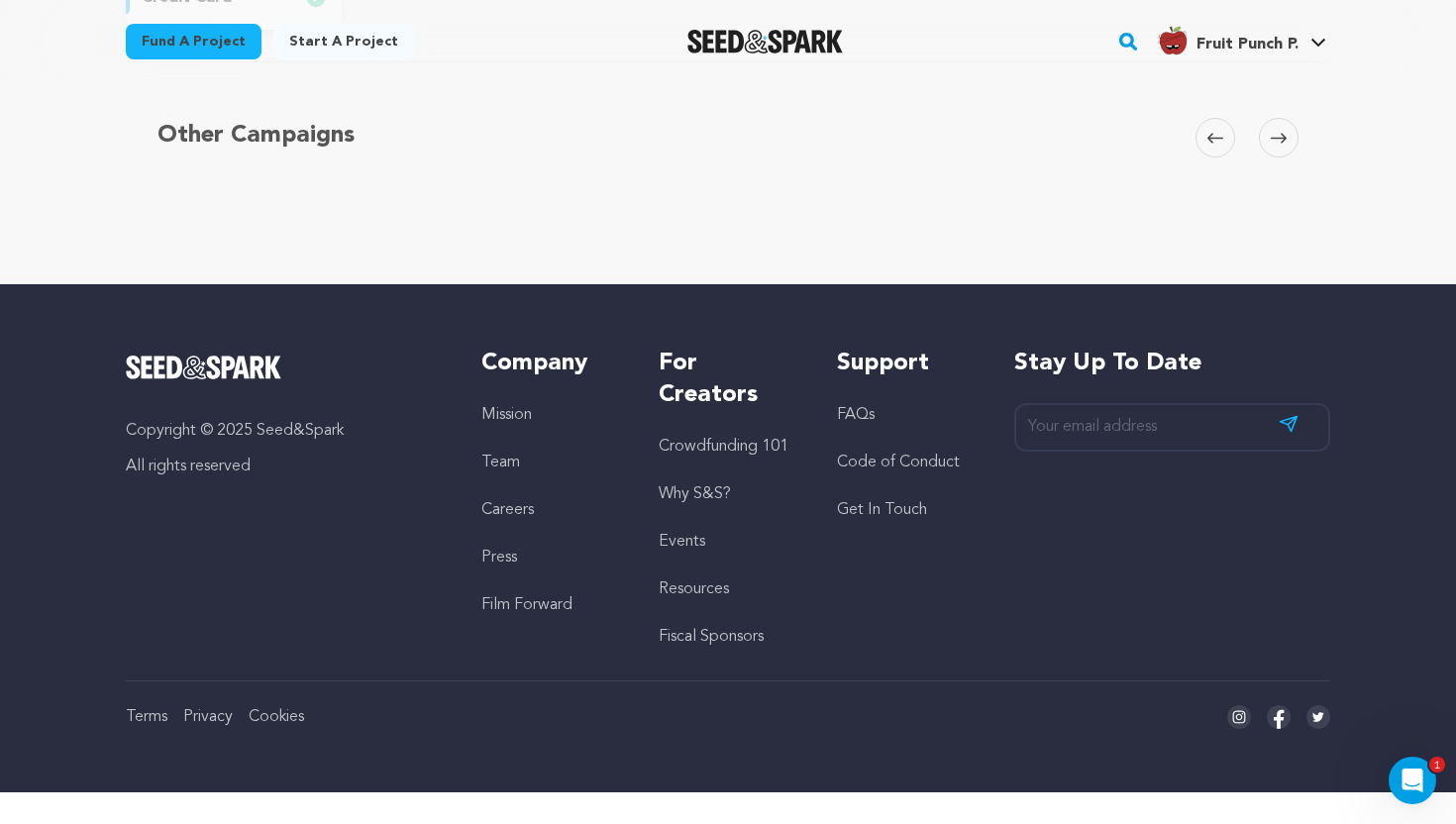 scroll, scrollTop: 0, scrollLeft: 0, axis: both 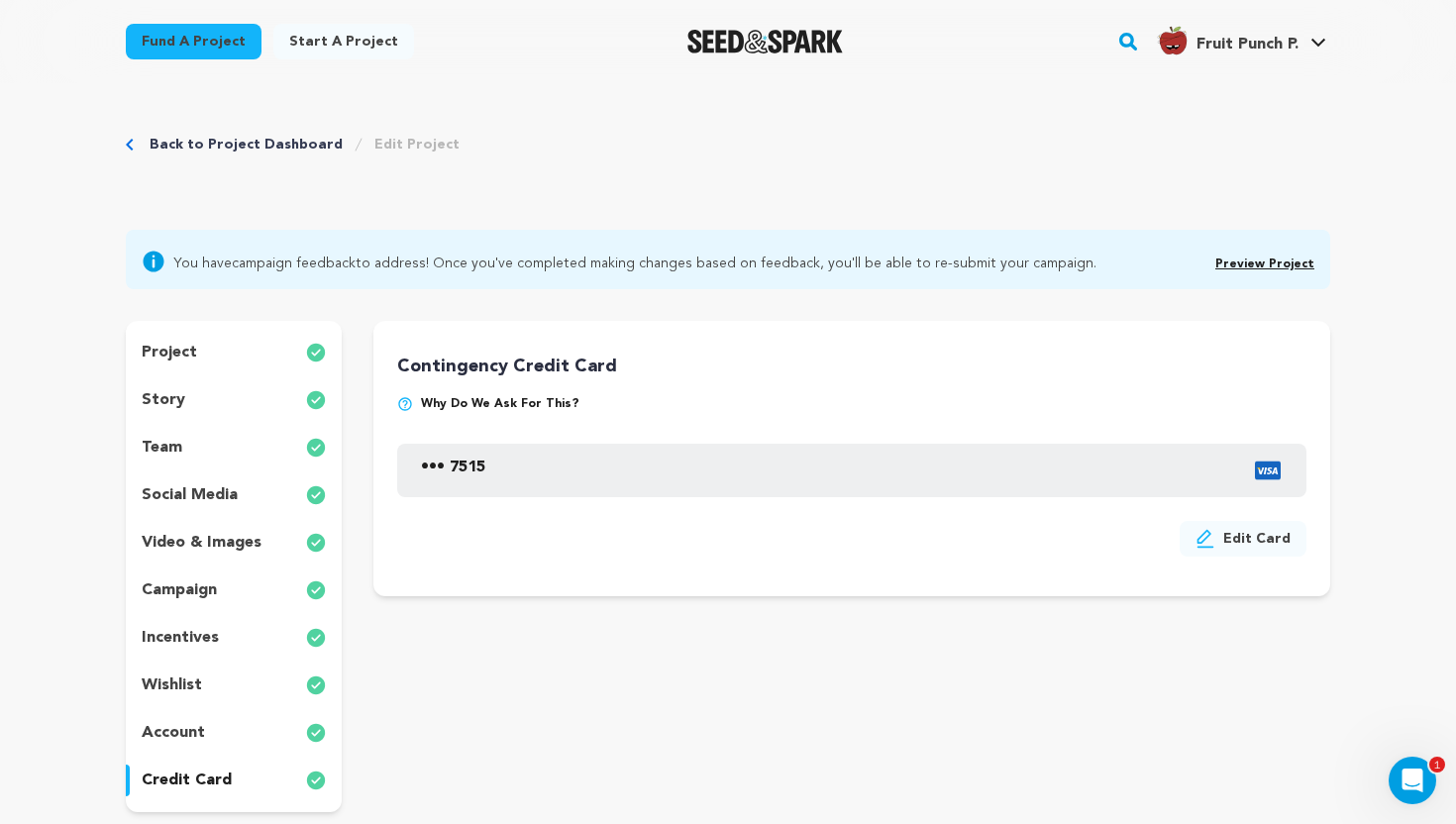 click on "project" at bounding box center (234, 353) 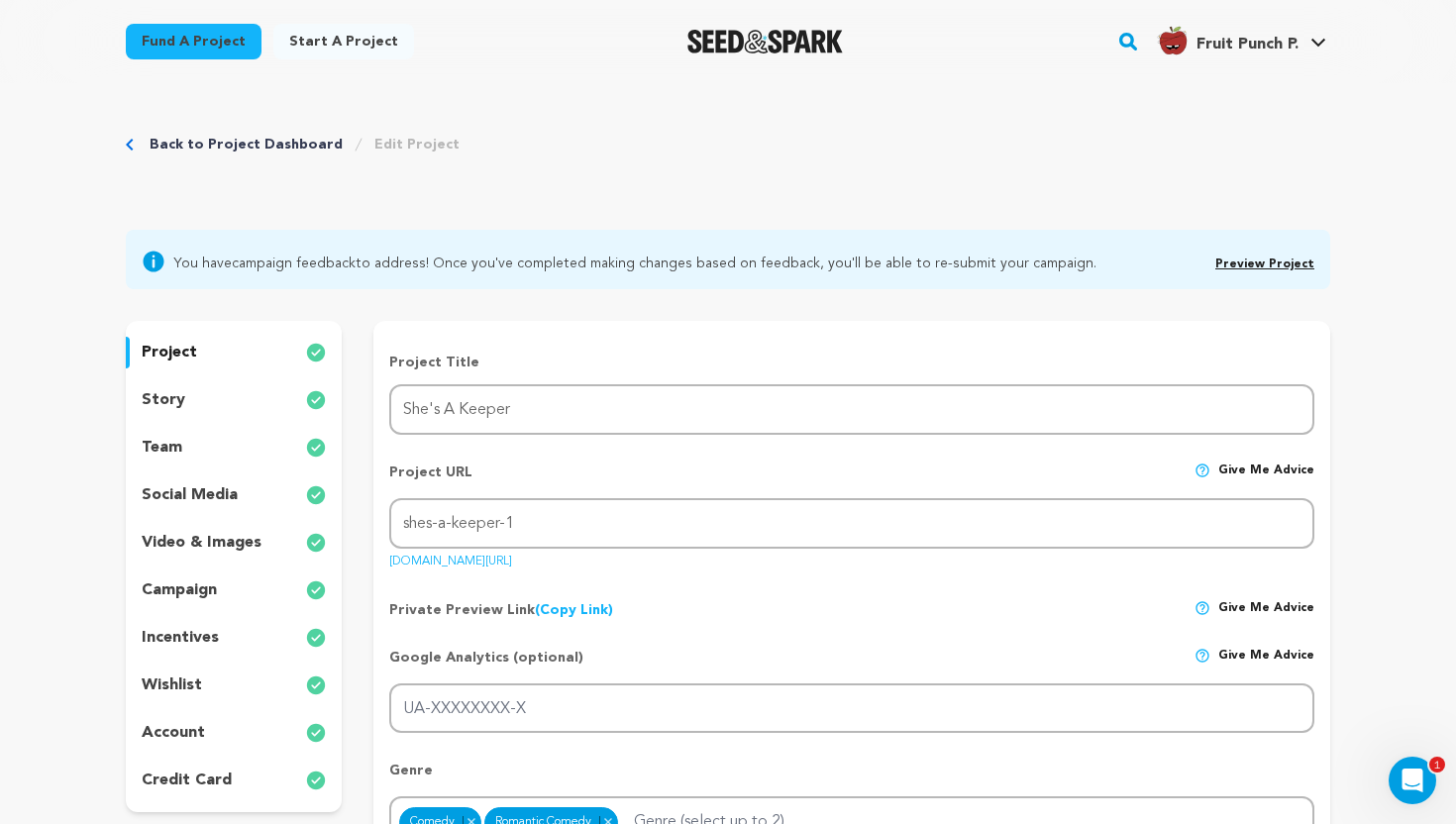 click on "Preview Project" at bounding box center (1265, 264) 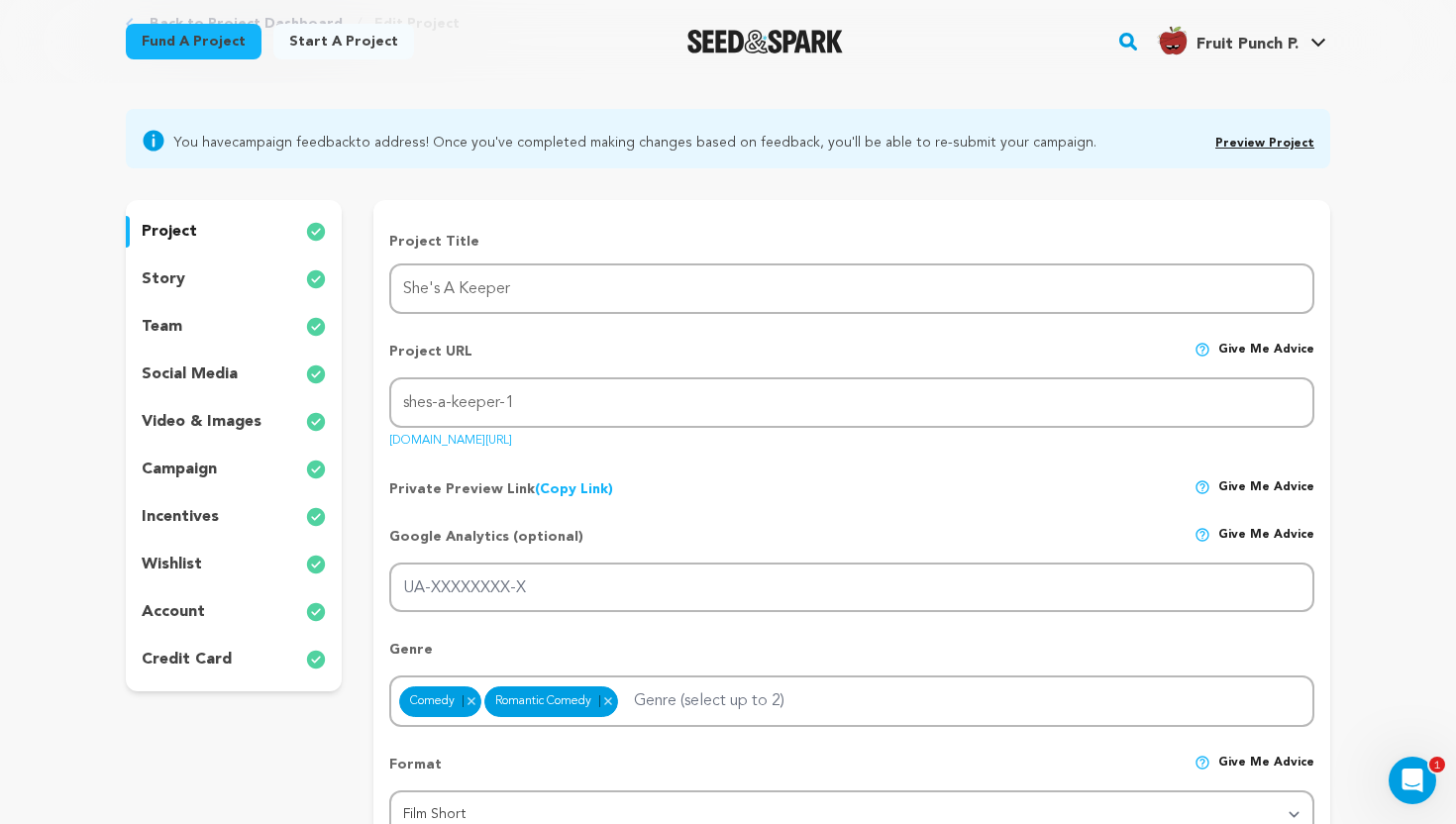 scroll, scrollTop: 134, scrollLeft: 0, axis: vertical 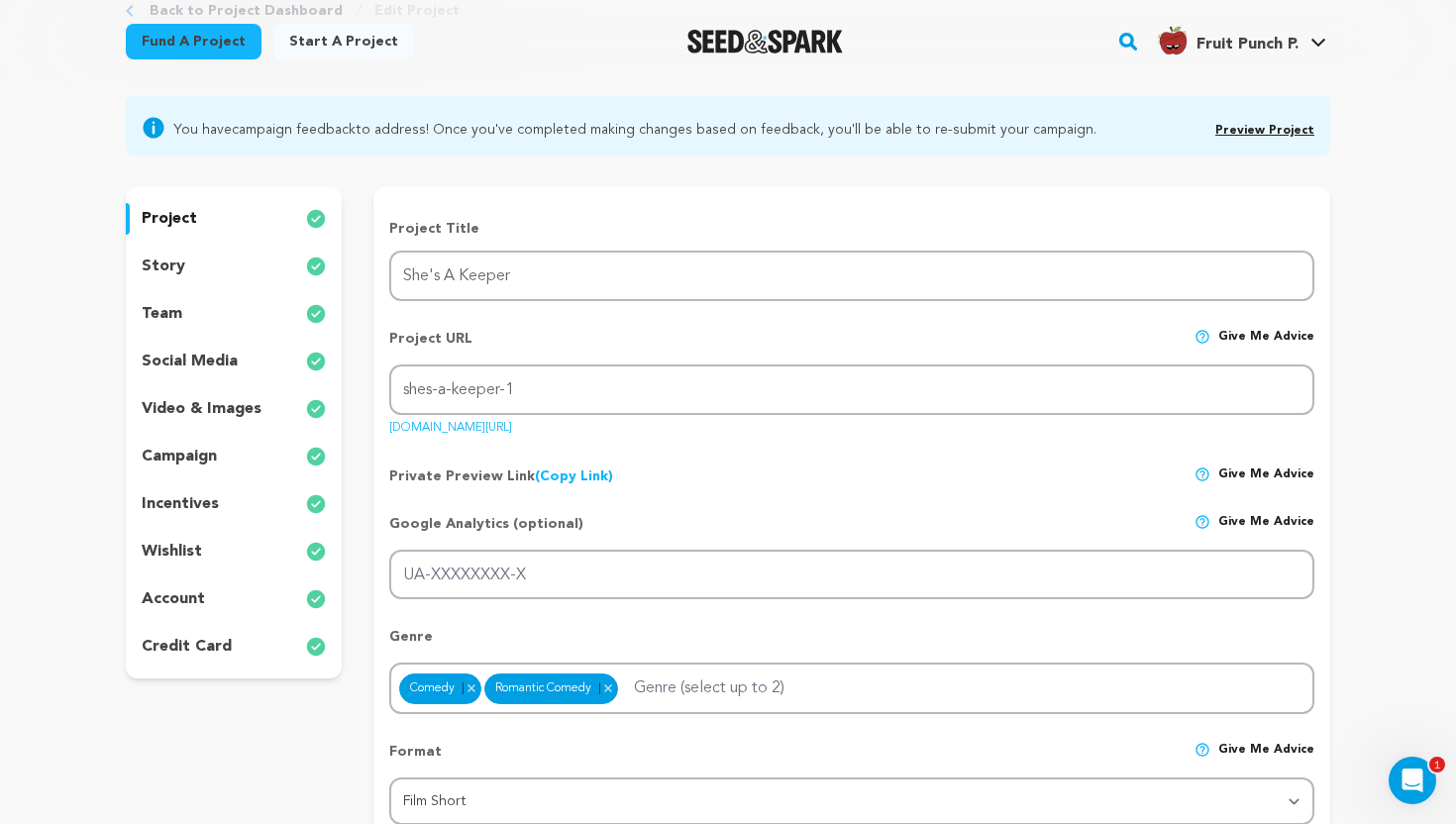 click on "campaign" at bounding box center (234, 457) 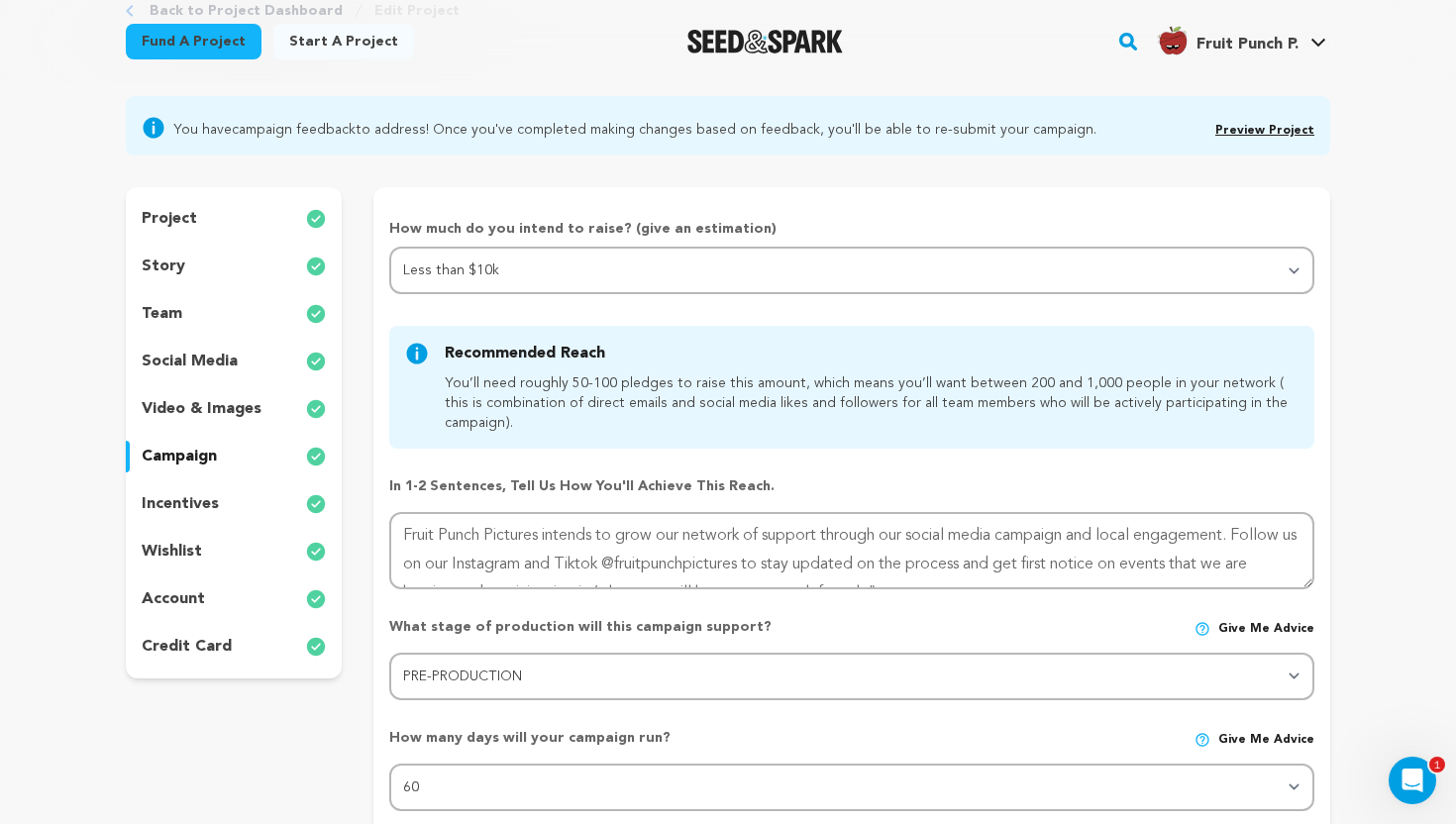 scroll, scrollTop: 0, scrollLeft: 0, axis: both 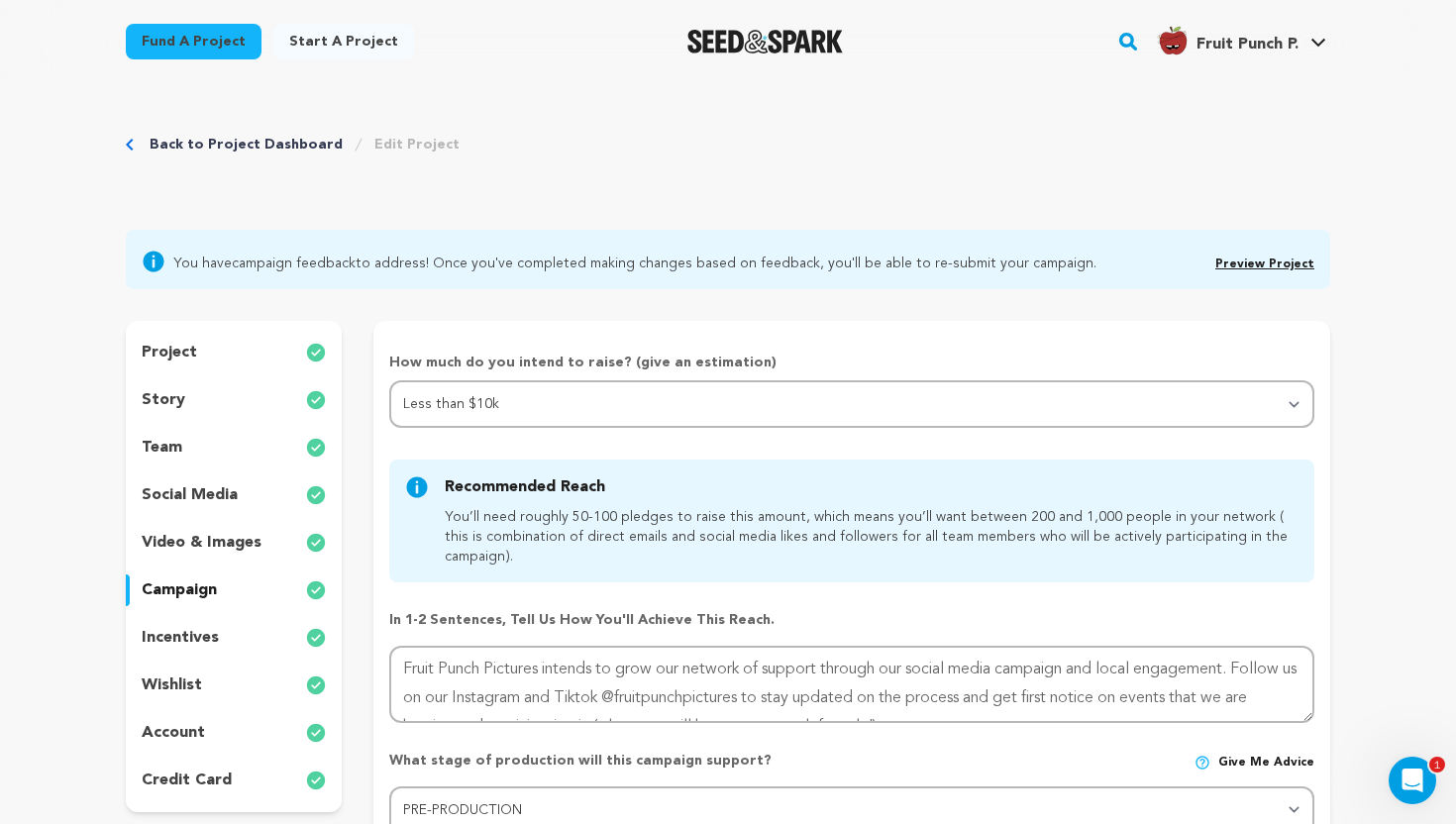click on "Back to Project Dashboard" at bounding box center (246, 145) 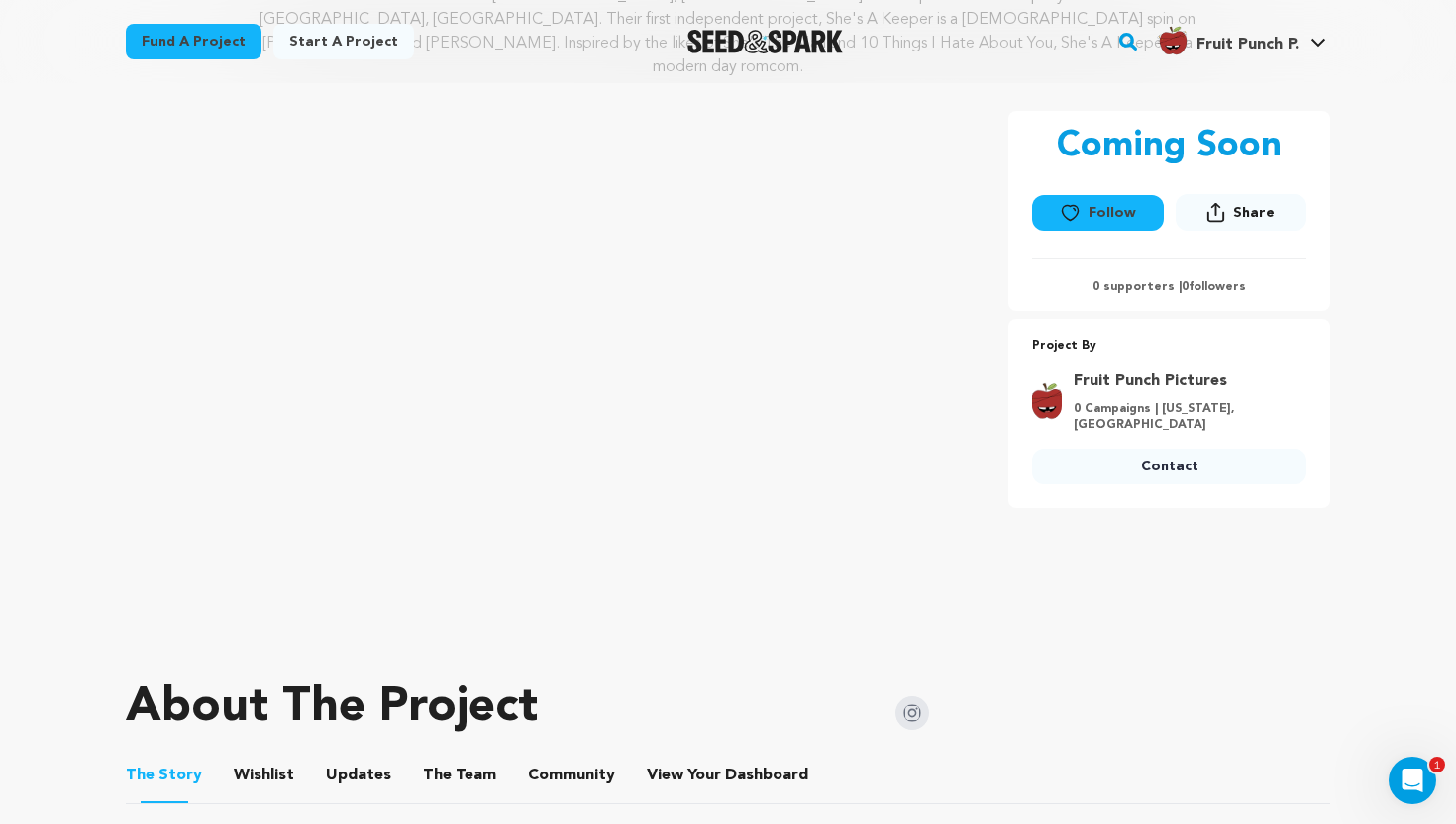 scroll, scrollTop: 618, scrollLeft: 0, axis: vertical 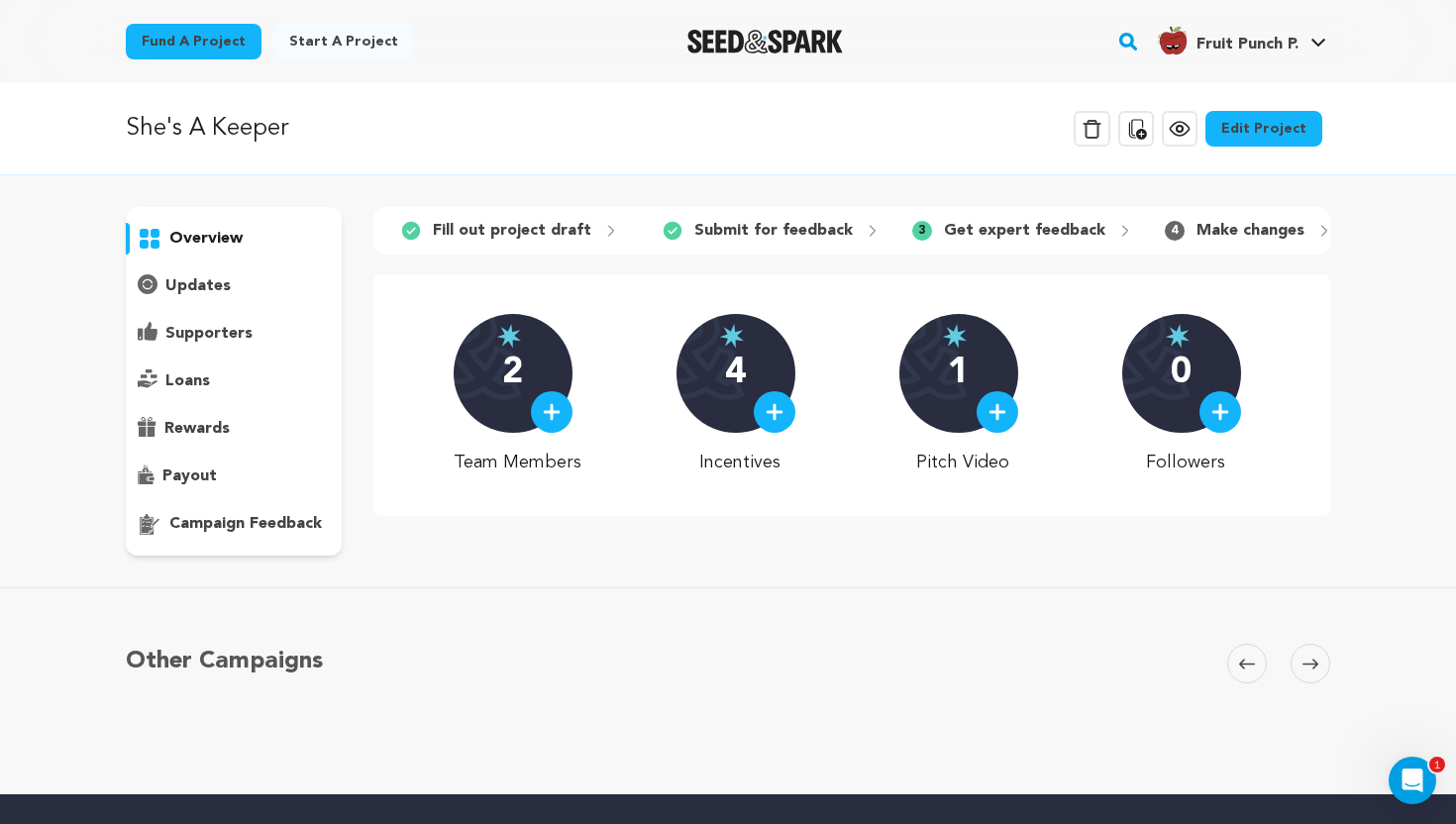 click on "campaign feedback" at bounding box center (246, 524) 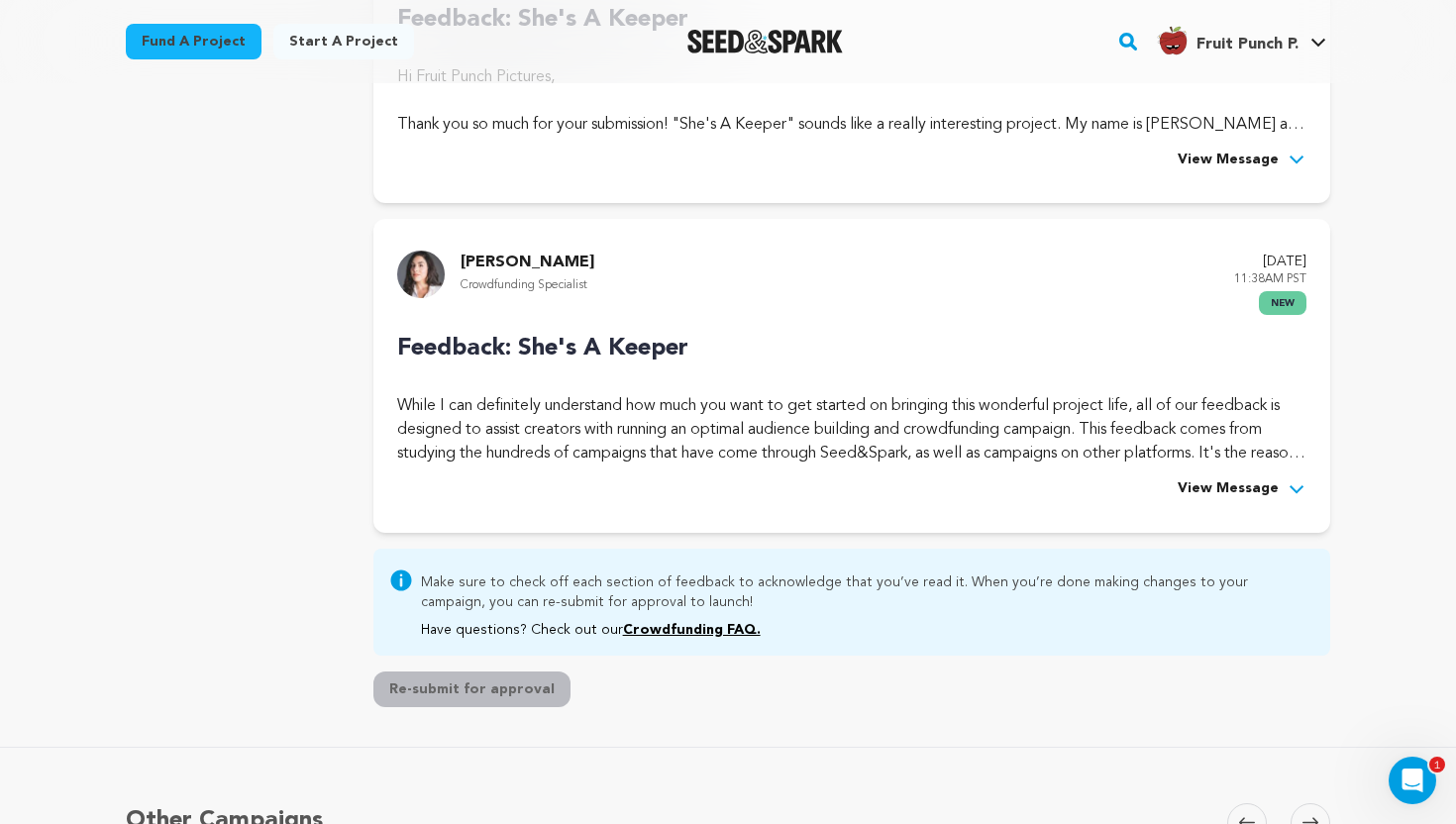 scroll, scrollTop: 657, scrollLeft: 0, axis: vertical 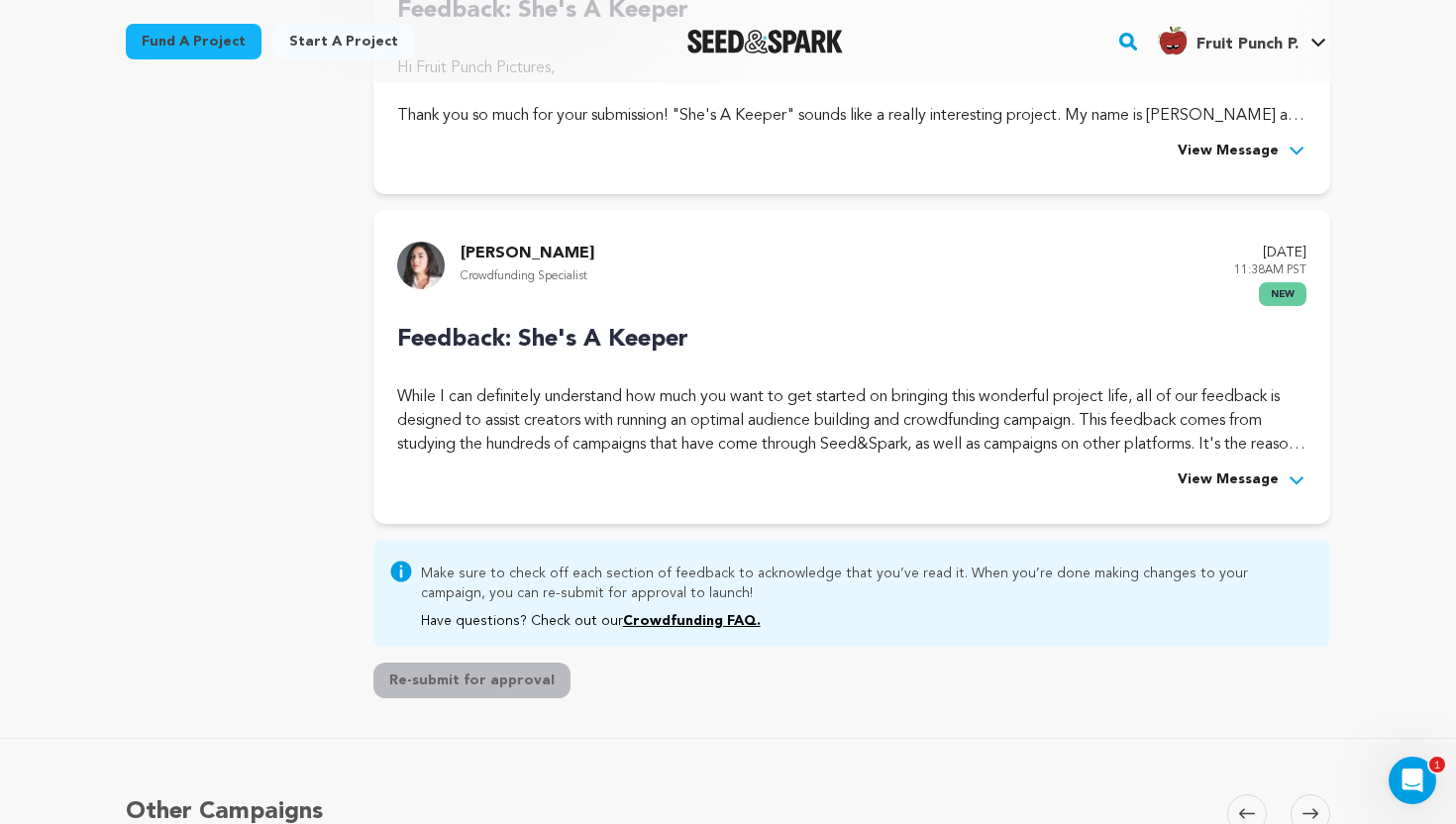 click on "View Message" at bounding box center (1228, 480) 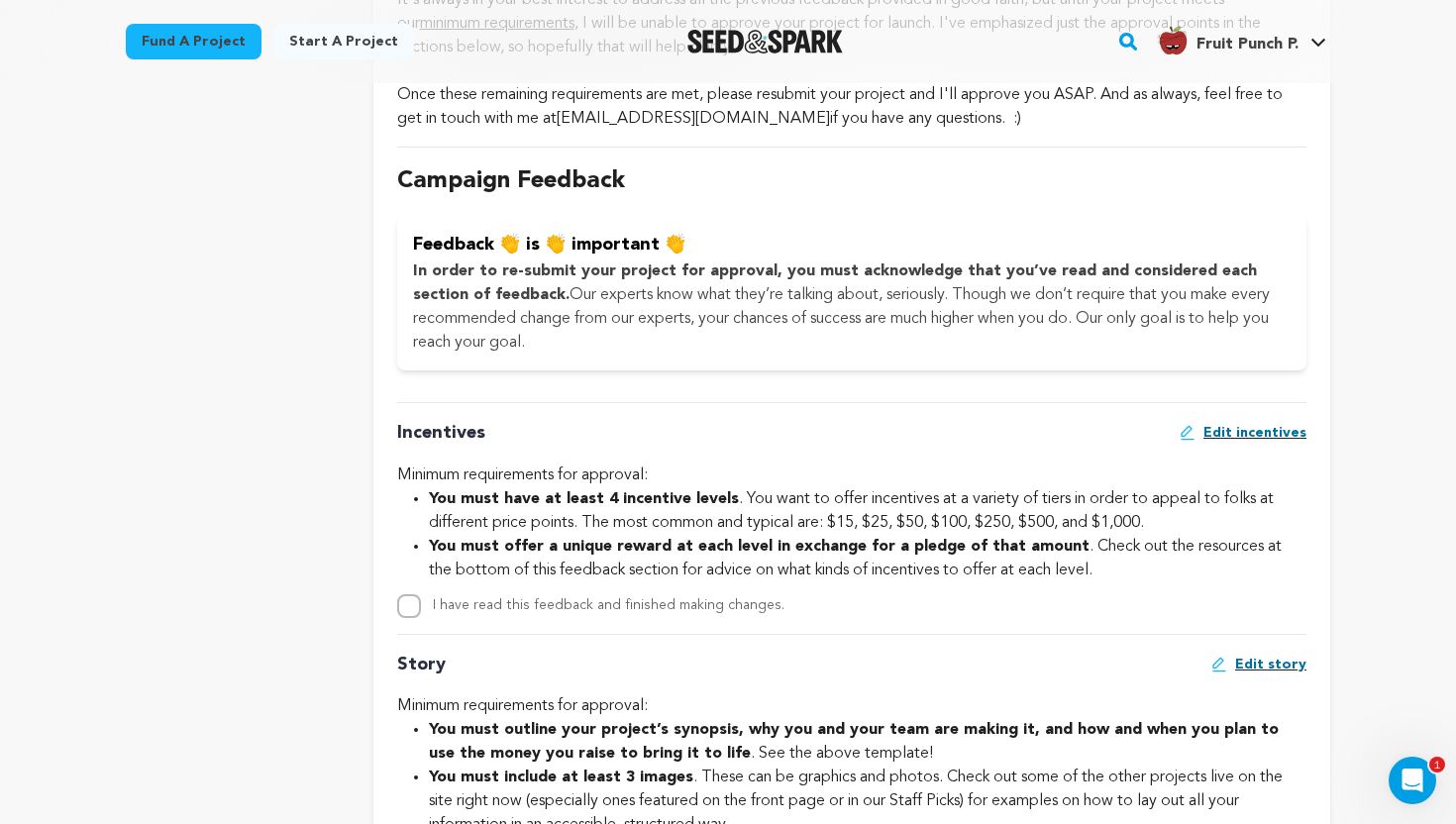 scroll, scrollTop: 1466, scrollLeft: 0, axis: vertical 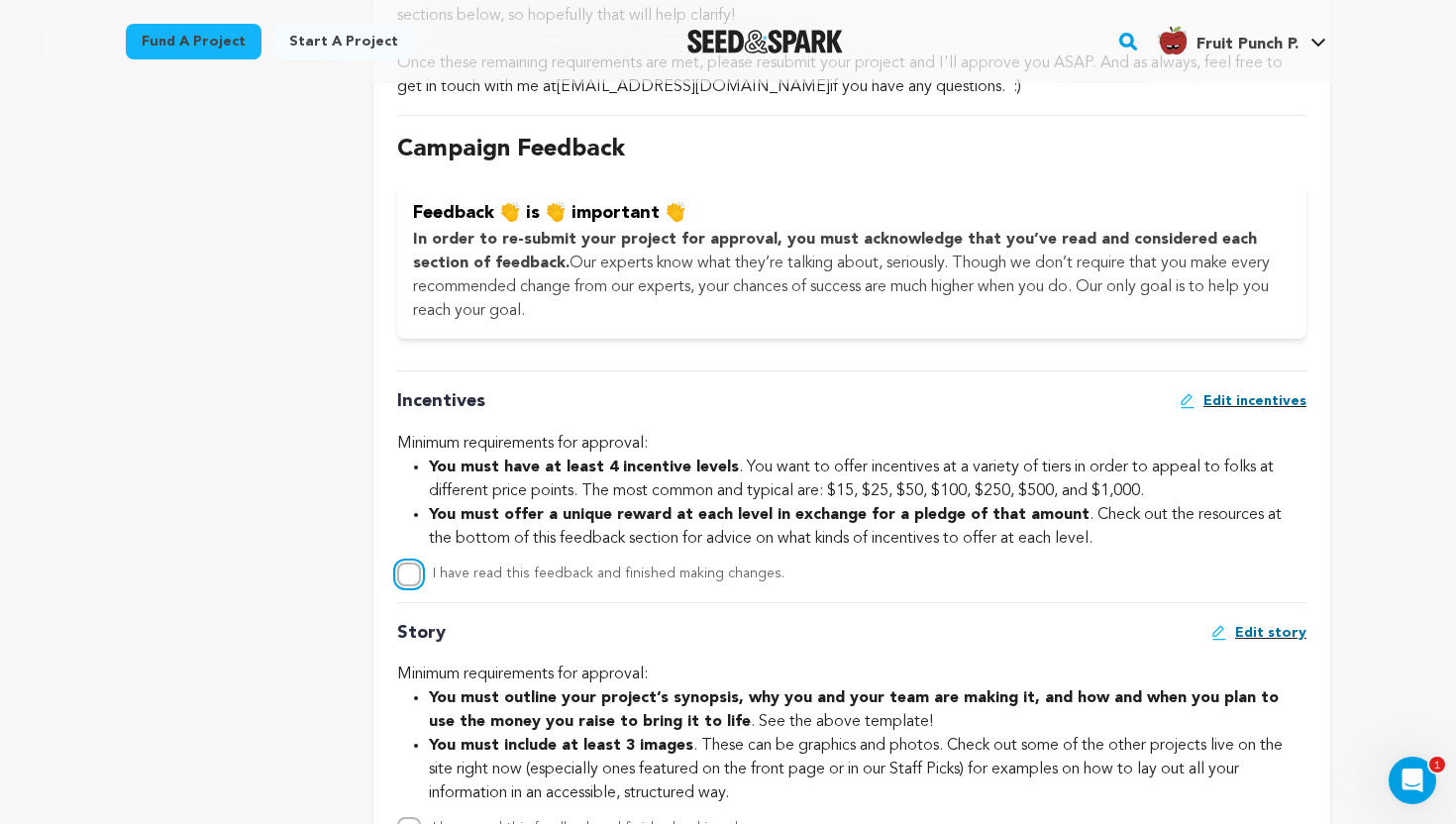 click on "I have read this feedback and finished making changes." at bounding box center [409, -158] 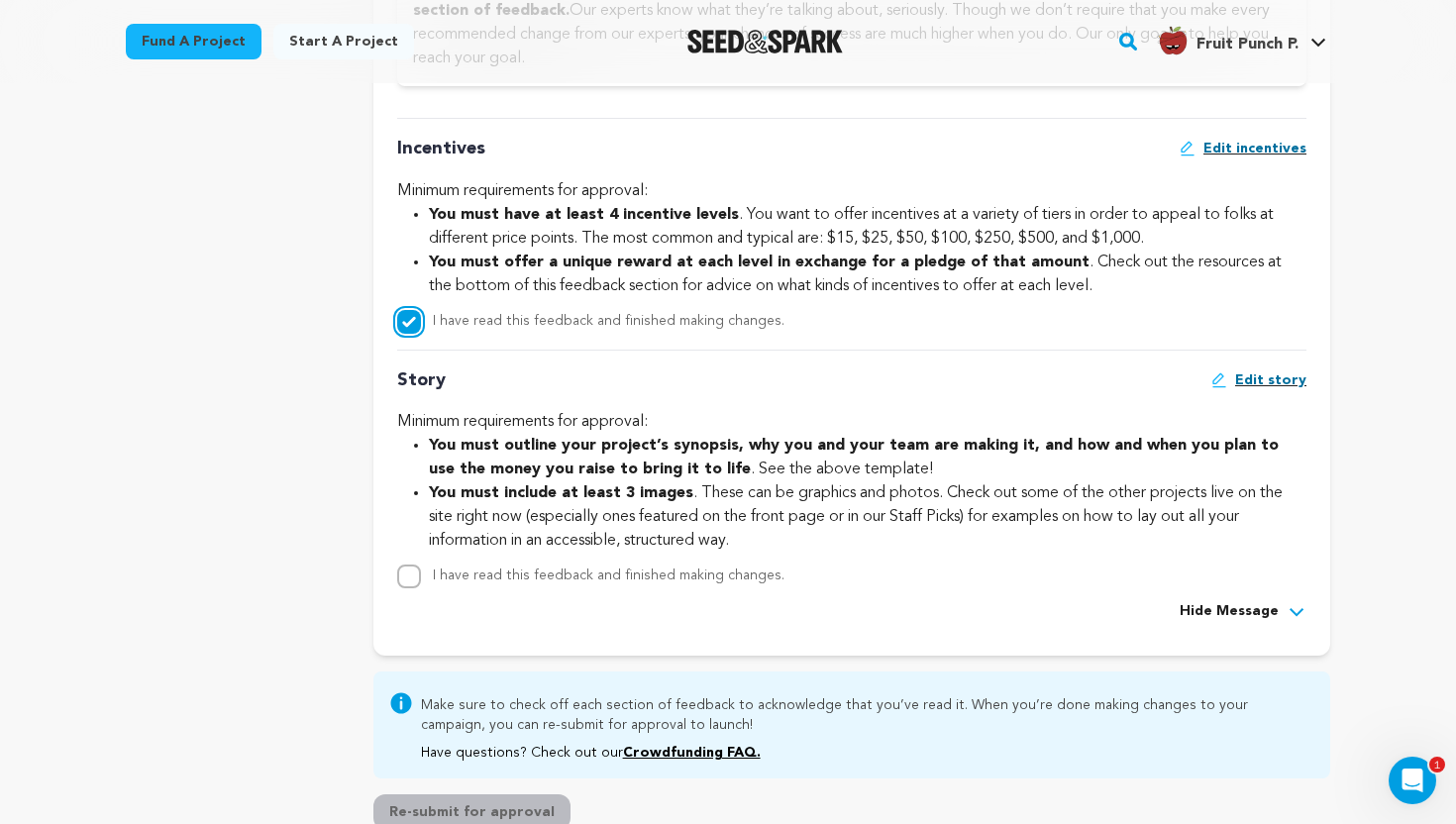 scroll, scrollTop: 1725, scrollLeft: 0, axis: vertical 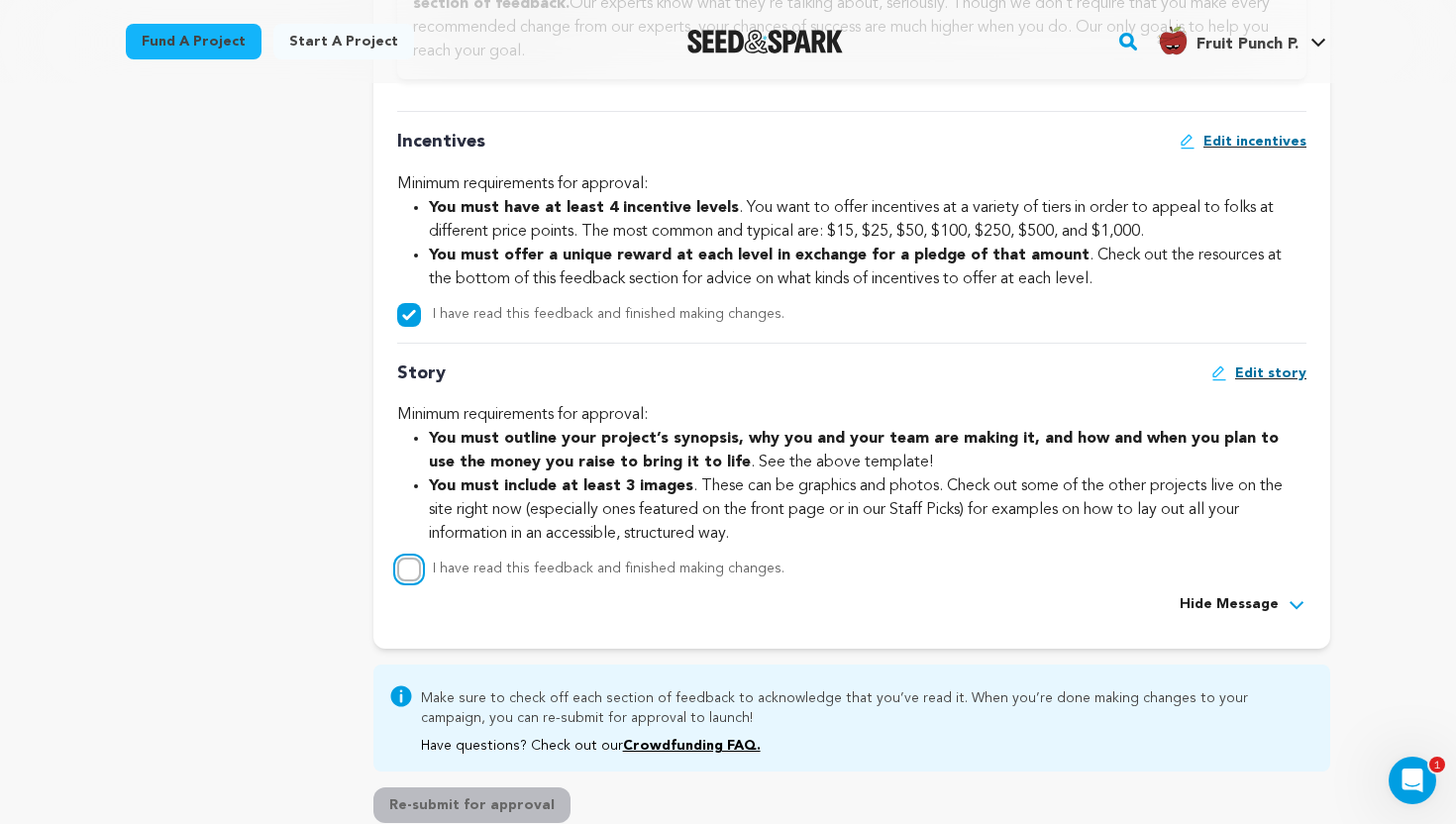 click on "I have read this feedback and finished making changes." at bounding box center (409, -234) 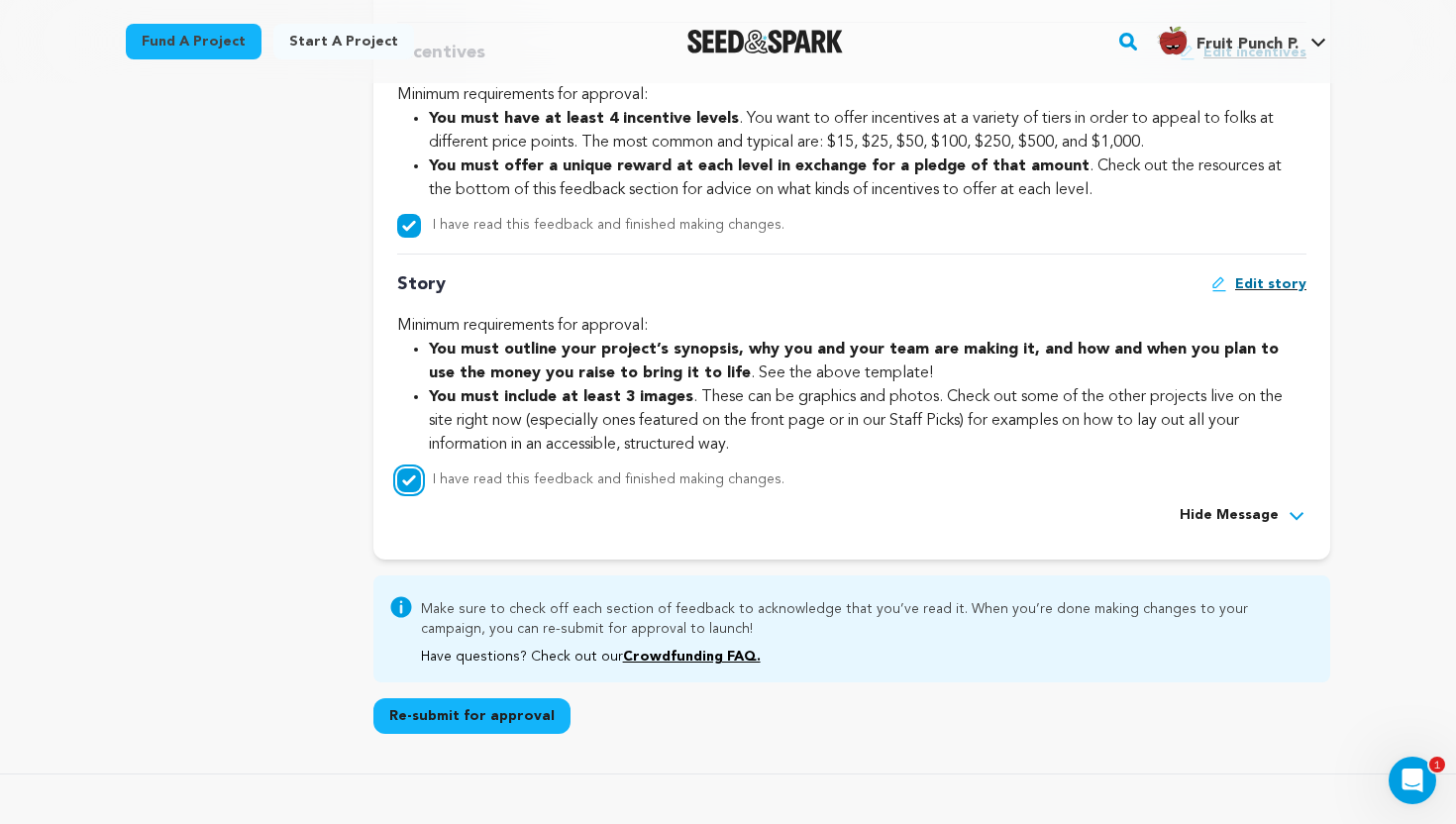 scroll, scrollTop: 1815, scrollLeft: 0, axis: vertical 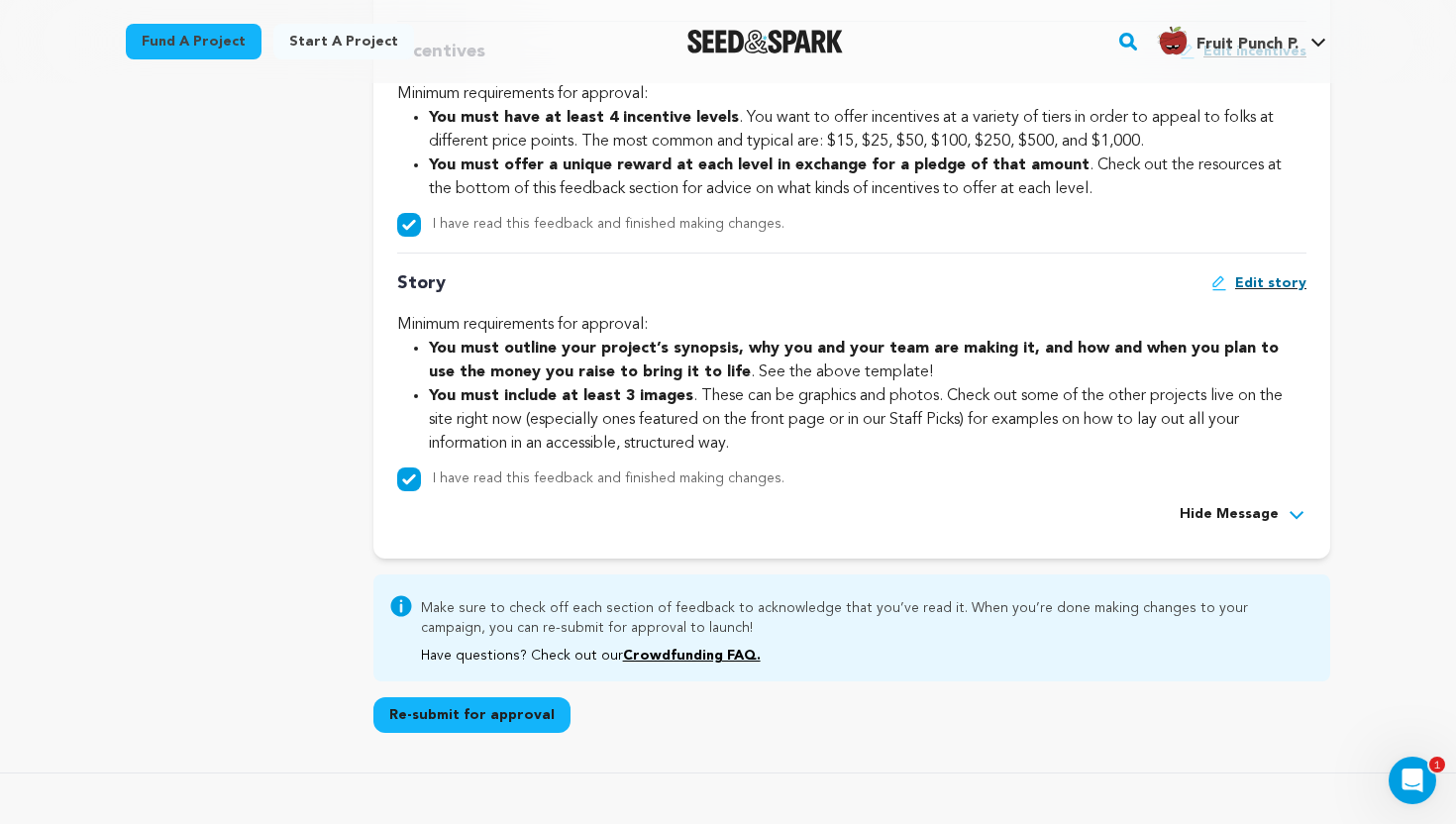 click on "Re-submit for approval" at bounding box center [471, 715] 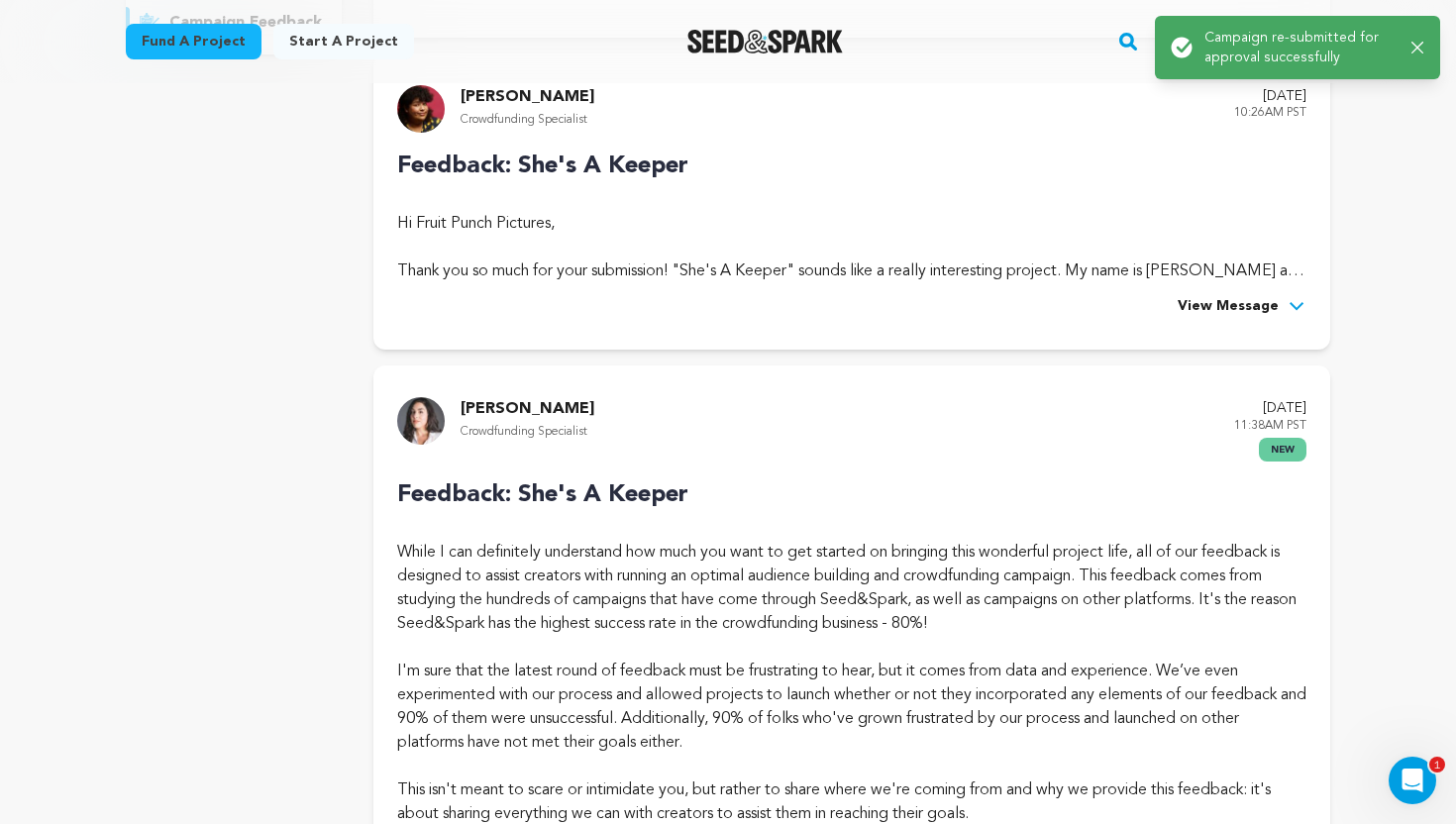 scroll, scrollTop: 0, scrollLeft: 0, axis: both 